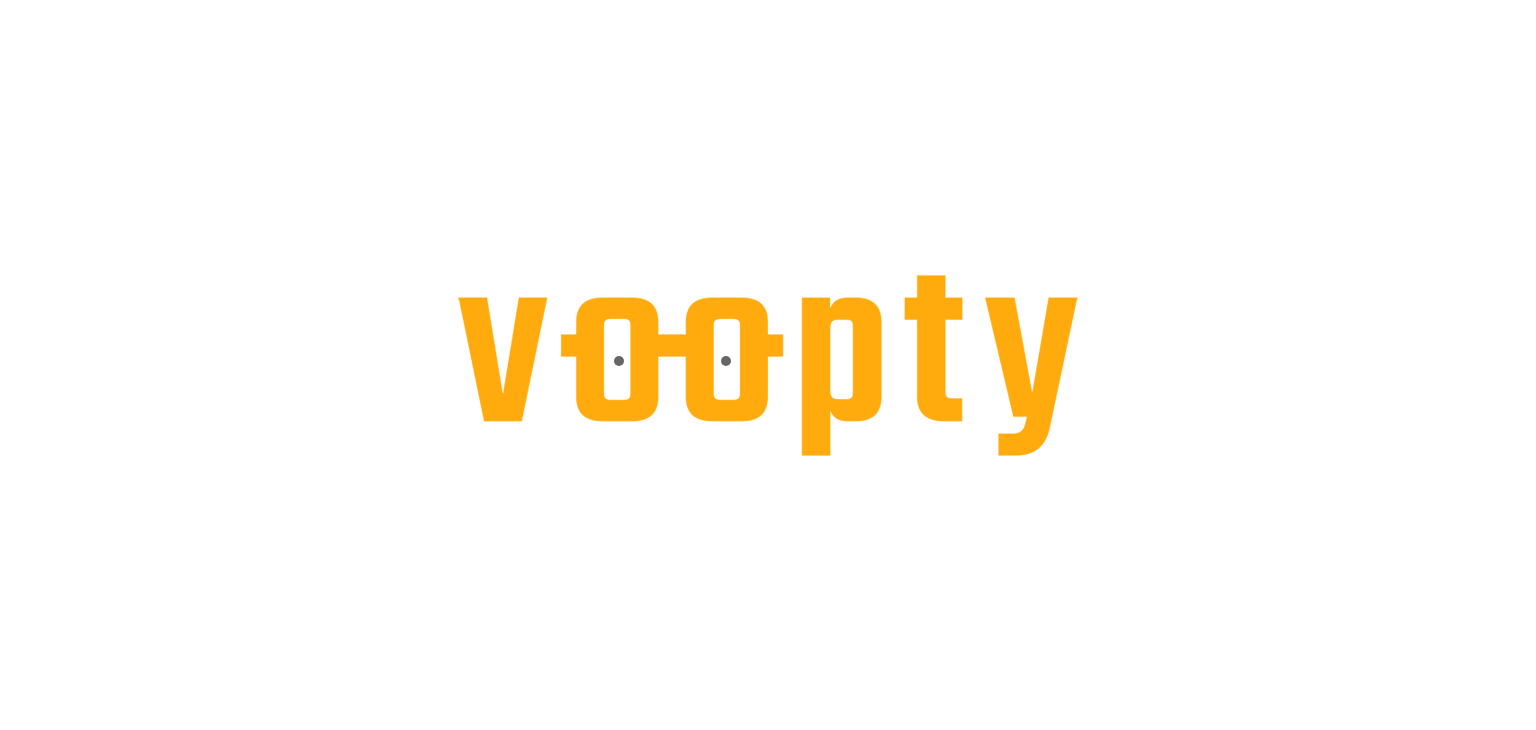 scroll, scrollTop: 0, scrollLeft: 0, axis: both 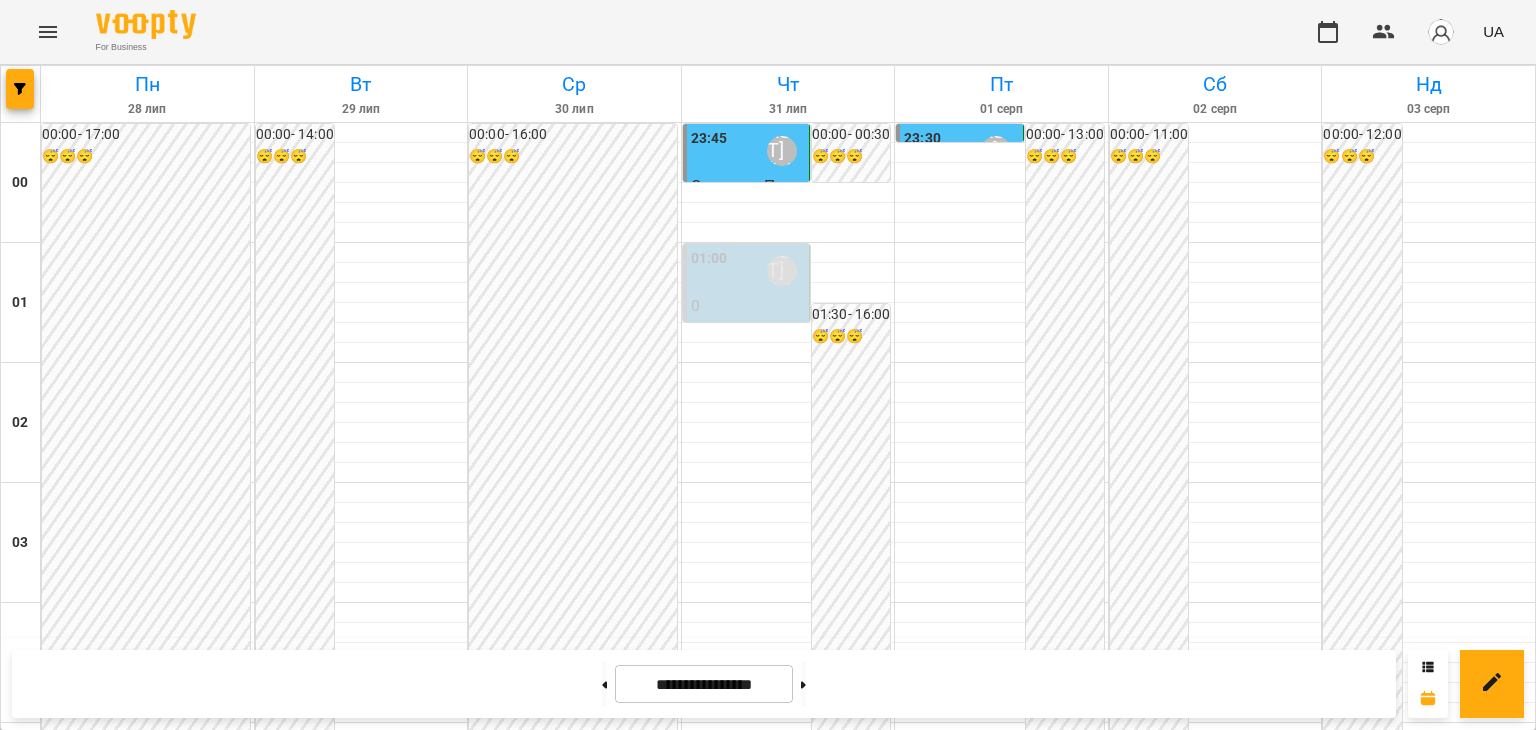 click on "17:00 Мосюра Лариса" at bounding box center [147, 2191] 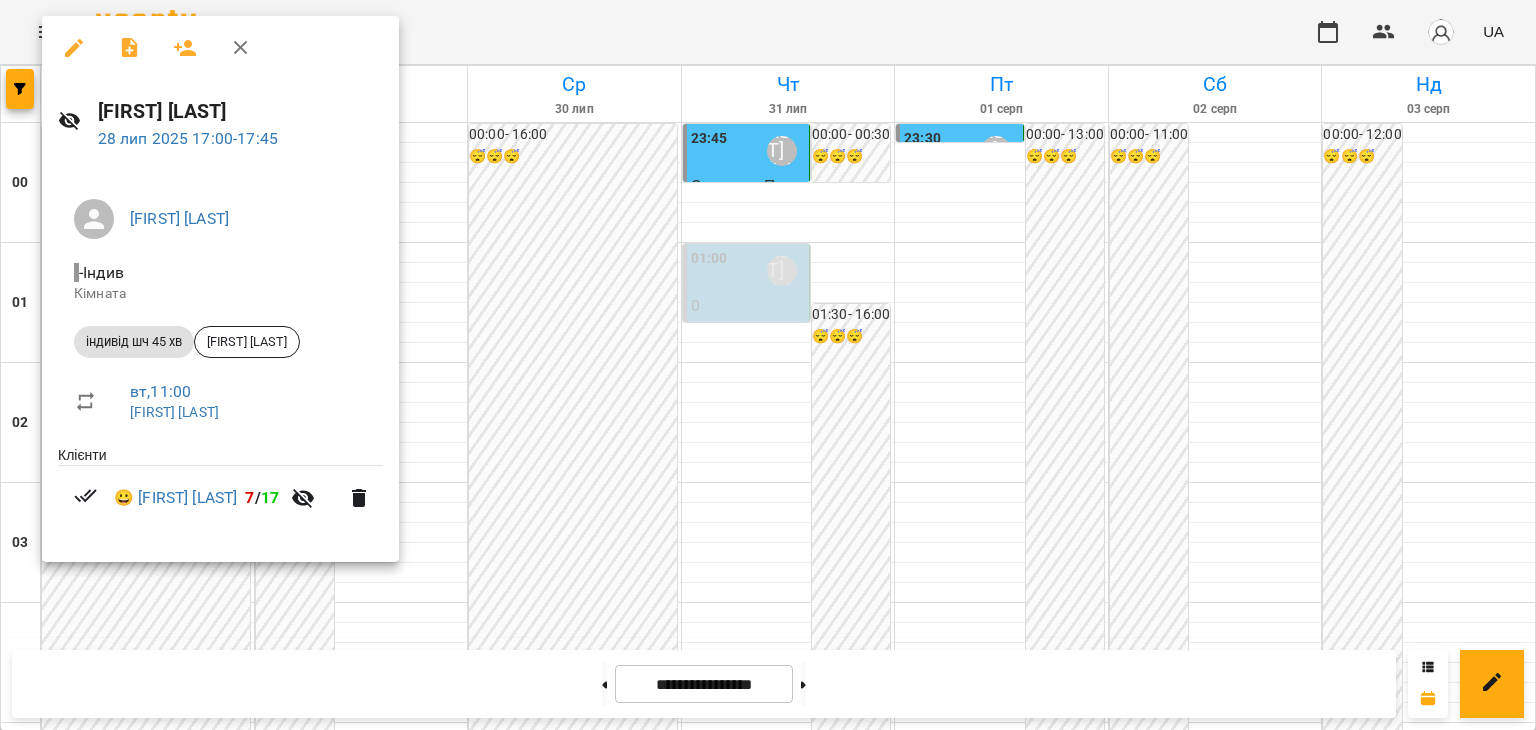 click at bounding box center (768, 365) 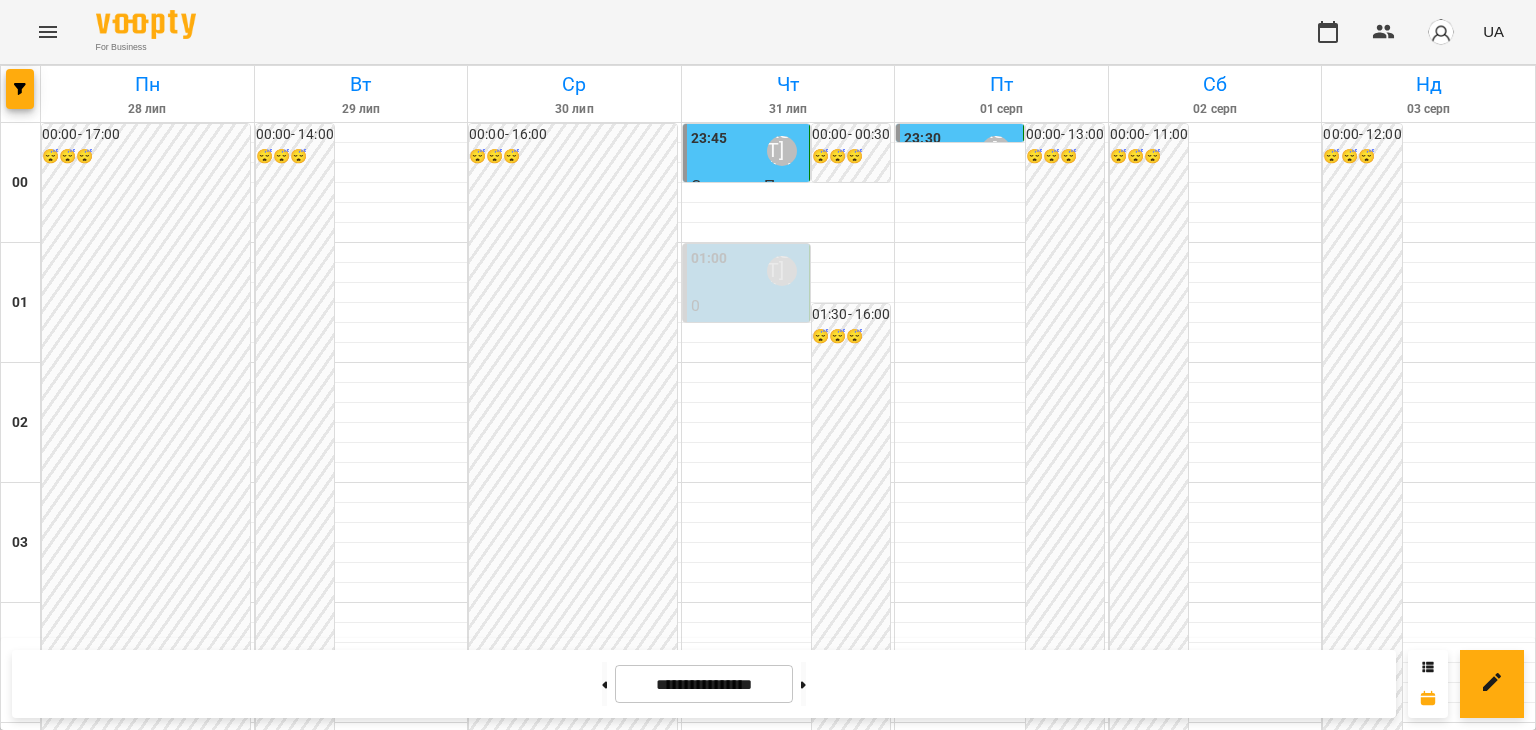 click on "17:00 Мосюра Лариса" at bounding box center (574, 2191) 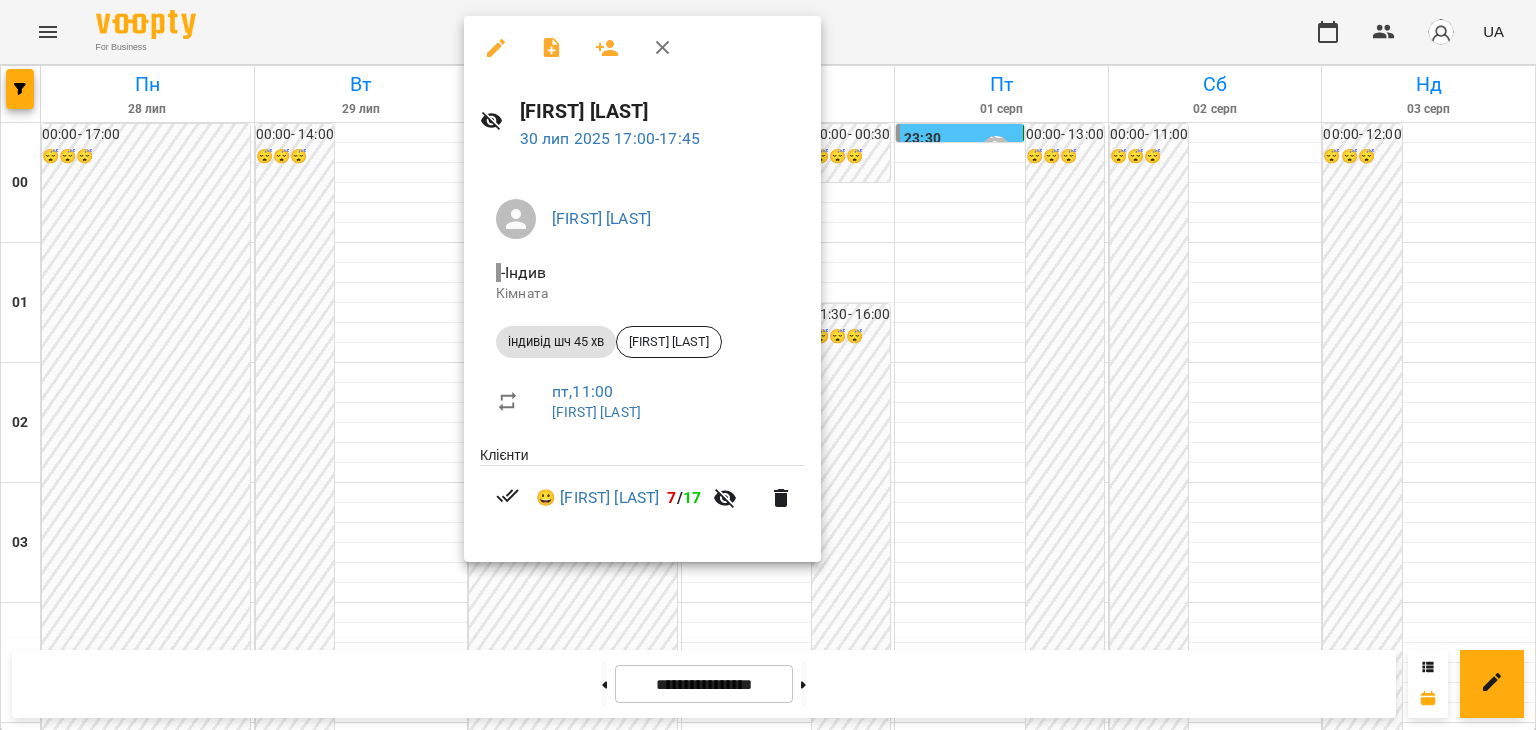 click at bounding box center [768, 365] 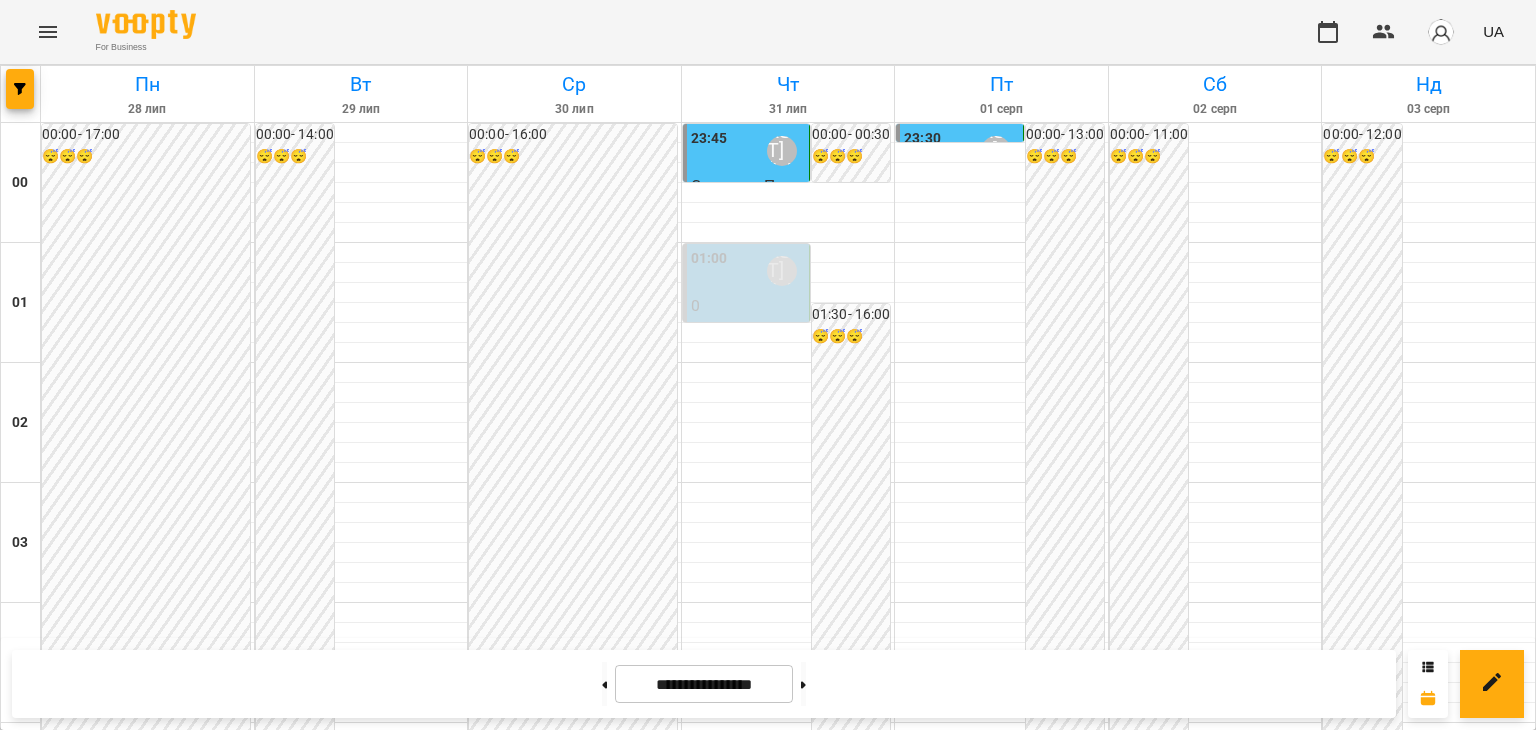 click on "17:00 Мосюра Лариса" at bounding box center (1469, 2191) 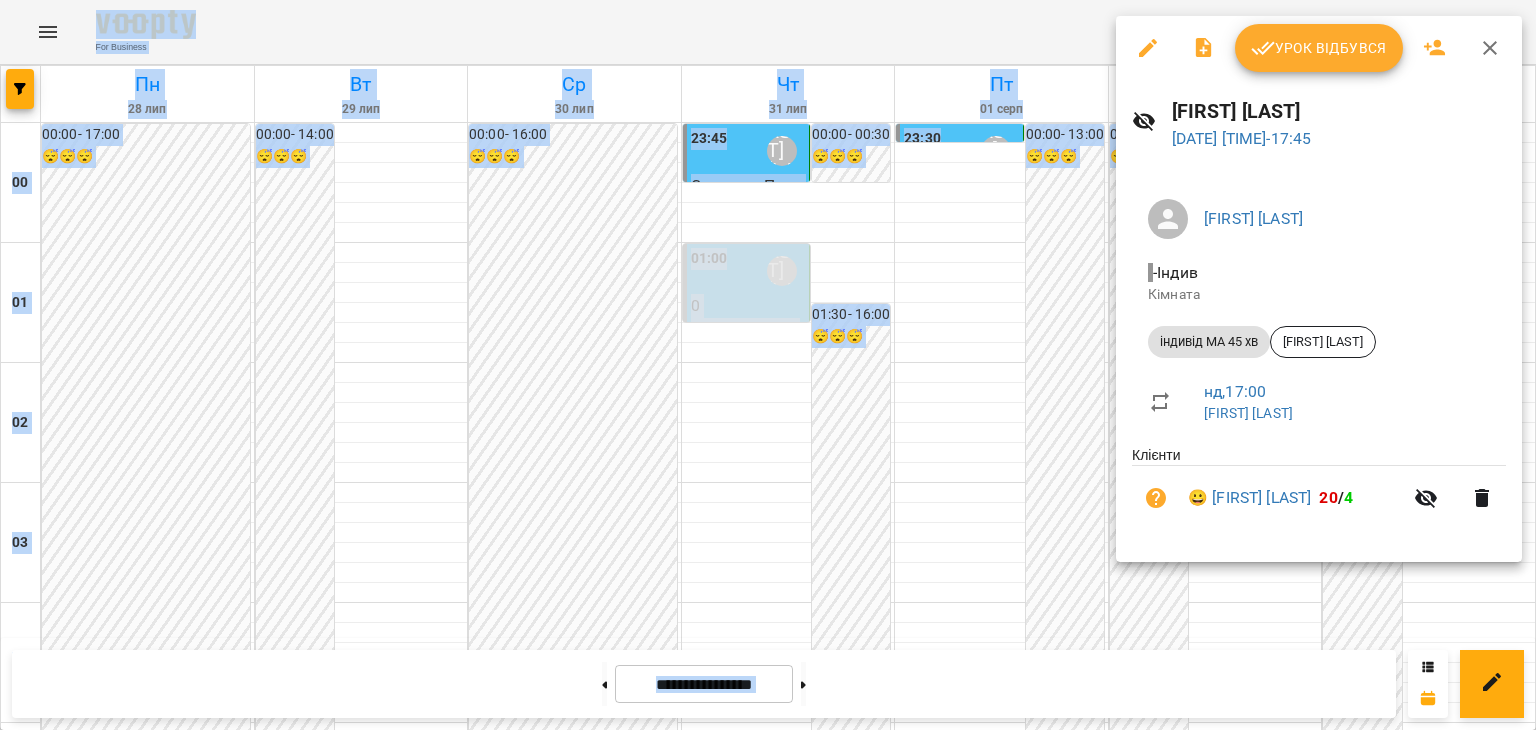 click on "Урок відбувся" at bounding box center (1319, 48) 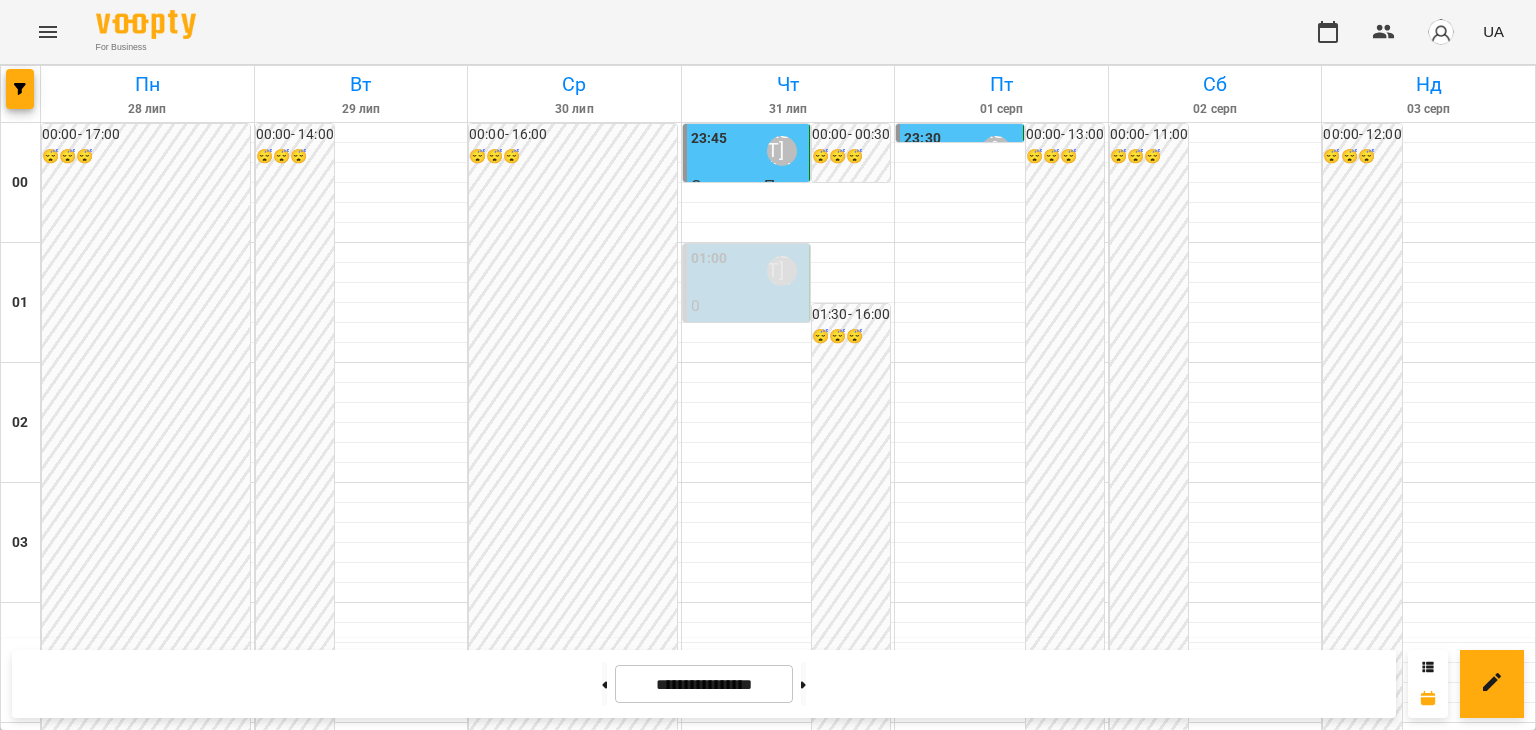 scroll, scrollTop: 1900, scrollLeft: 0, axis: vertical 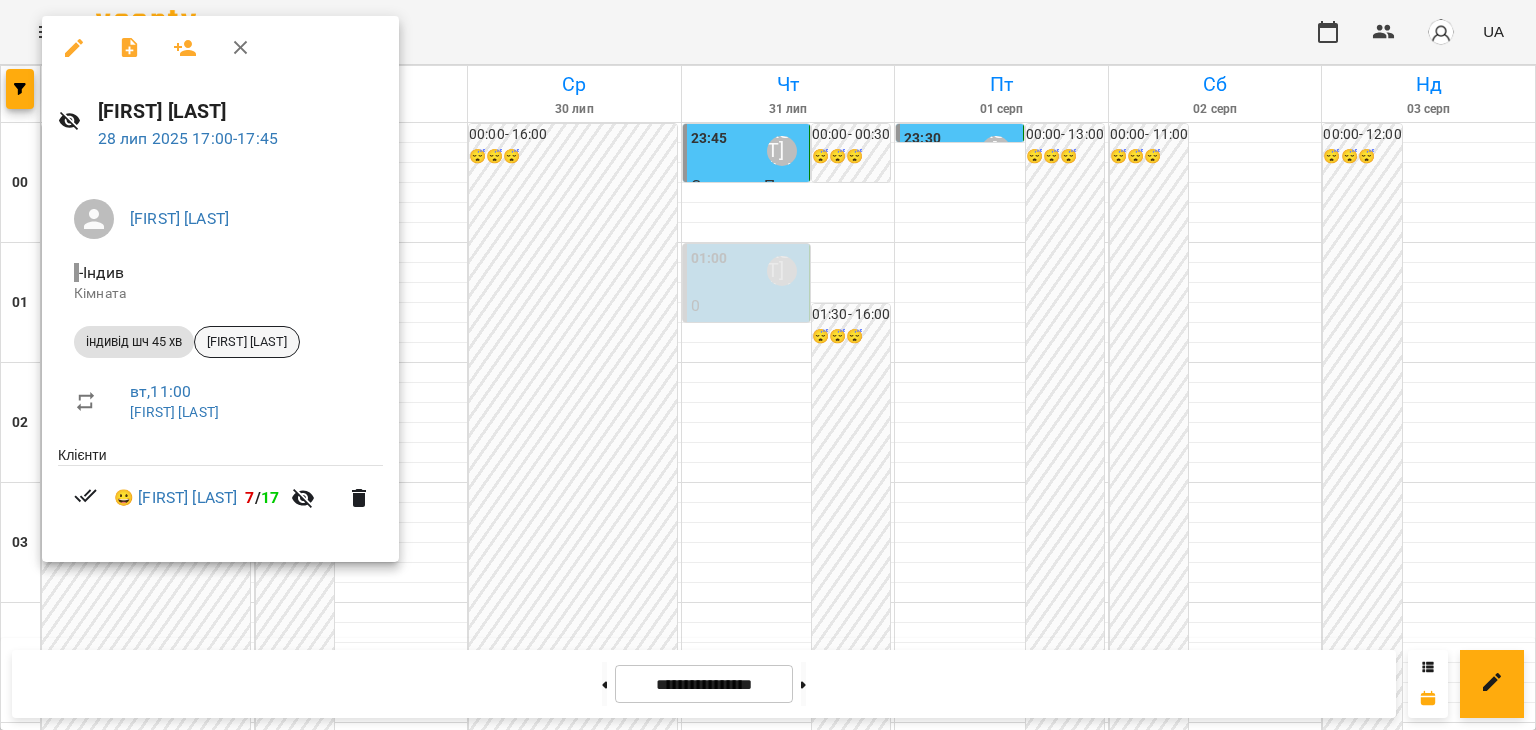 click on "[FIRST] [LAST]" at bounding box center (247, 342) 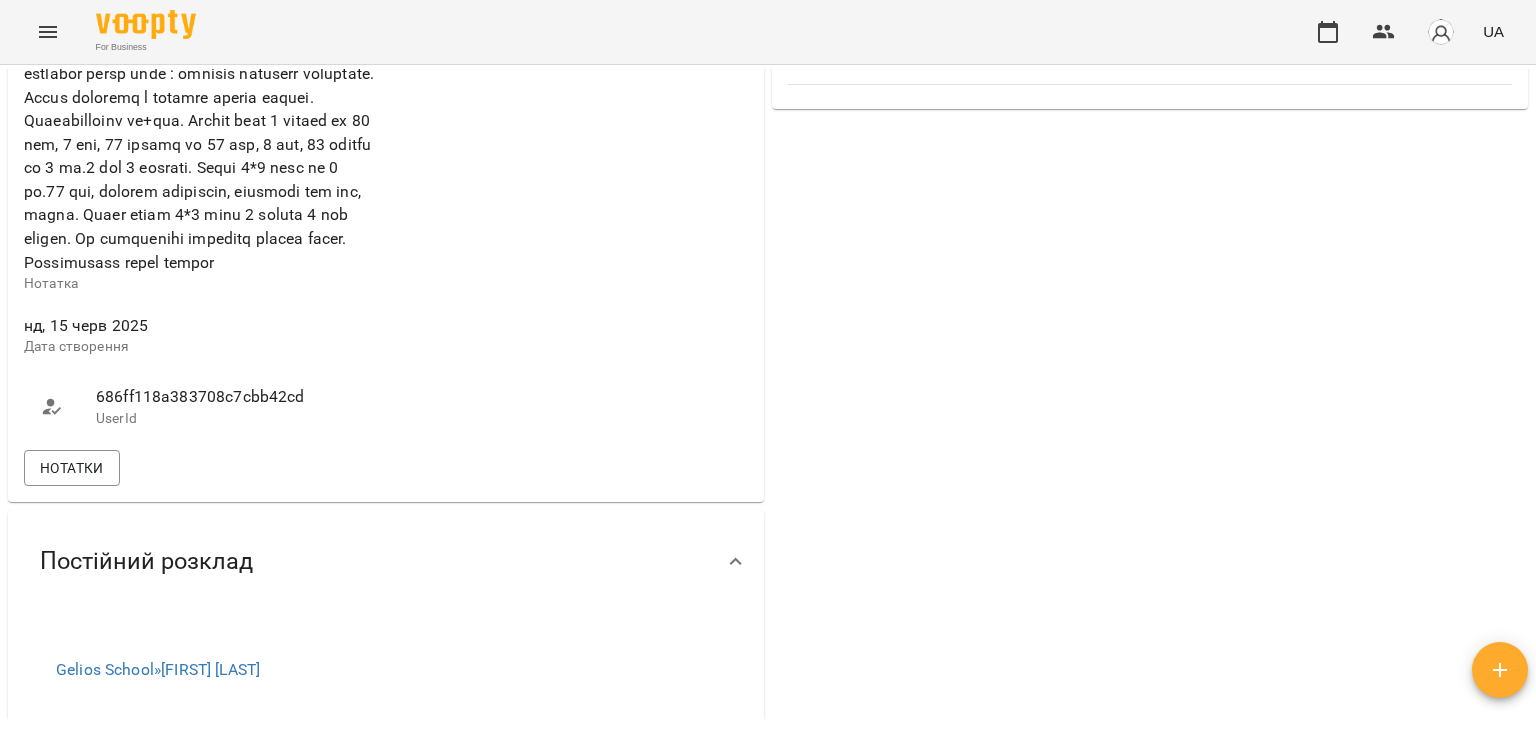 scroll, scrollTop: 800, scrollLeft: 0, axis: vertical 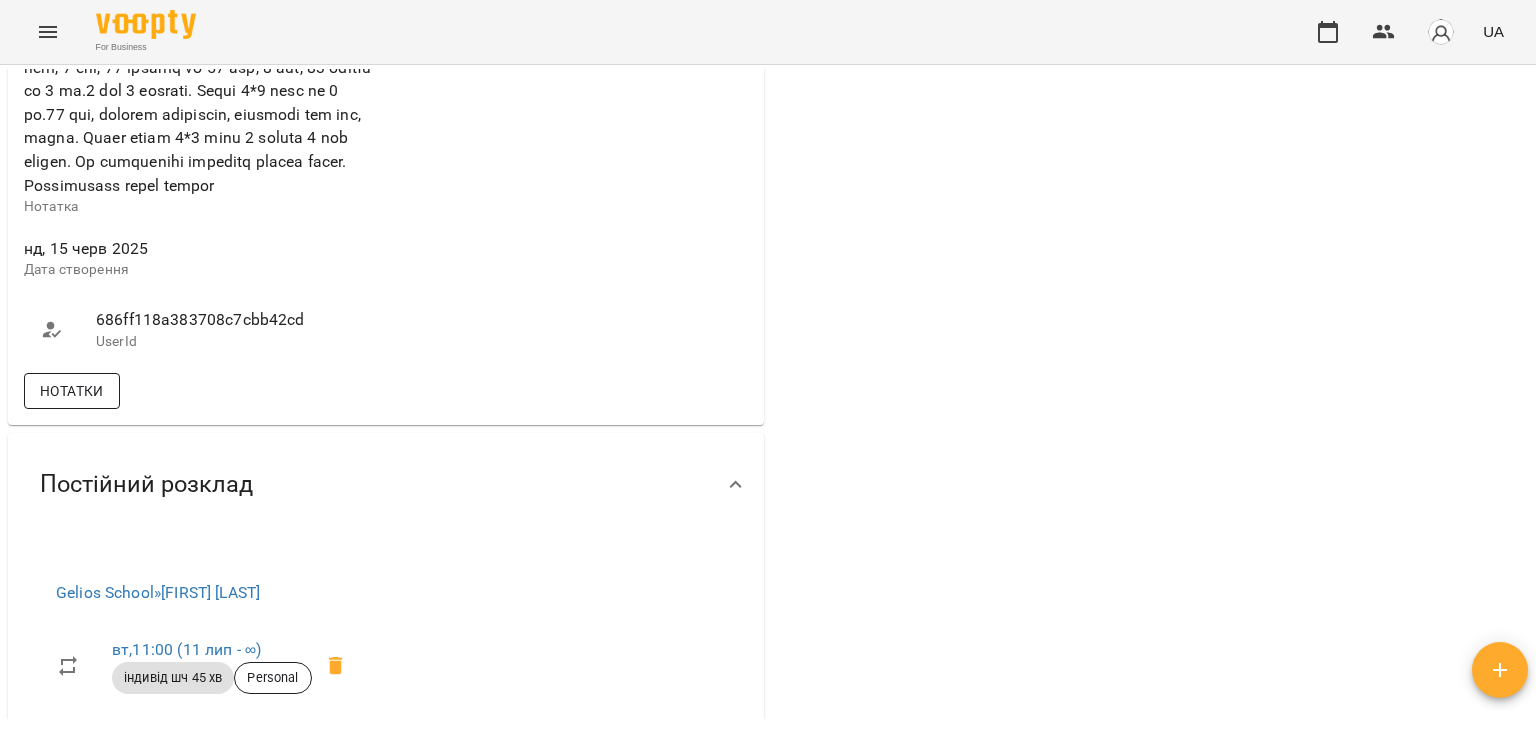 click on "Нотатки" at bounding box center (72, 391) 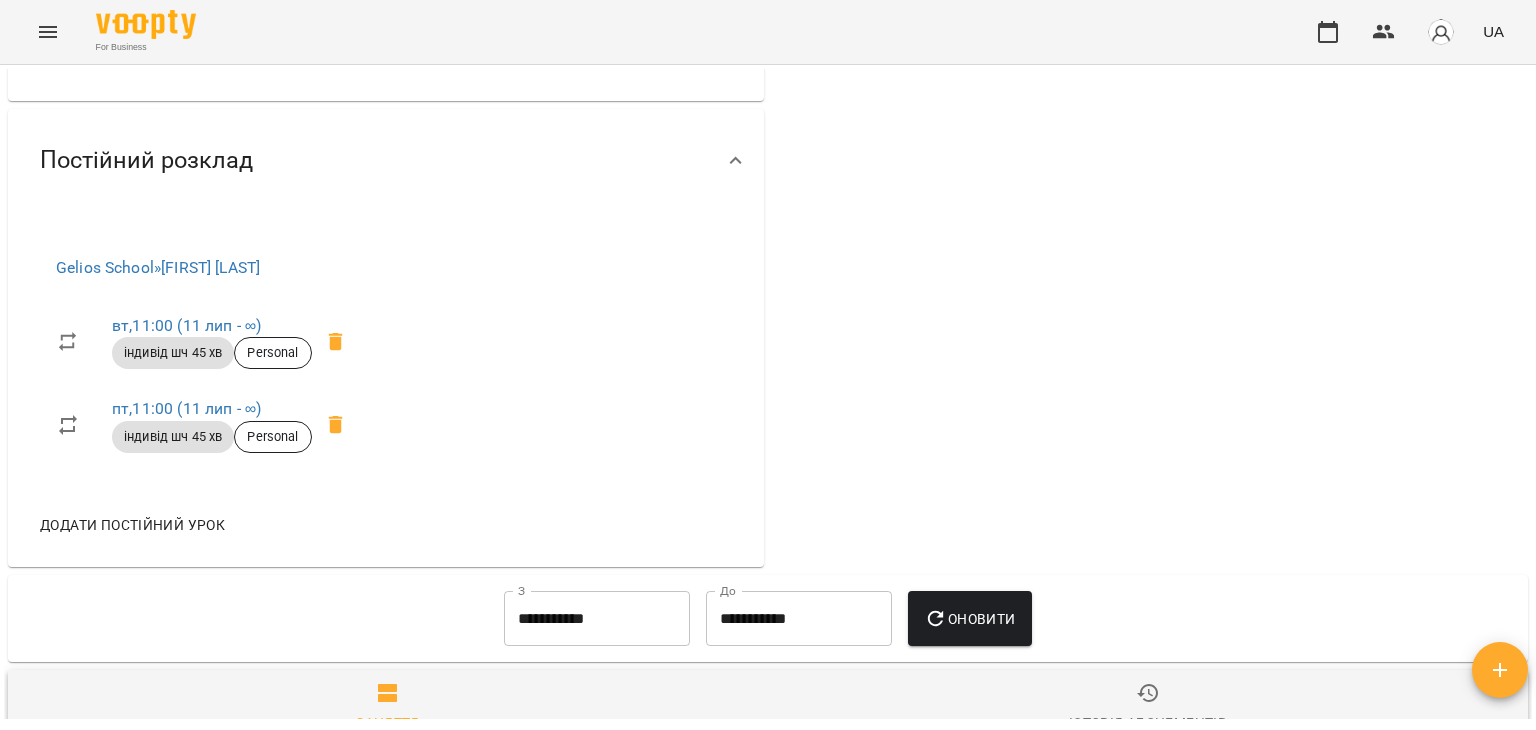 scroll, scrollTop: 1600, scrollLeft: 0, axis: vertical 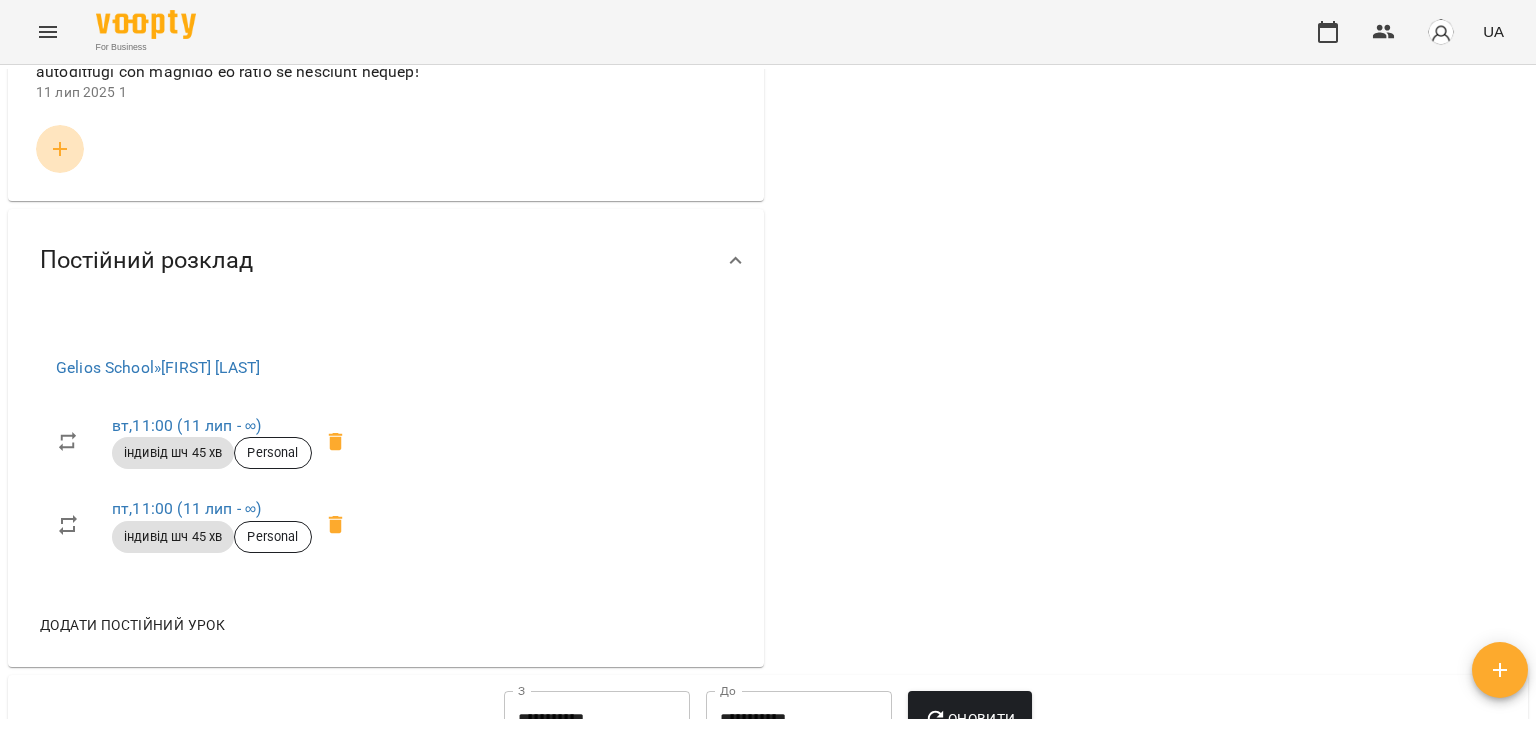 click 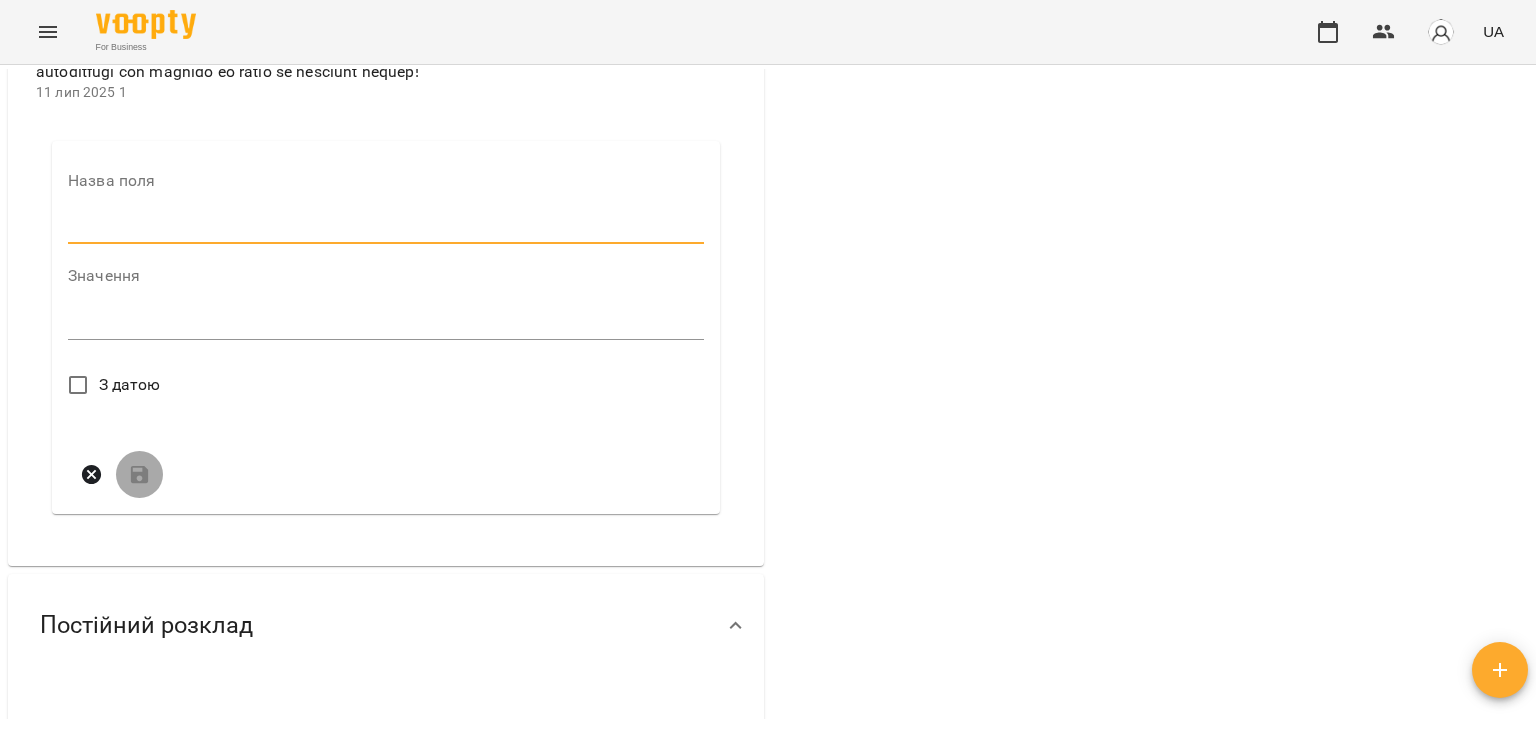 click at bounding box center [386, 229] 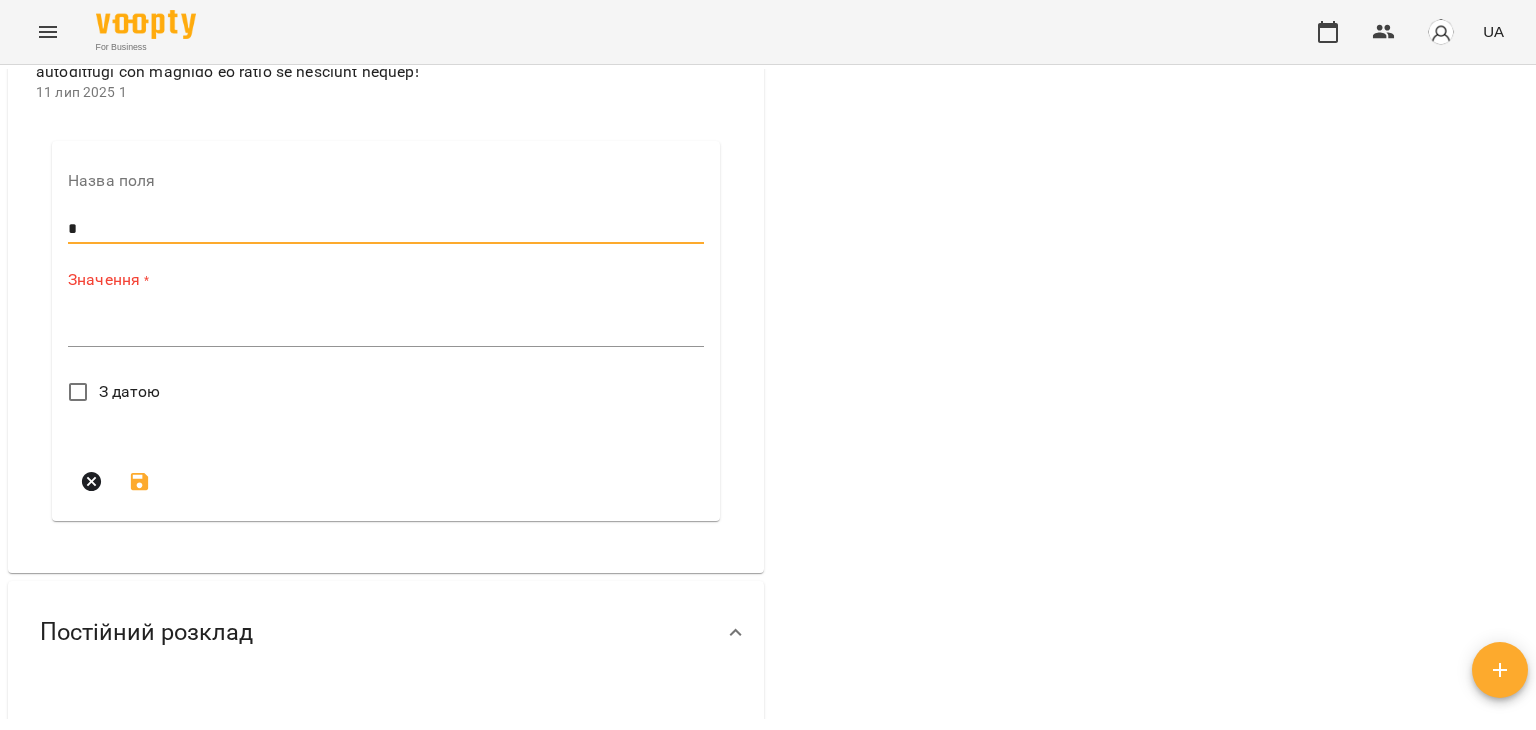click at bounding box center (386, 330) 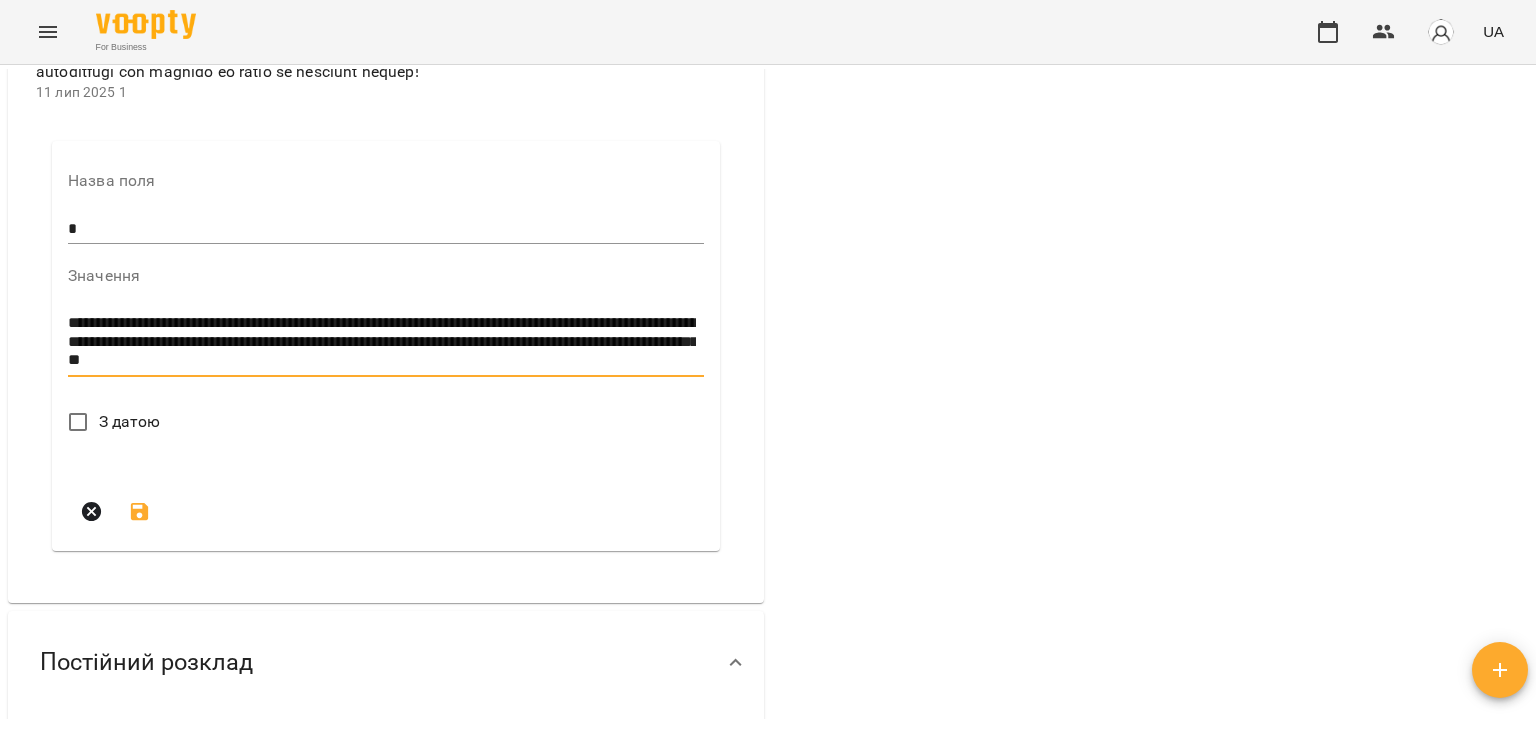 click on "**********" at bounding box center (382, 342) 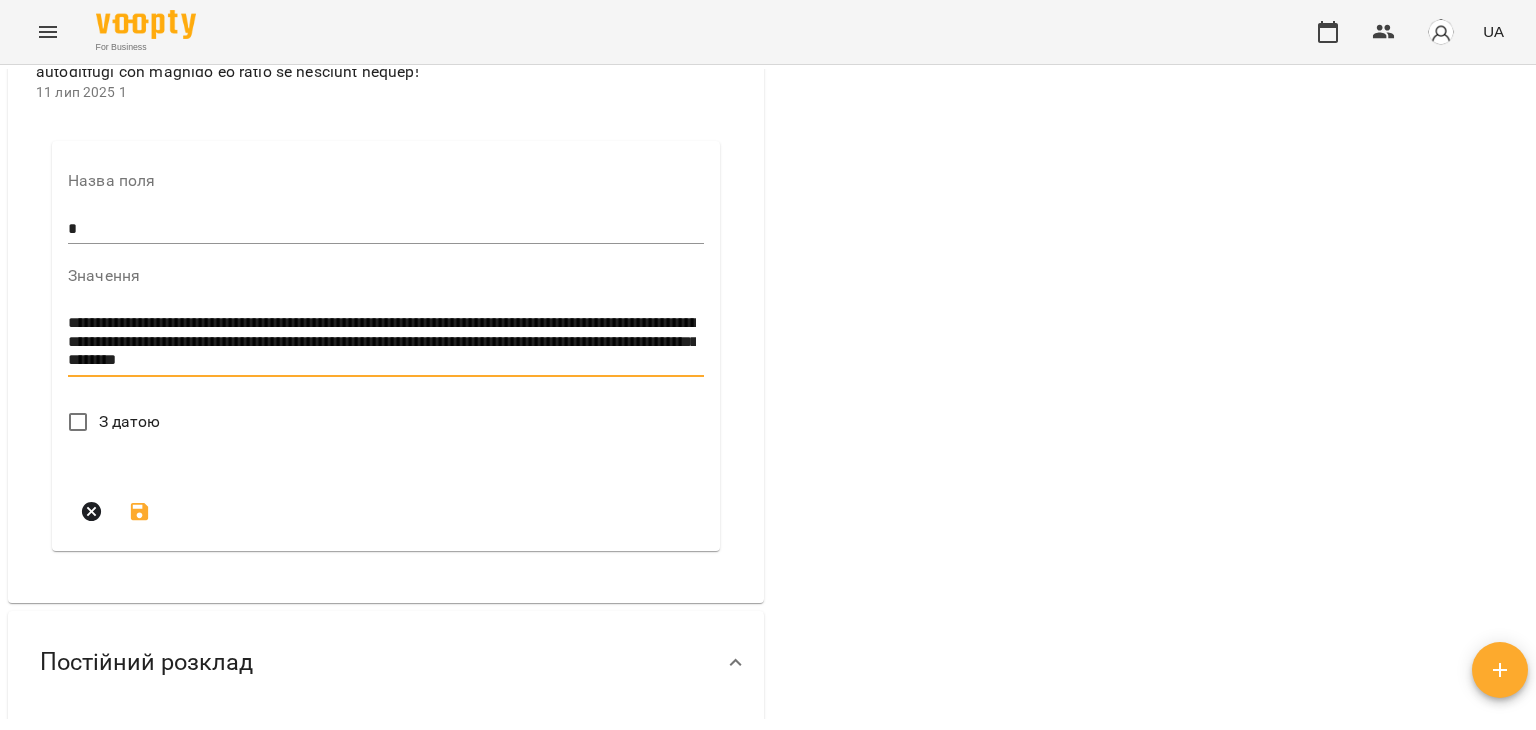click on "**********" at bounding box center (382, 342) 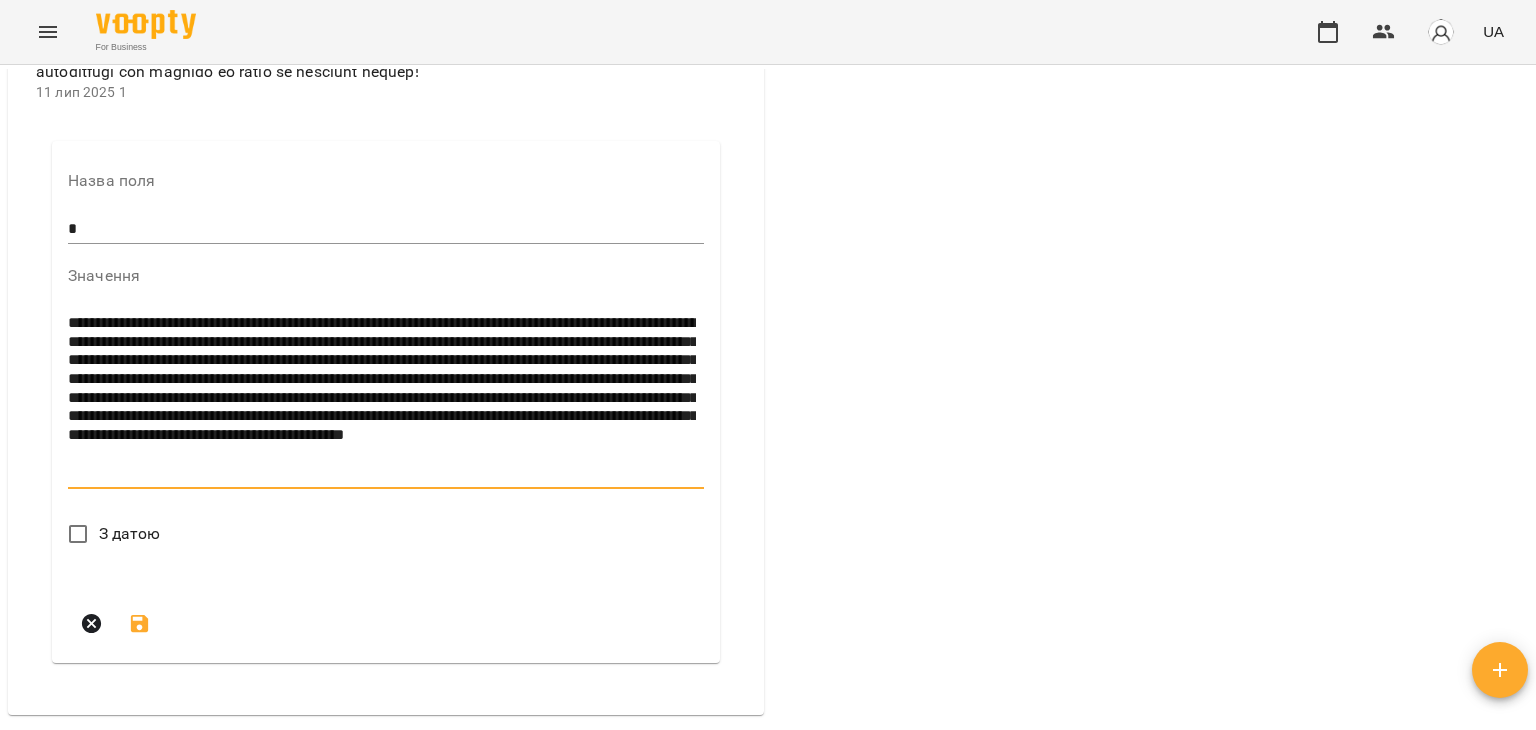click on "**********" at bounding box center [382, 398] 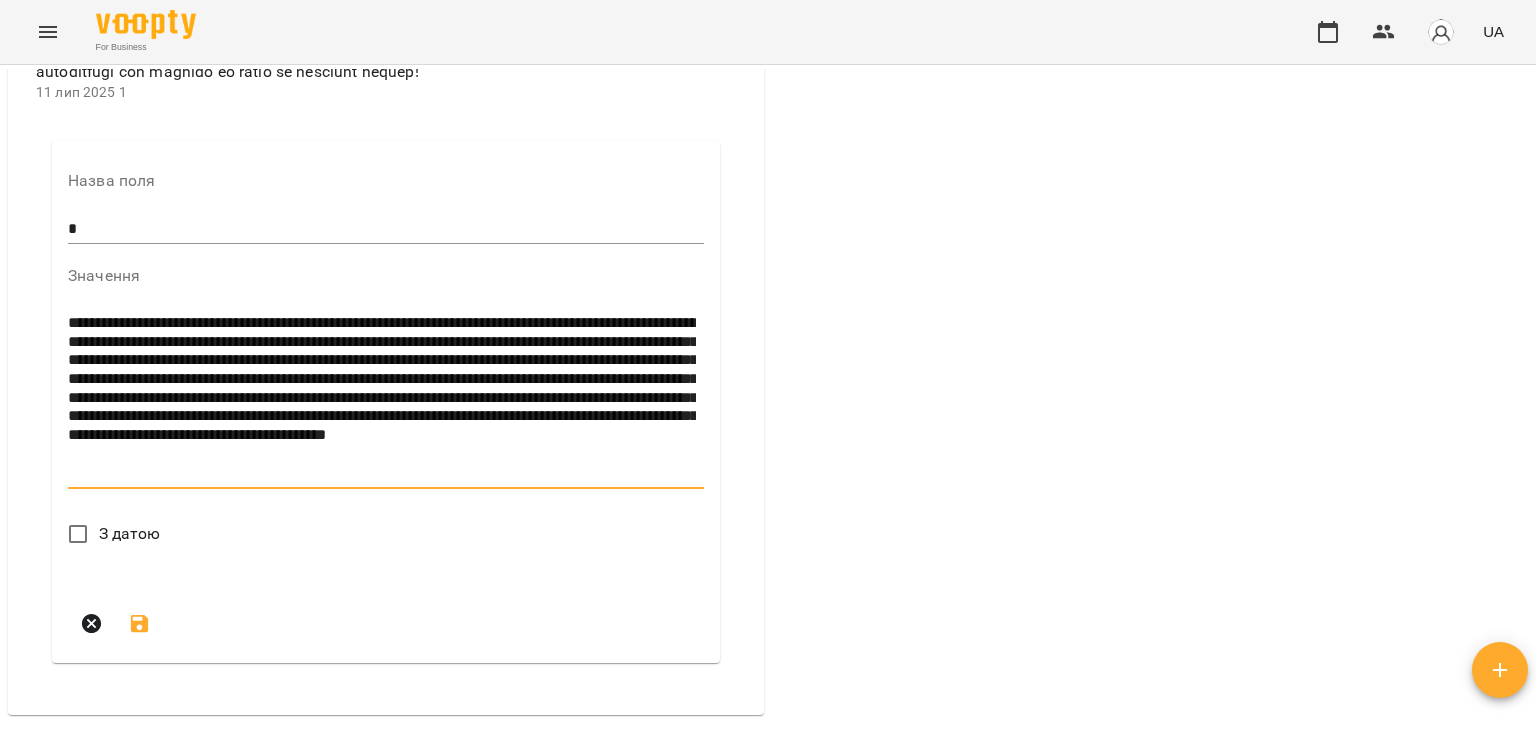 click on "**********" at bounding box center [382, 398] 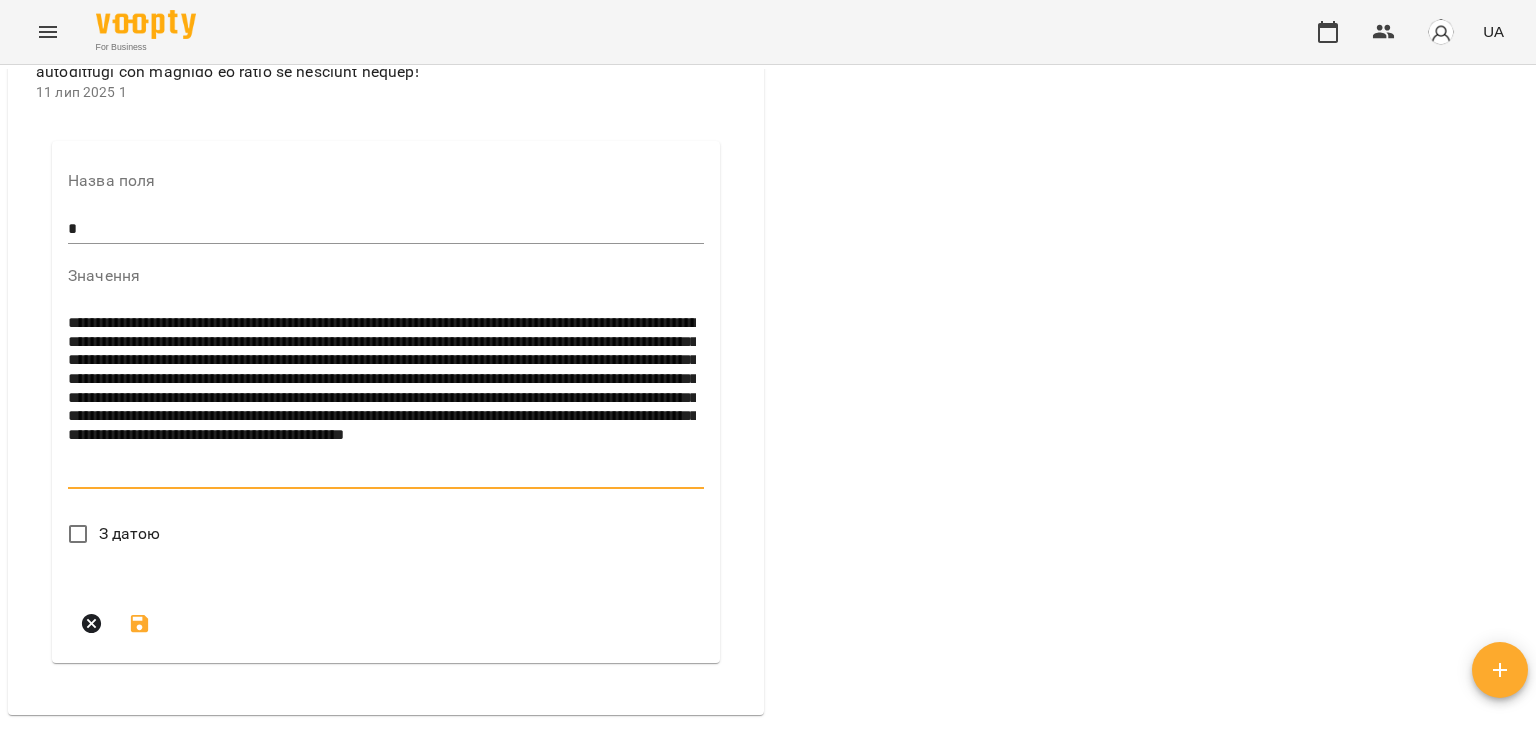 click on "**********" at bounding box center (382, 398) 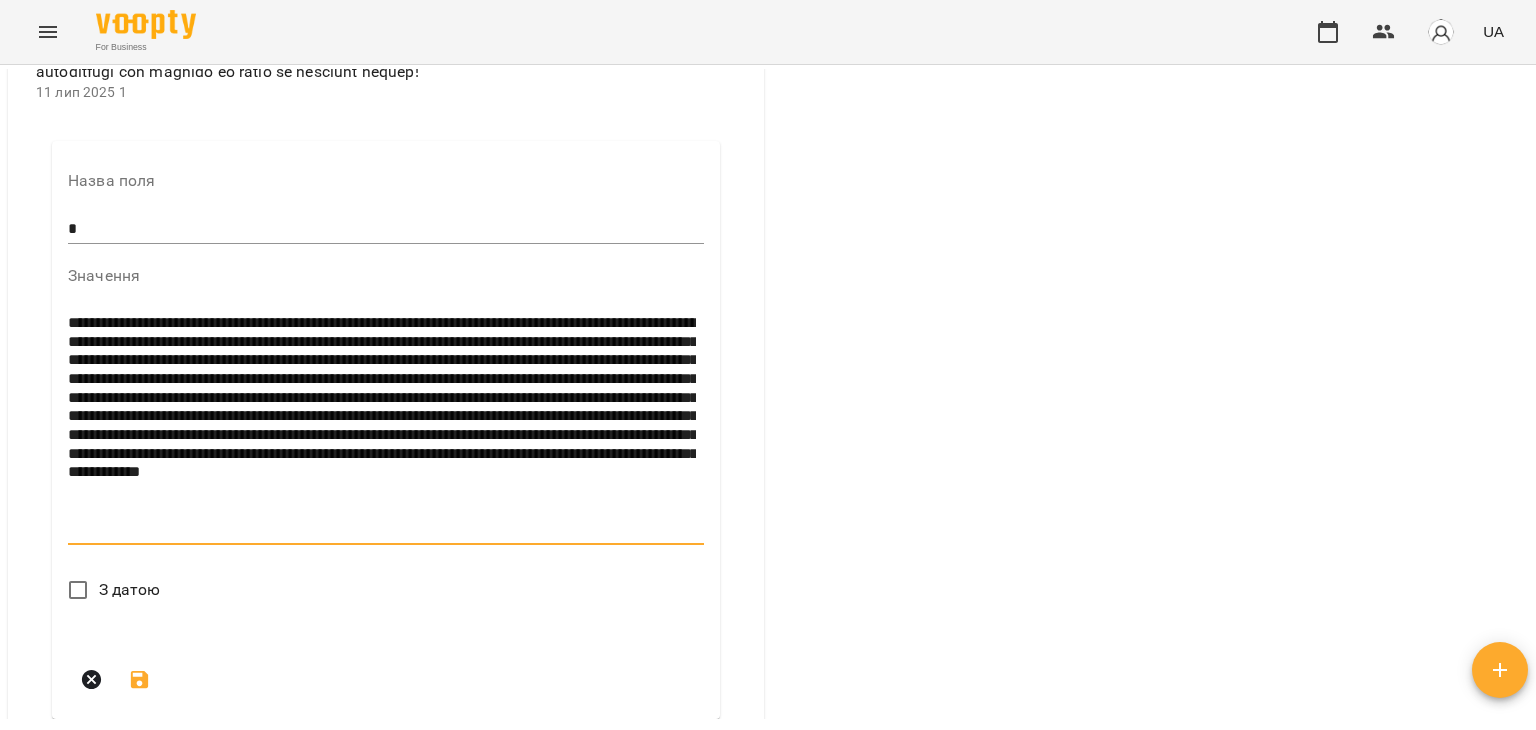 drag, startPoint x: 69, startPoint y: 407, endPoint x: 241, endPoint y: 610, distance: 266.06955 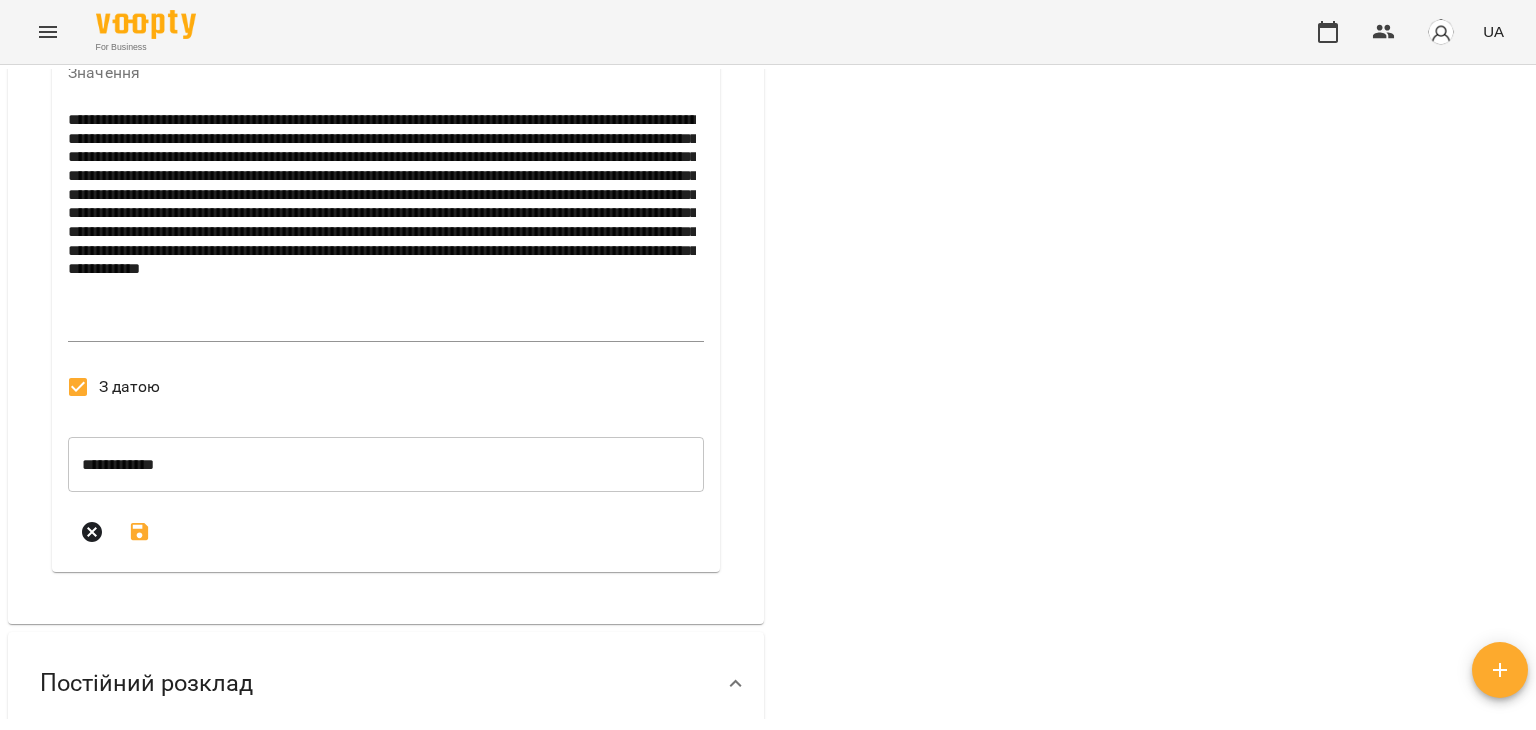 scroll, scrollTop: 2000, scrollLeft: 0, axis: vertical 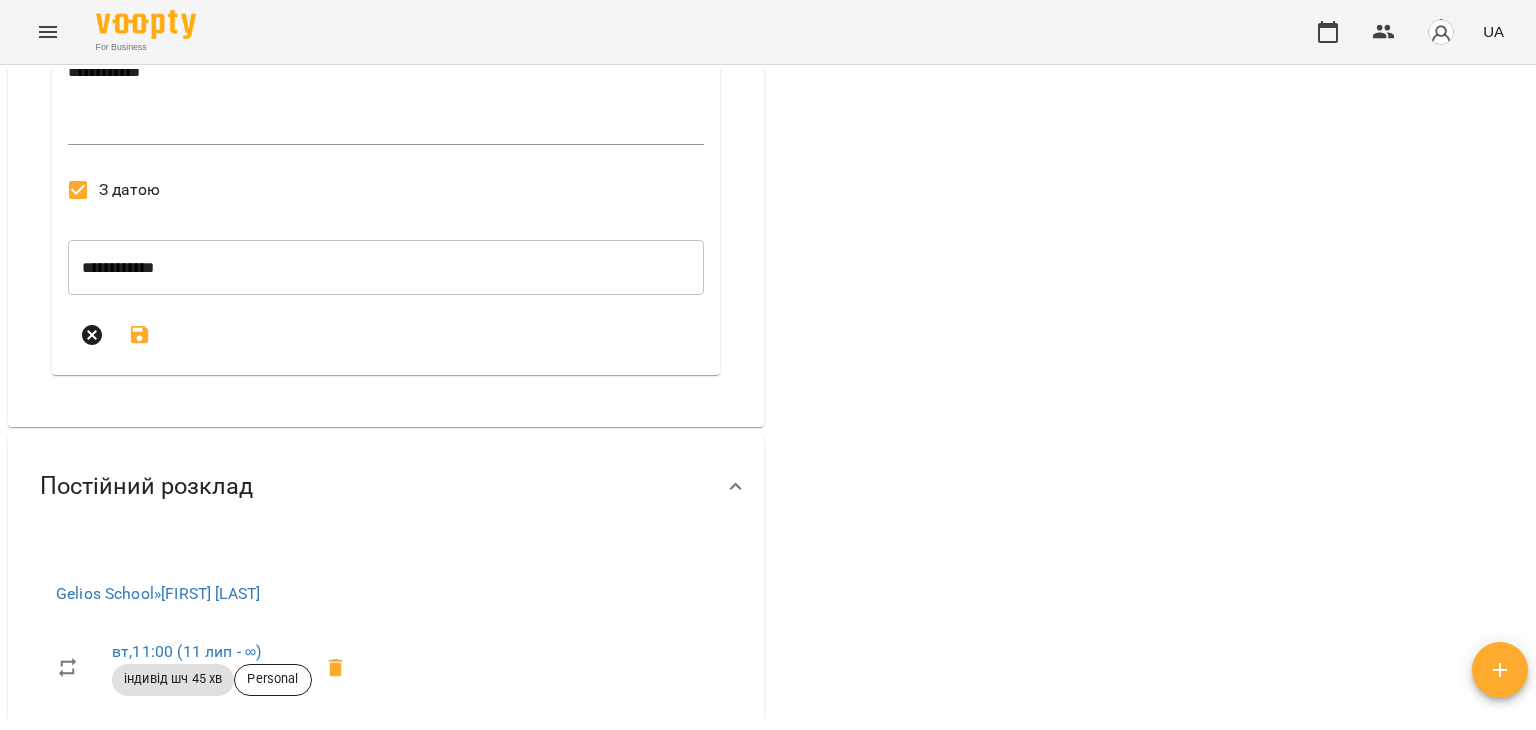 click 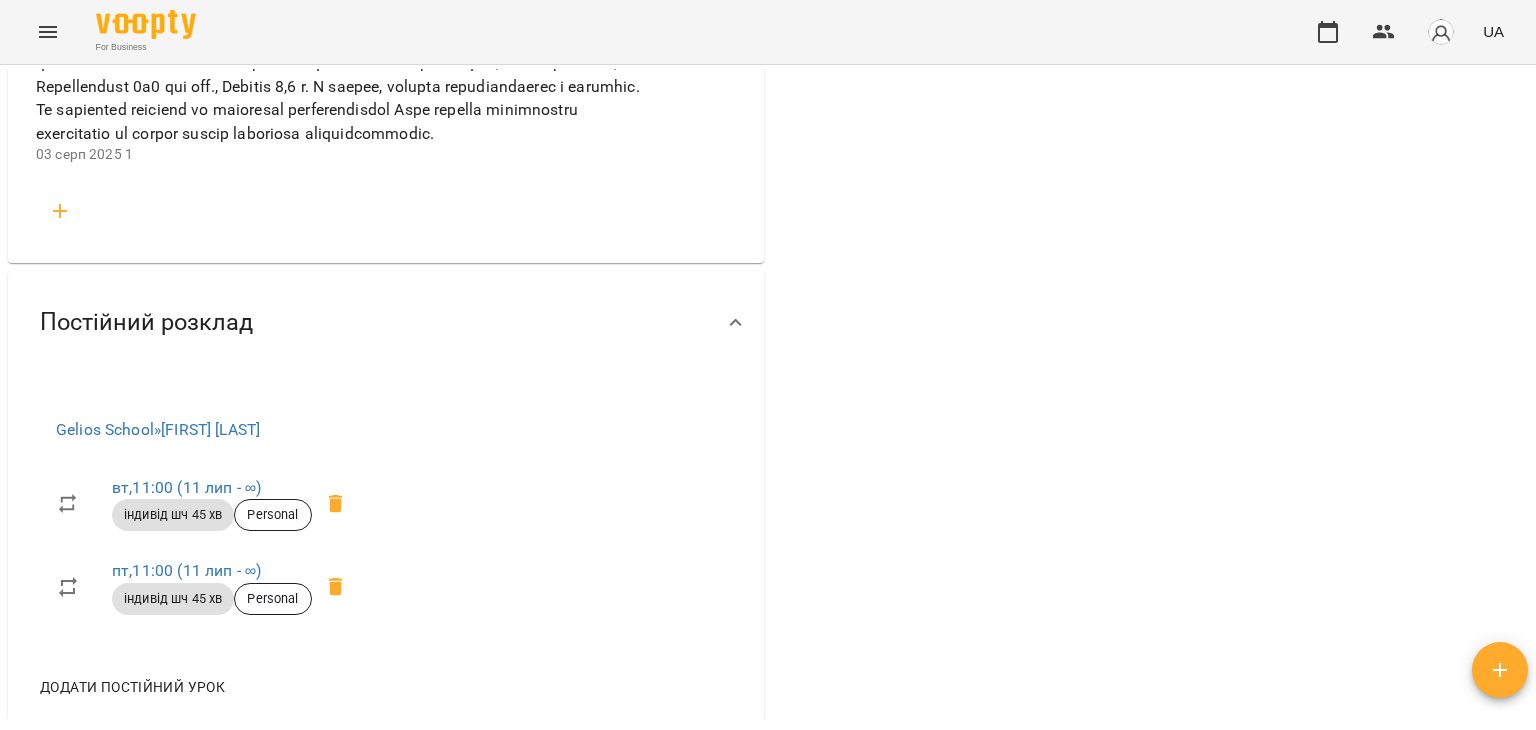 scroll, scrollTop: 1700, scrollLeft: 0, axis: vertical 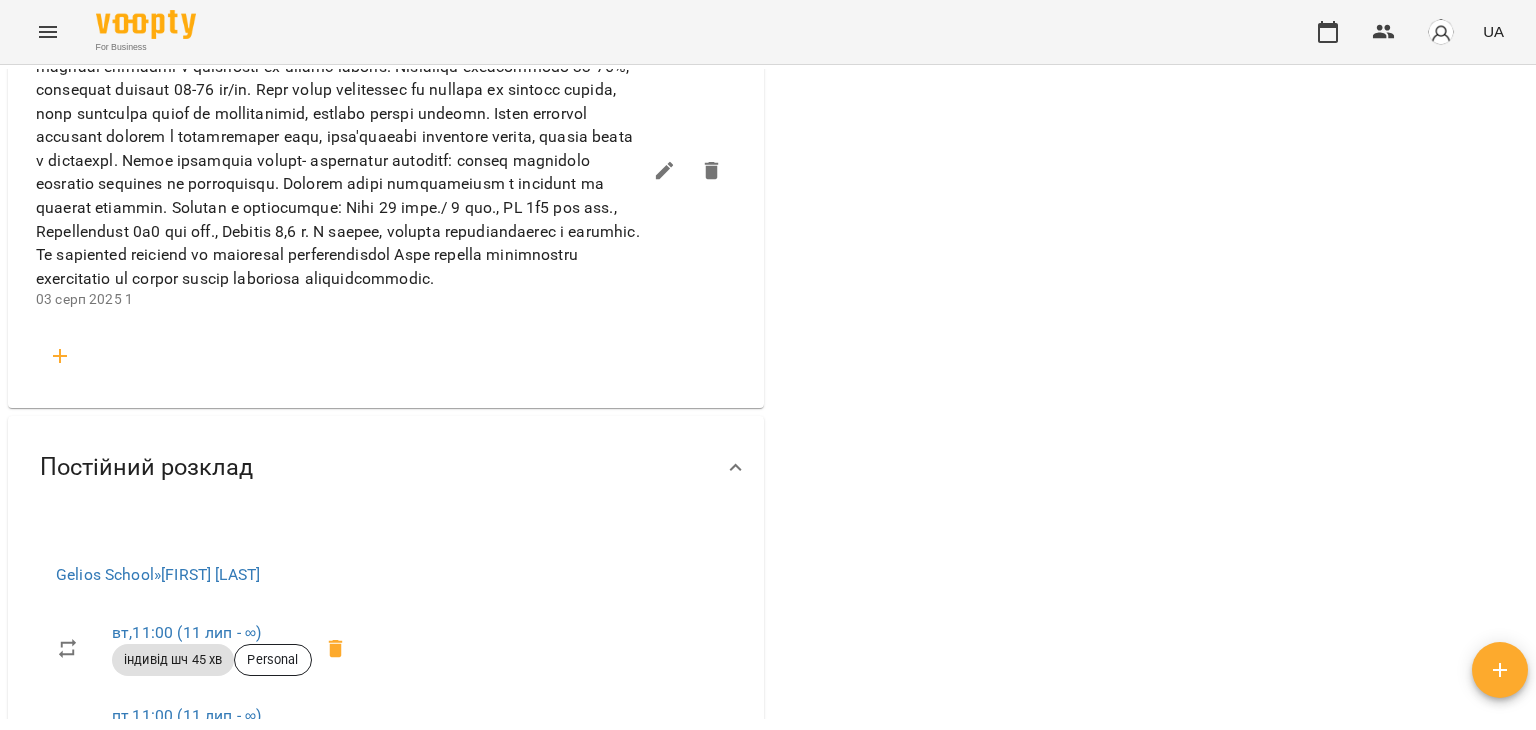 click 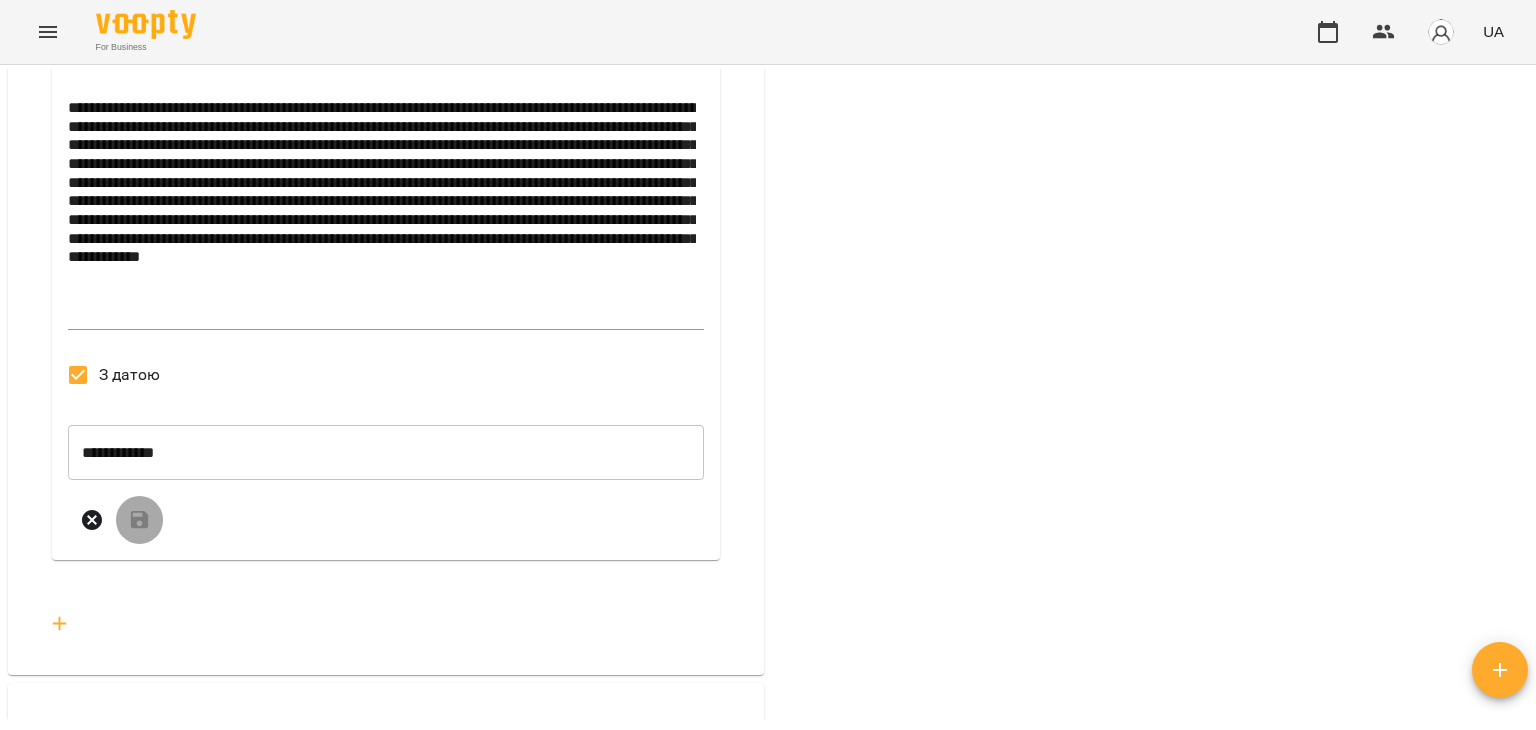 scroll, scrollTop: 1900, scrollLeft: 0, axis: vertical 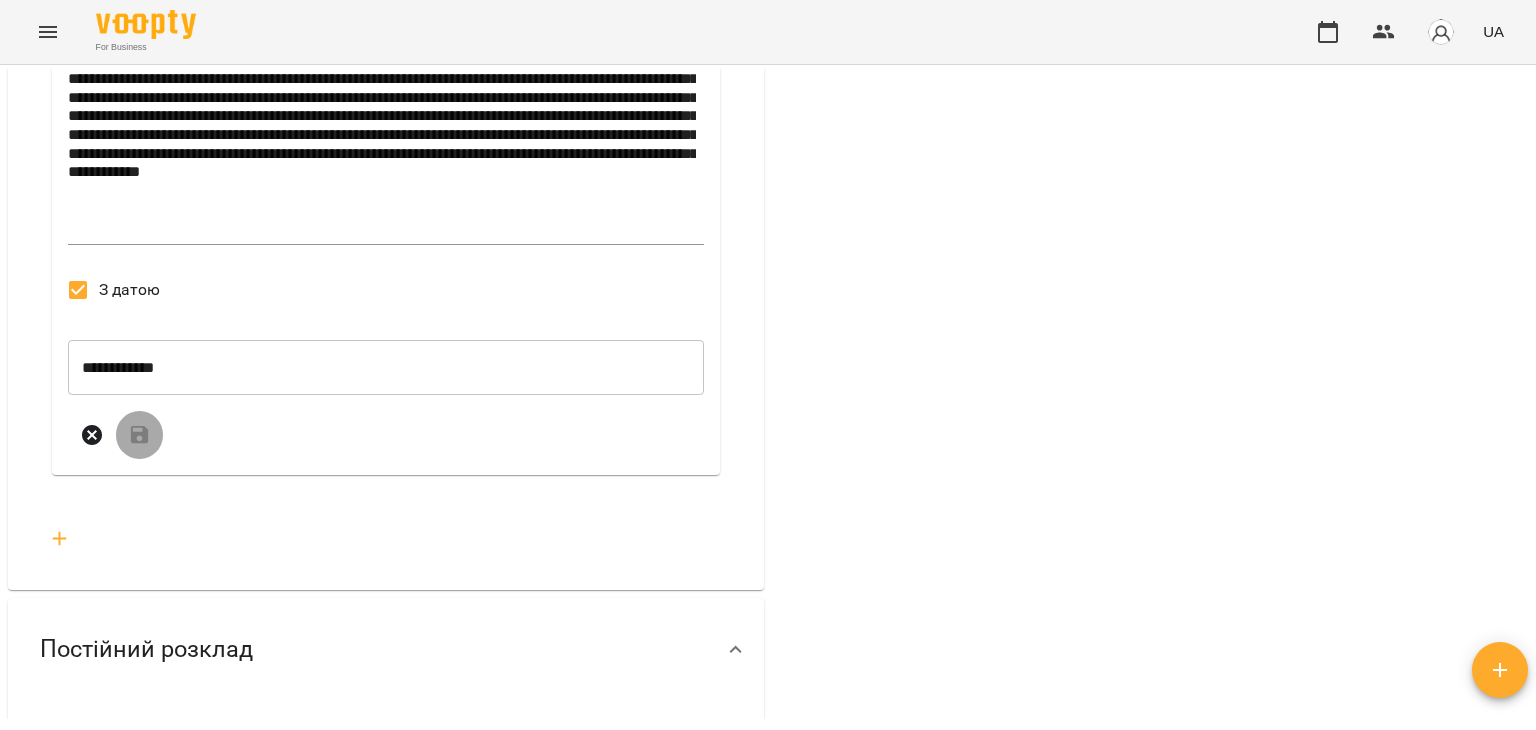 click on "**********" at bounding box center (386, 368) 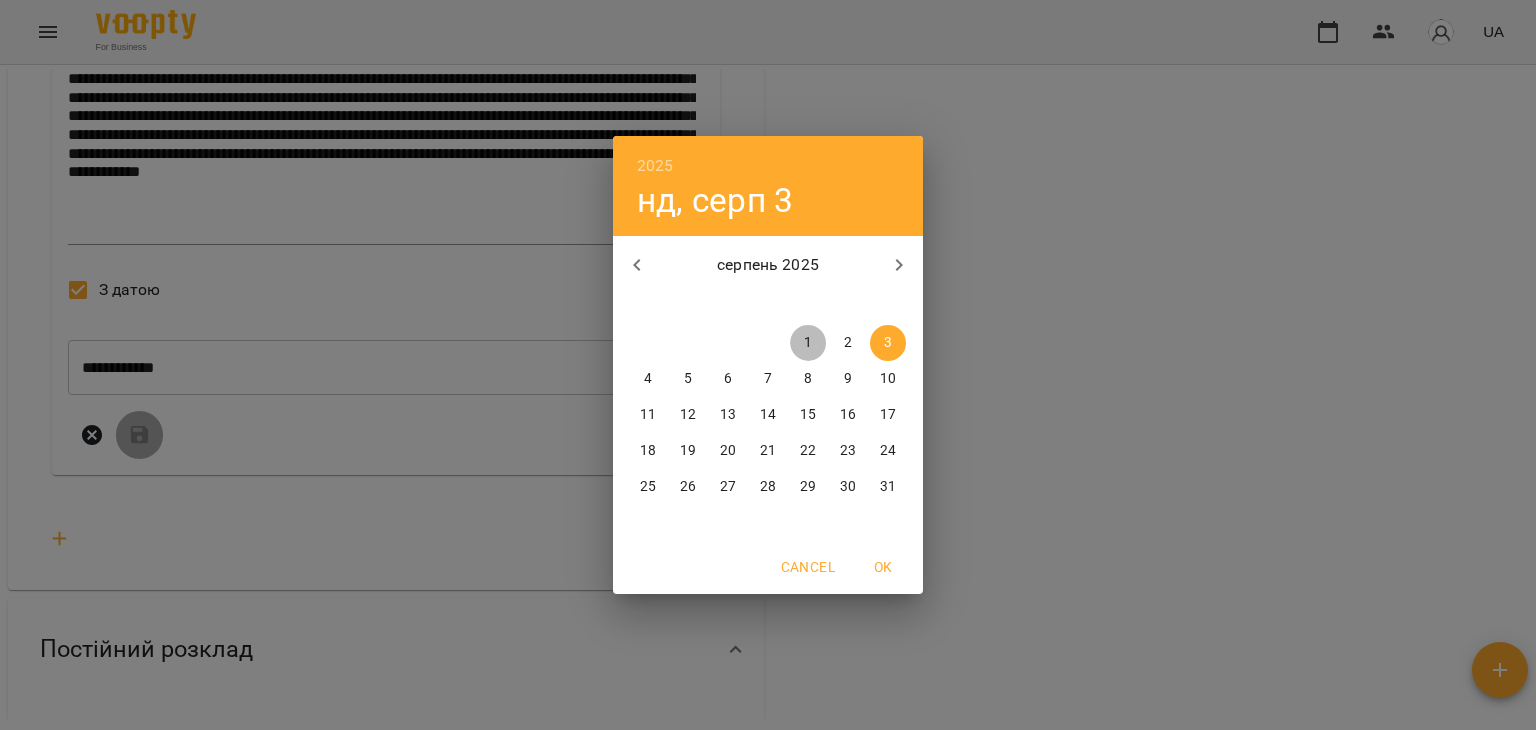 click on "1" at bounding box center [808, 343] 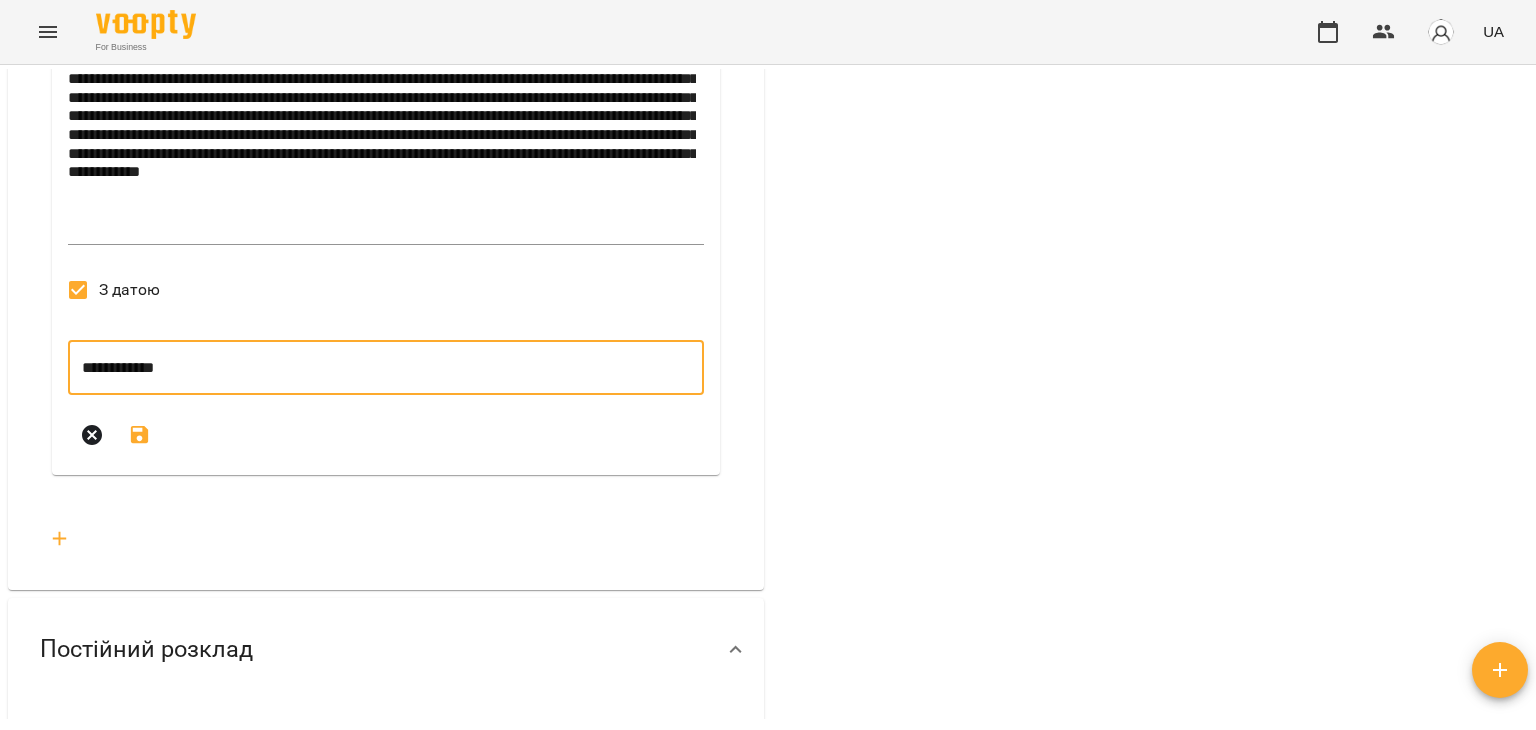 click 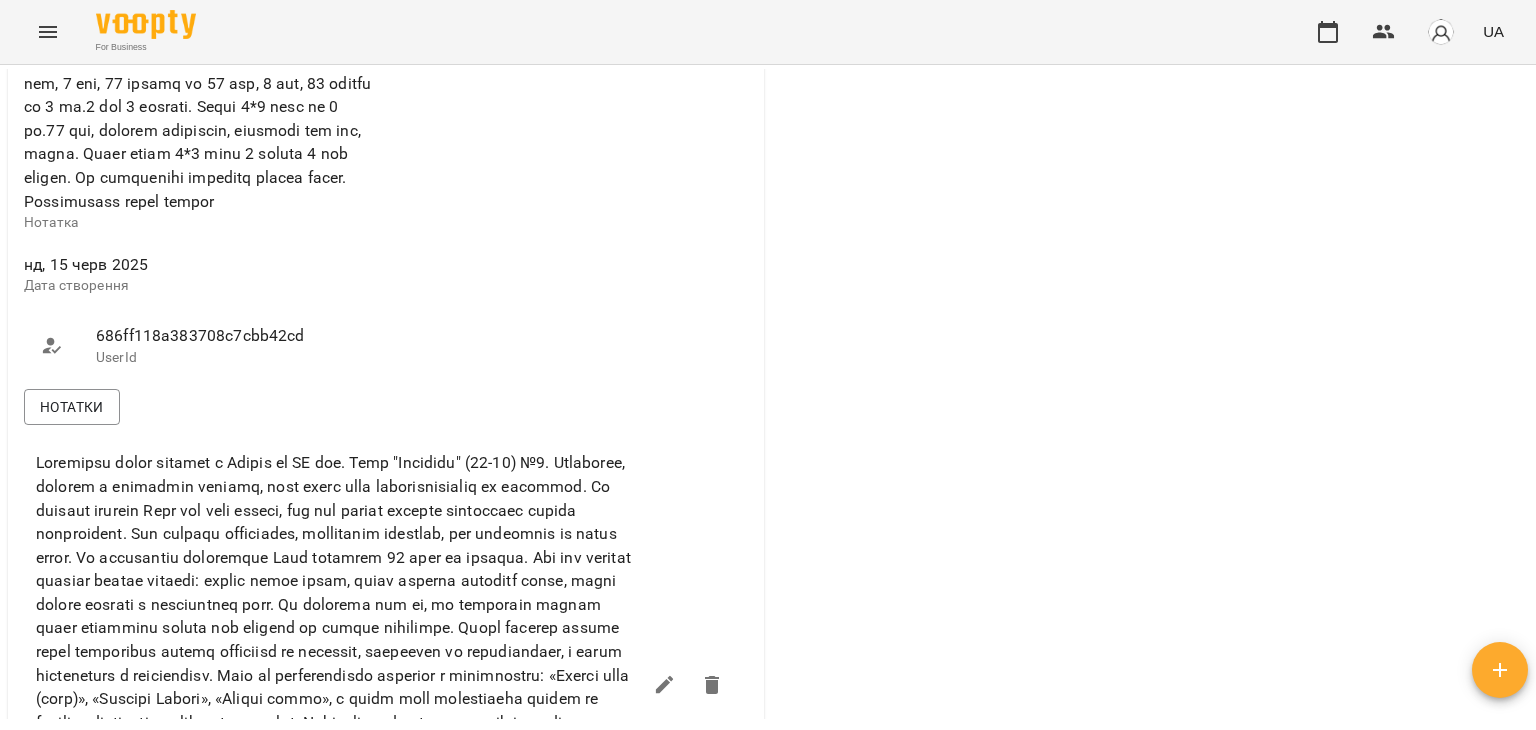scroll, scrollTop: 700, scrollLeft: 0, axis: vertical 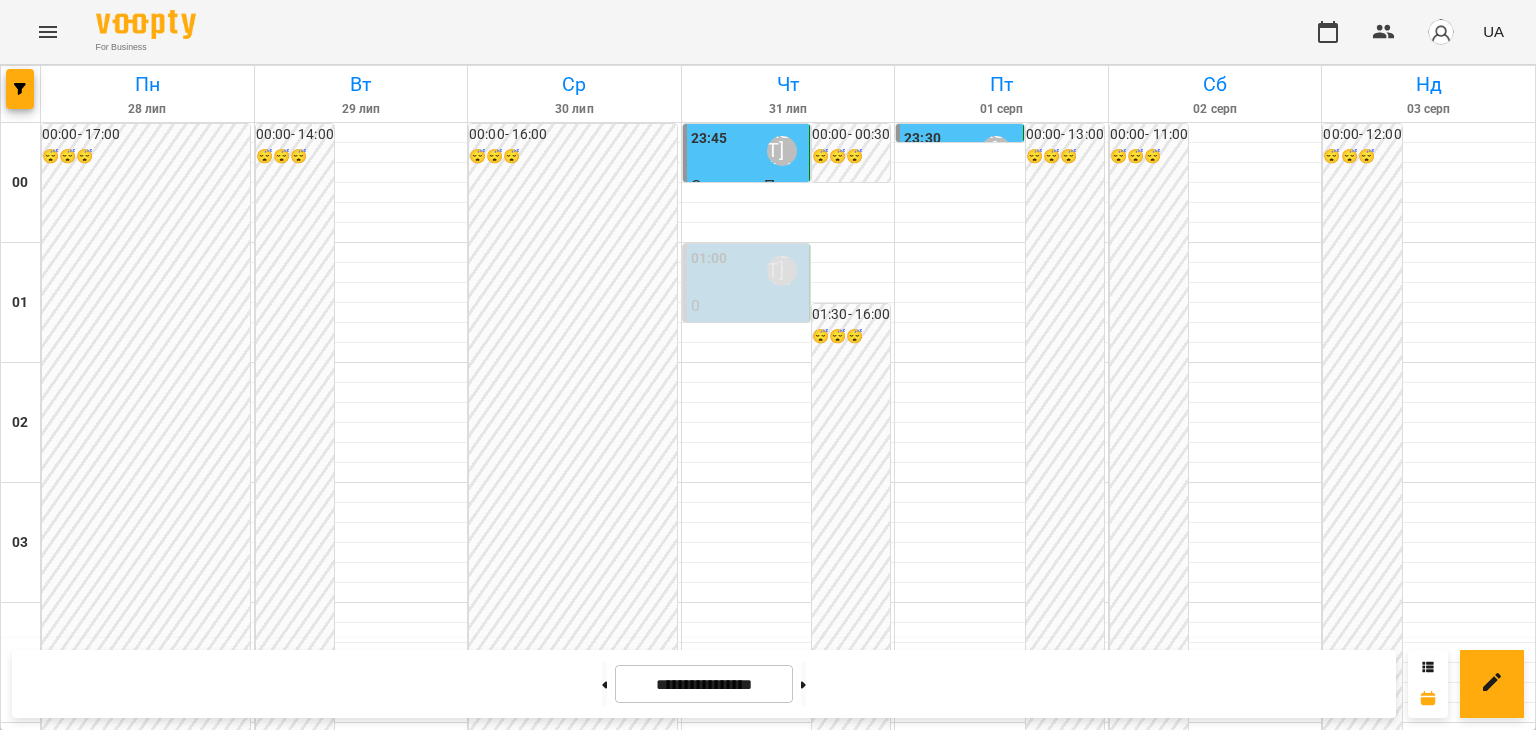 click on "20:00 Мосюра Лариса" at bounding box center (1215, 2551) 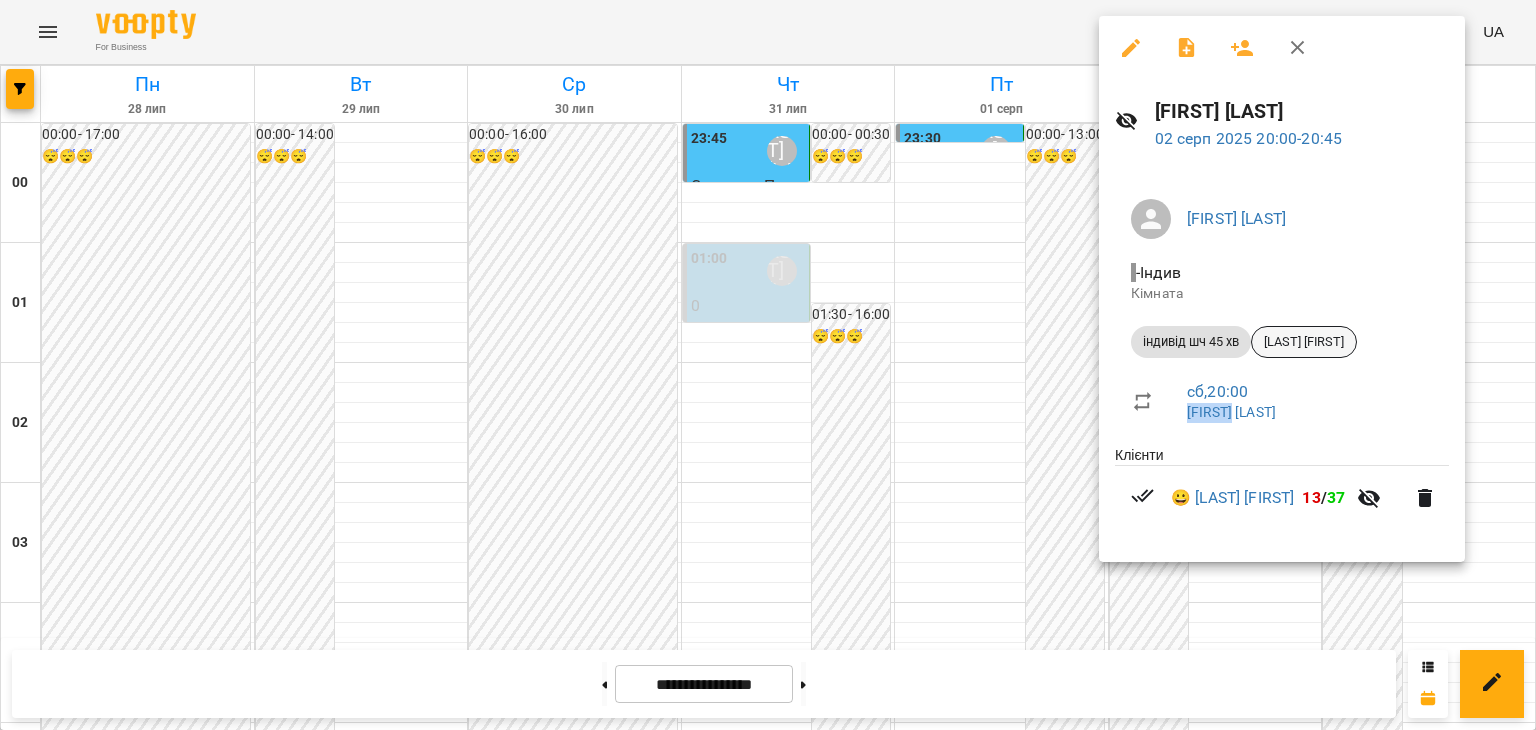 click on "[FIRST] [LAST]" at bounding box center [1304, 342] 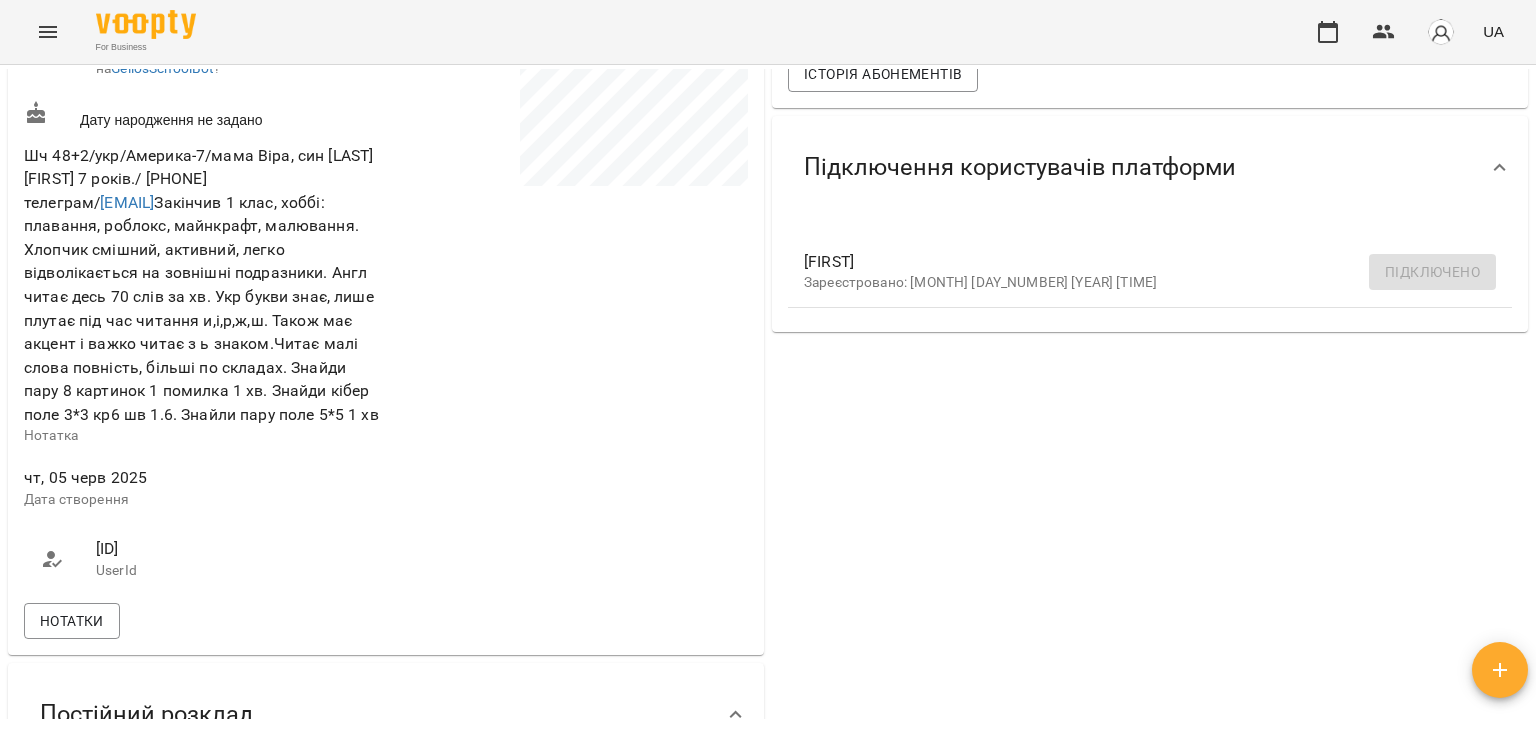 scroll, scrollTop: 700, scrollLeft: 0, axis: vertical 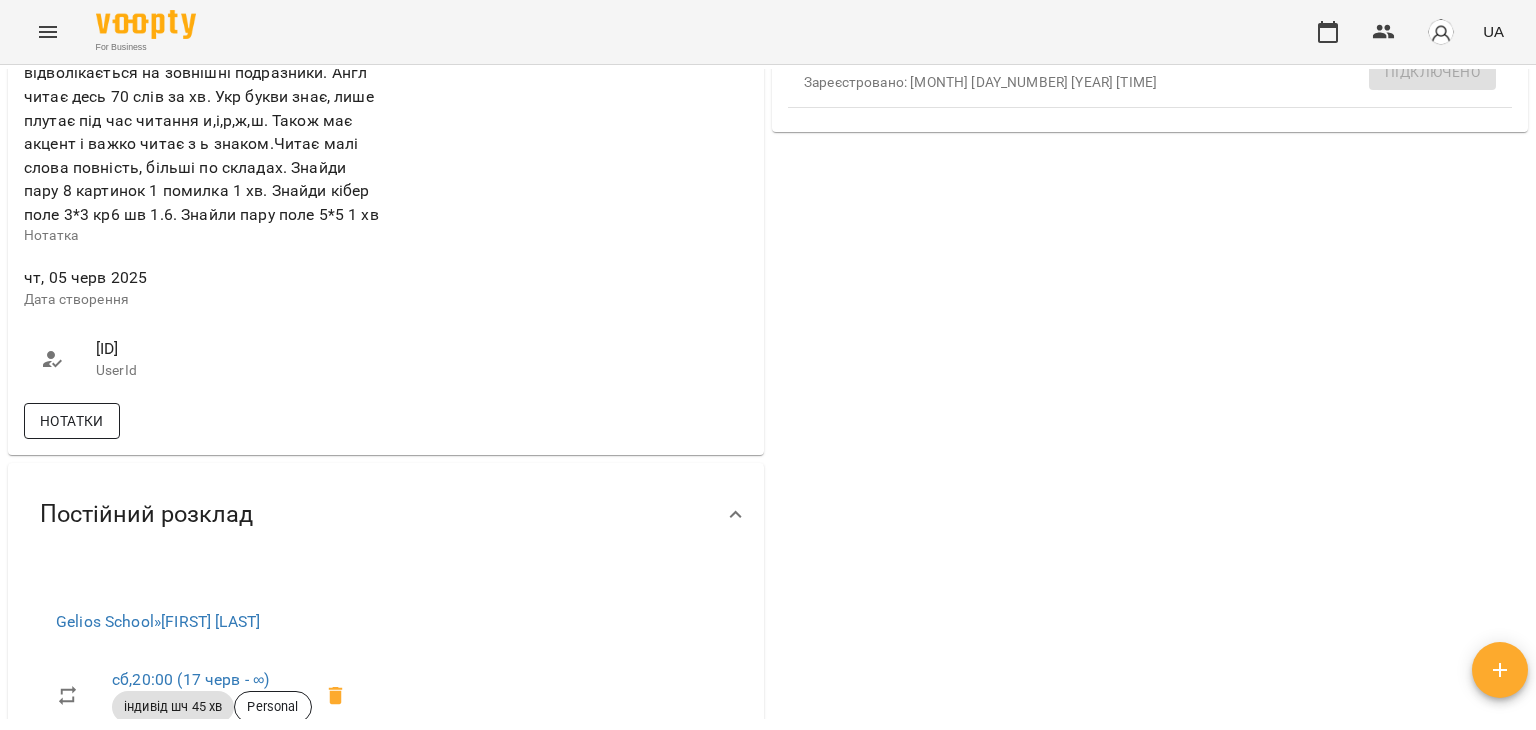 click on "Нотатки" at bounding box center (72, 421) 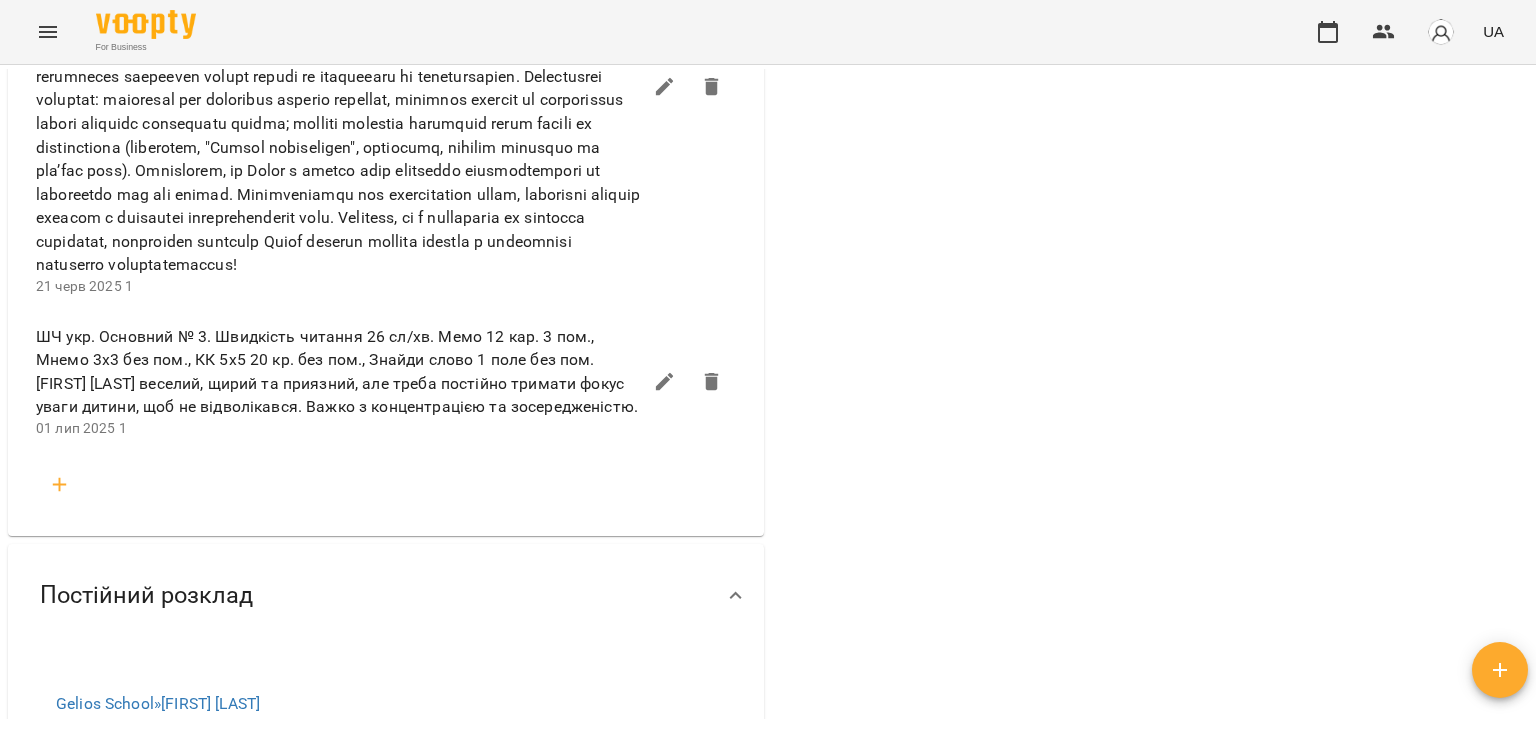 scroll, scrollTop: 1600, scrollLeft: 0, axis: vertical 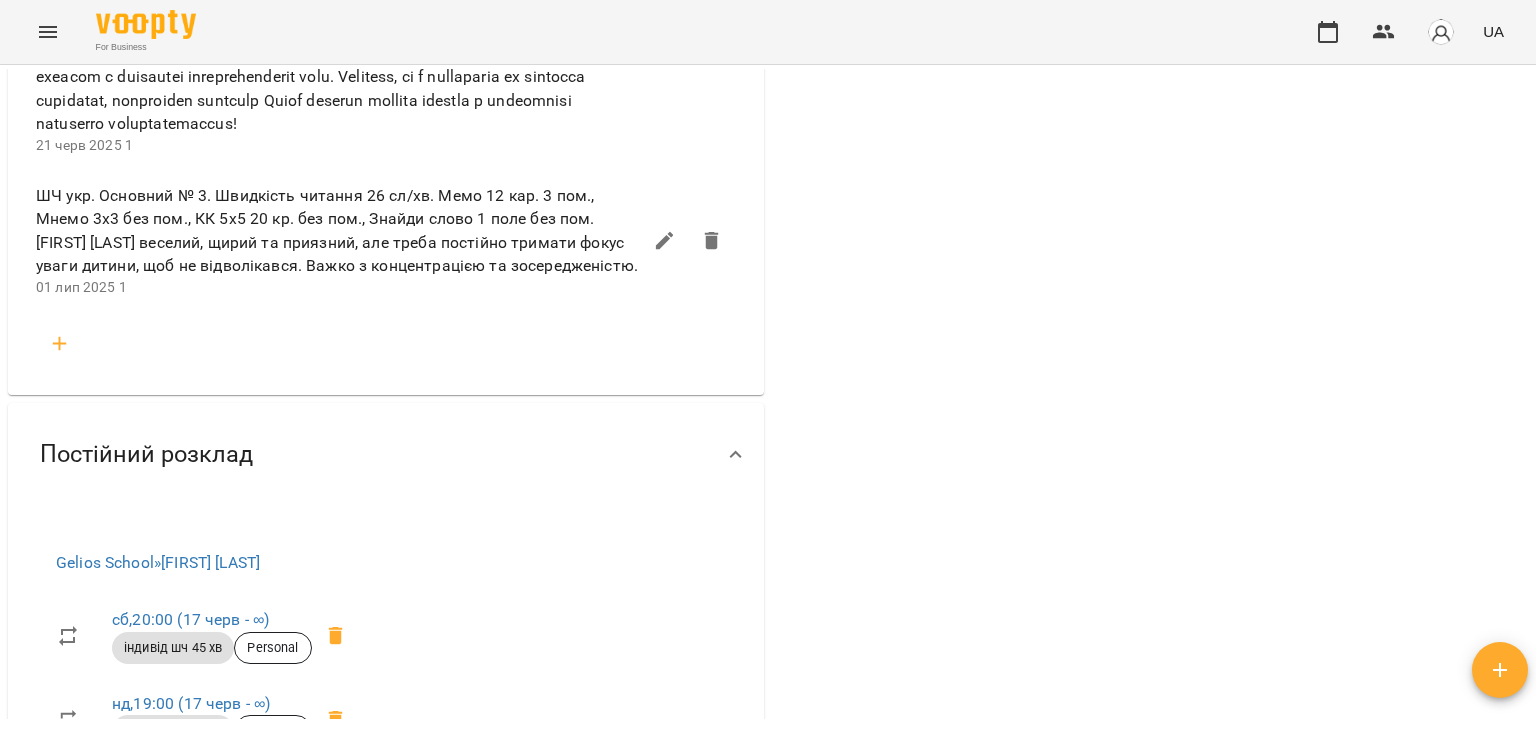 click 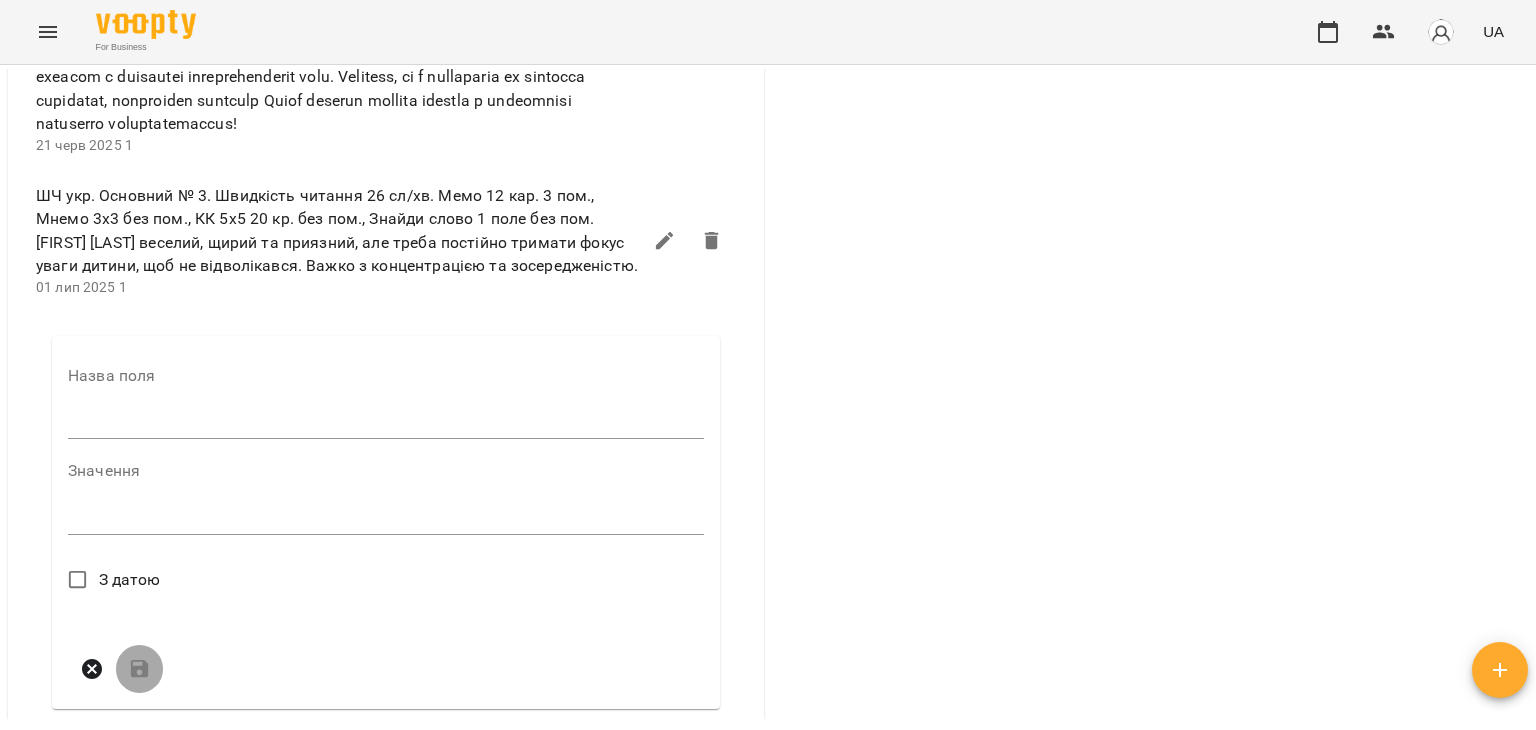 click at bounding box center [386, 423] 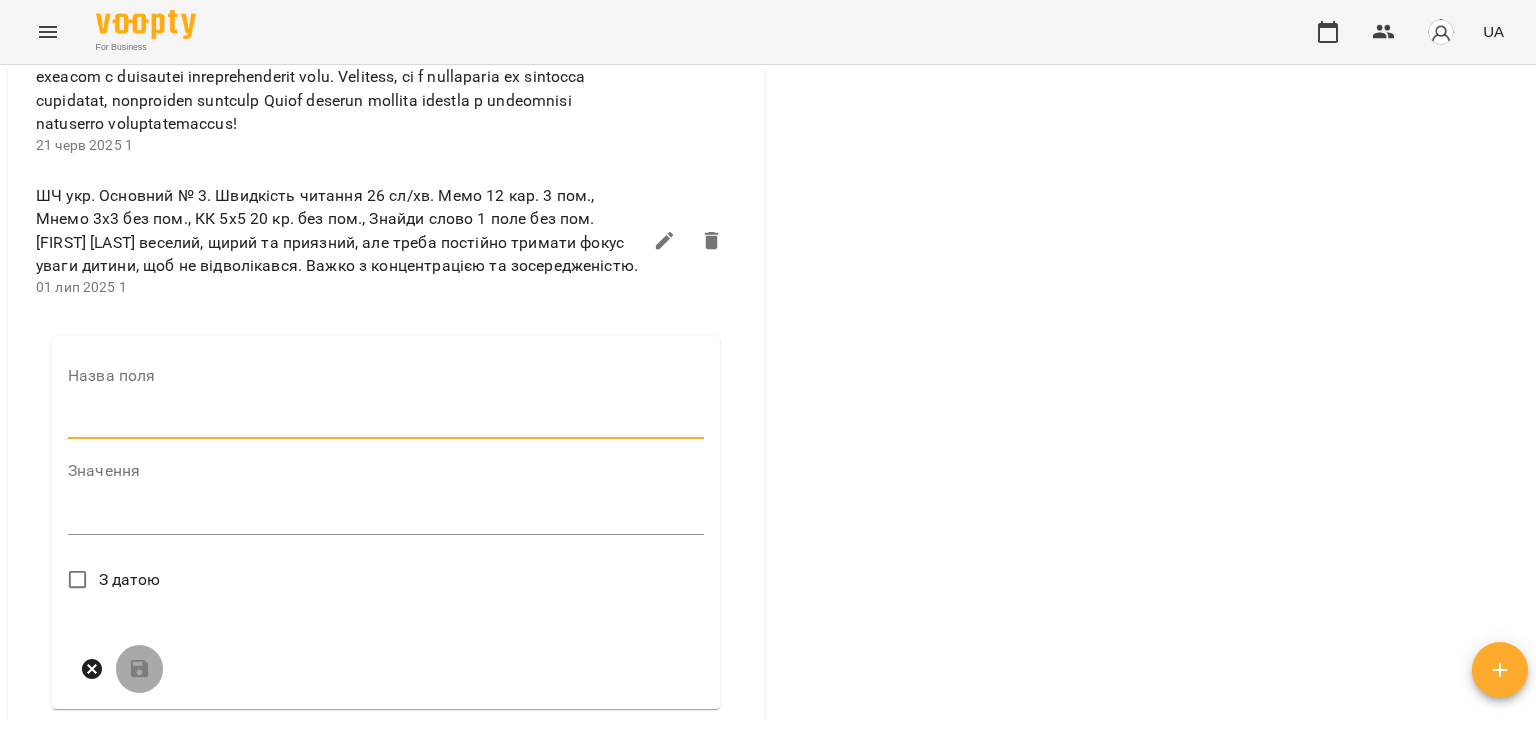 type on "*" 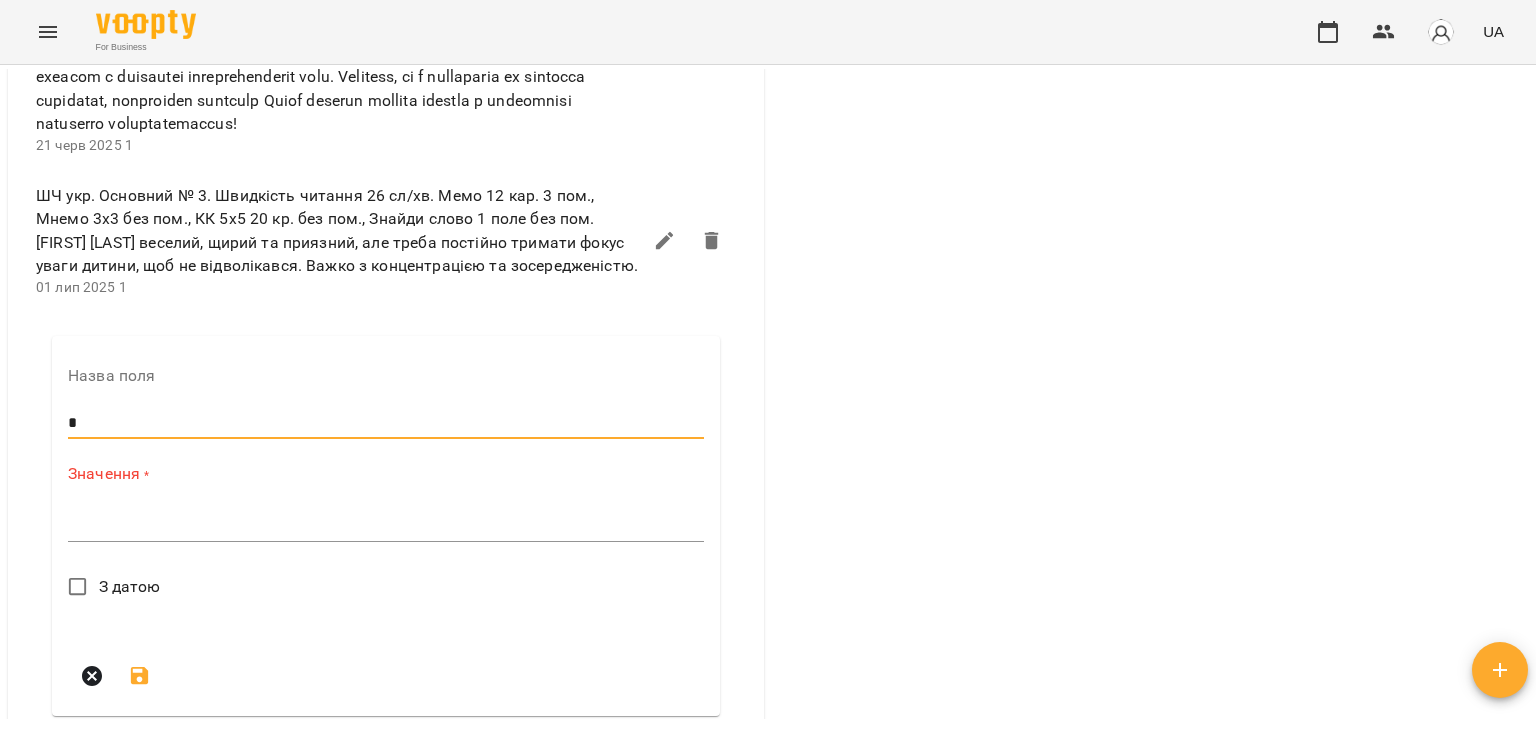 click at bounding box center (386, 525) 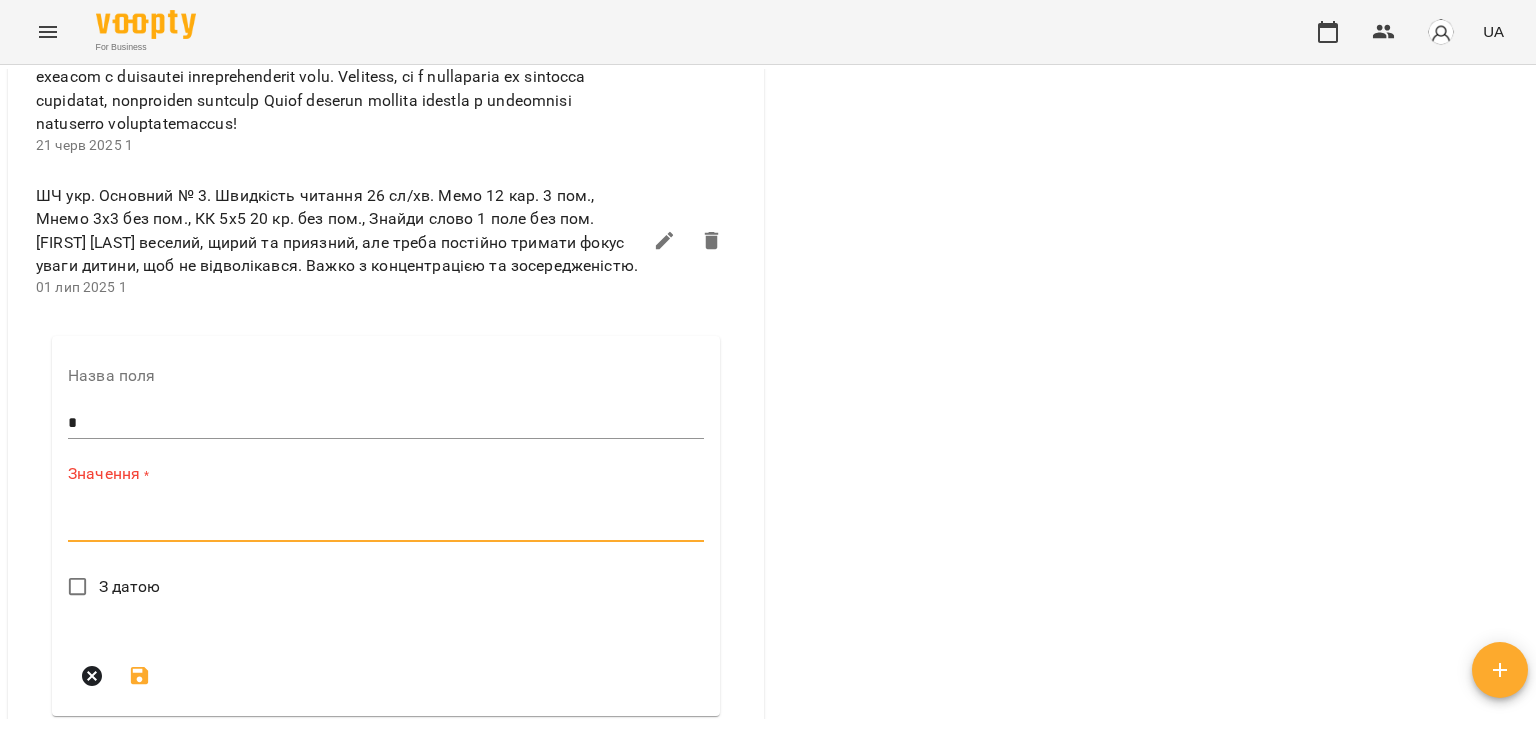 paste on "**********" 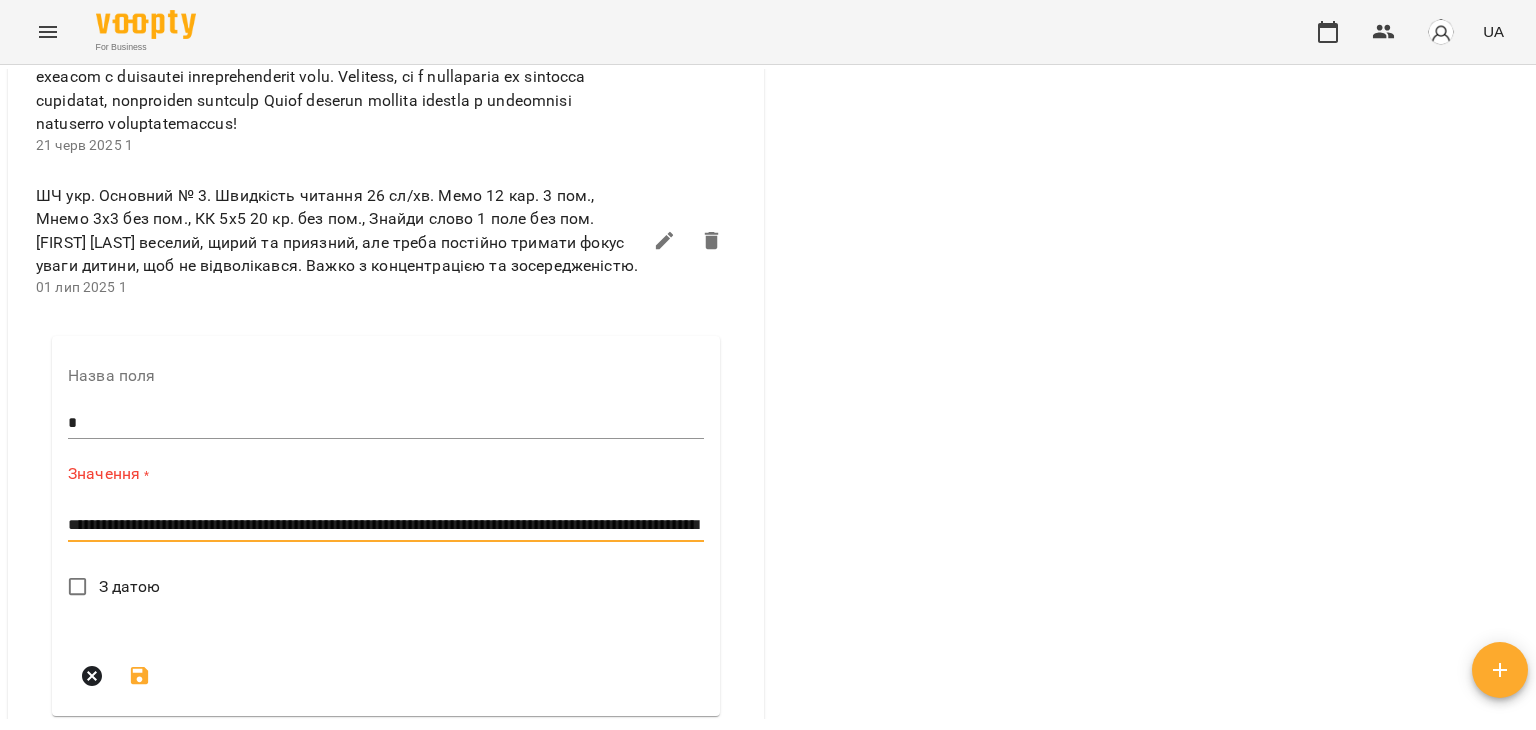 scroll, scrollTop: 1675, scrollLeft: 0, axis: vertical 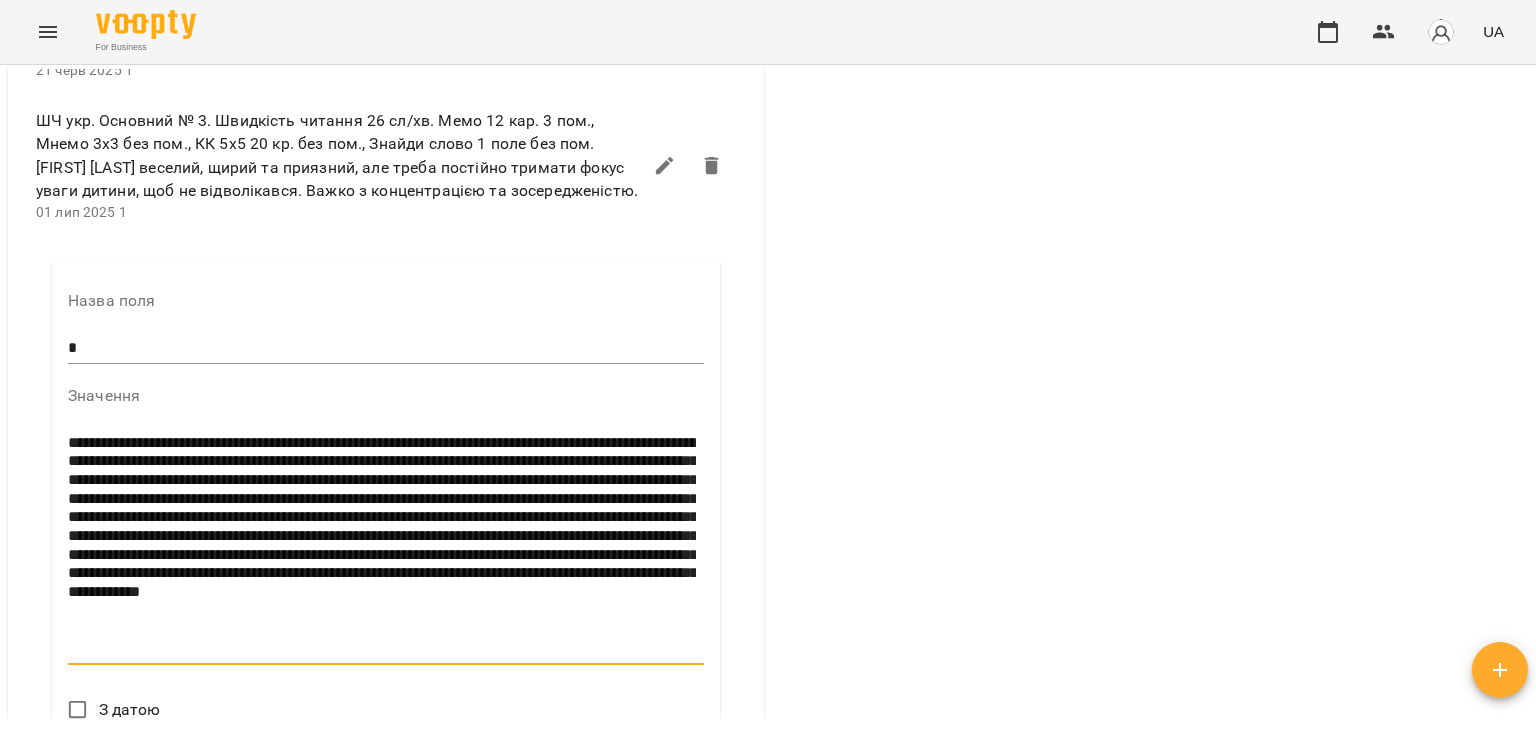click on "**********" at bounding box center (382, 546) 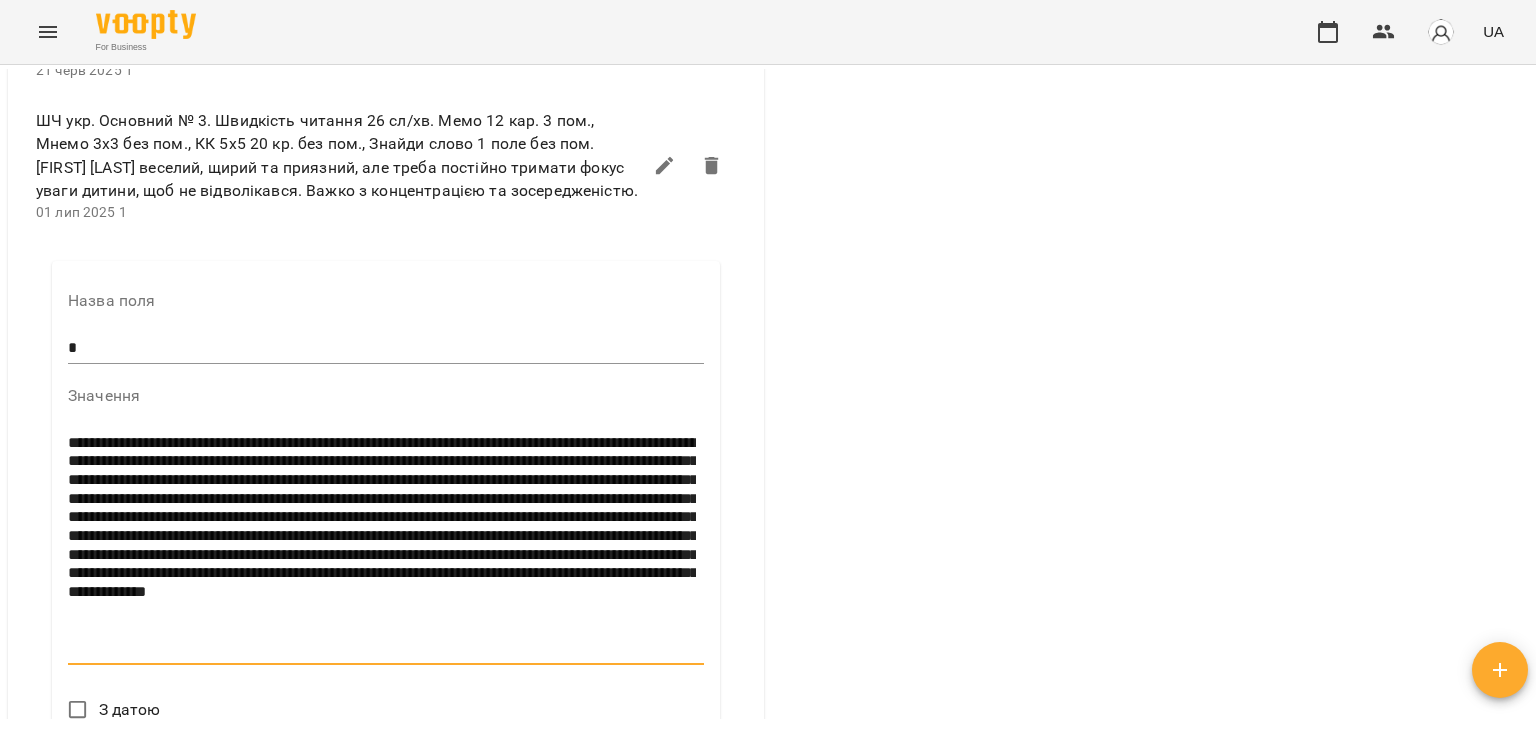 click on "**********" at bounding box center [382, 546] 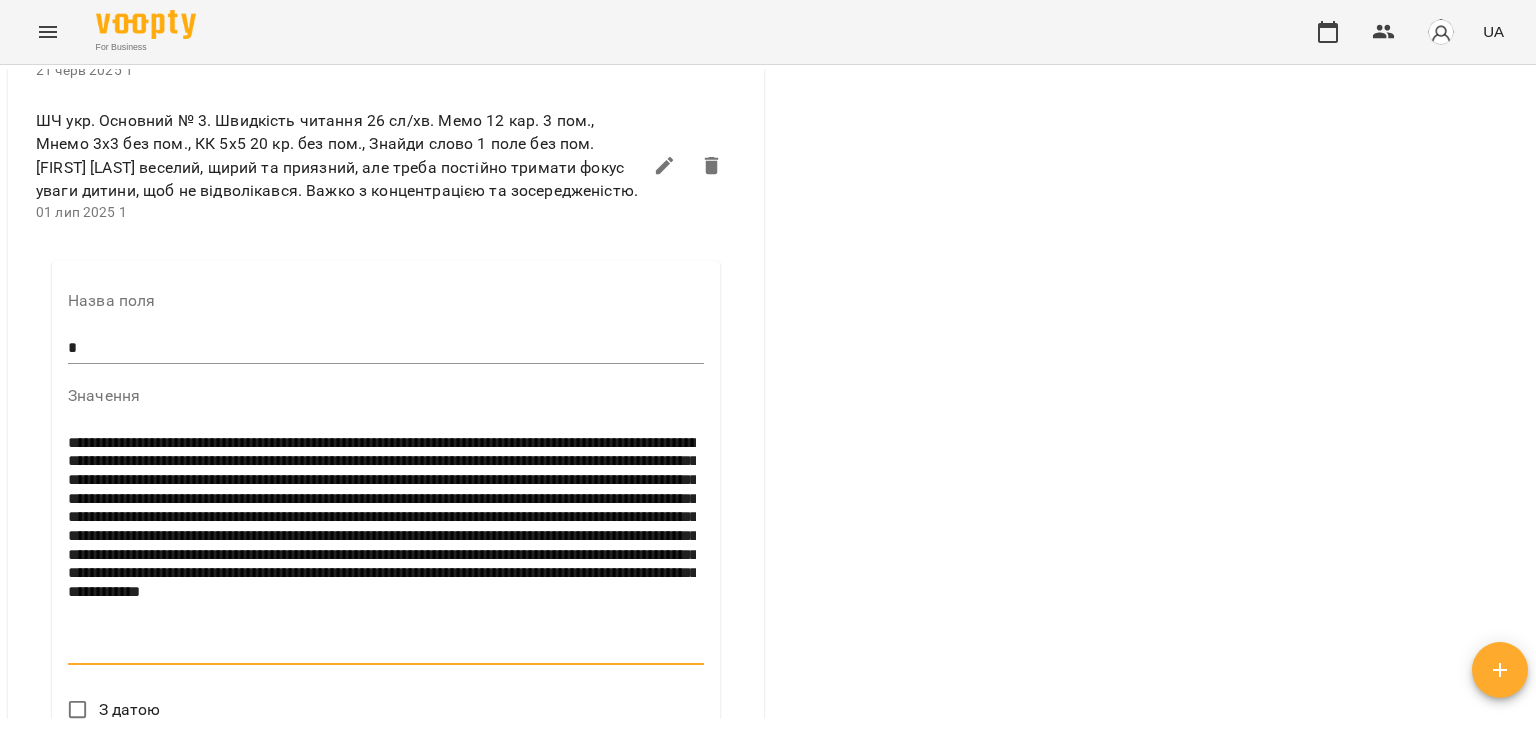 click on "**********" at bounding box center [382, 546] 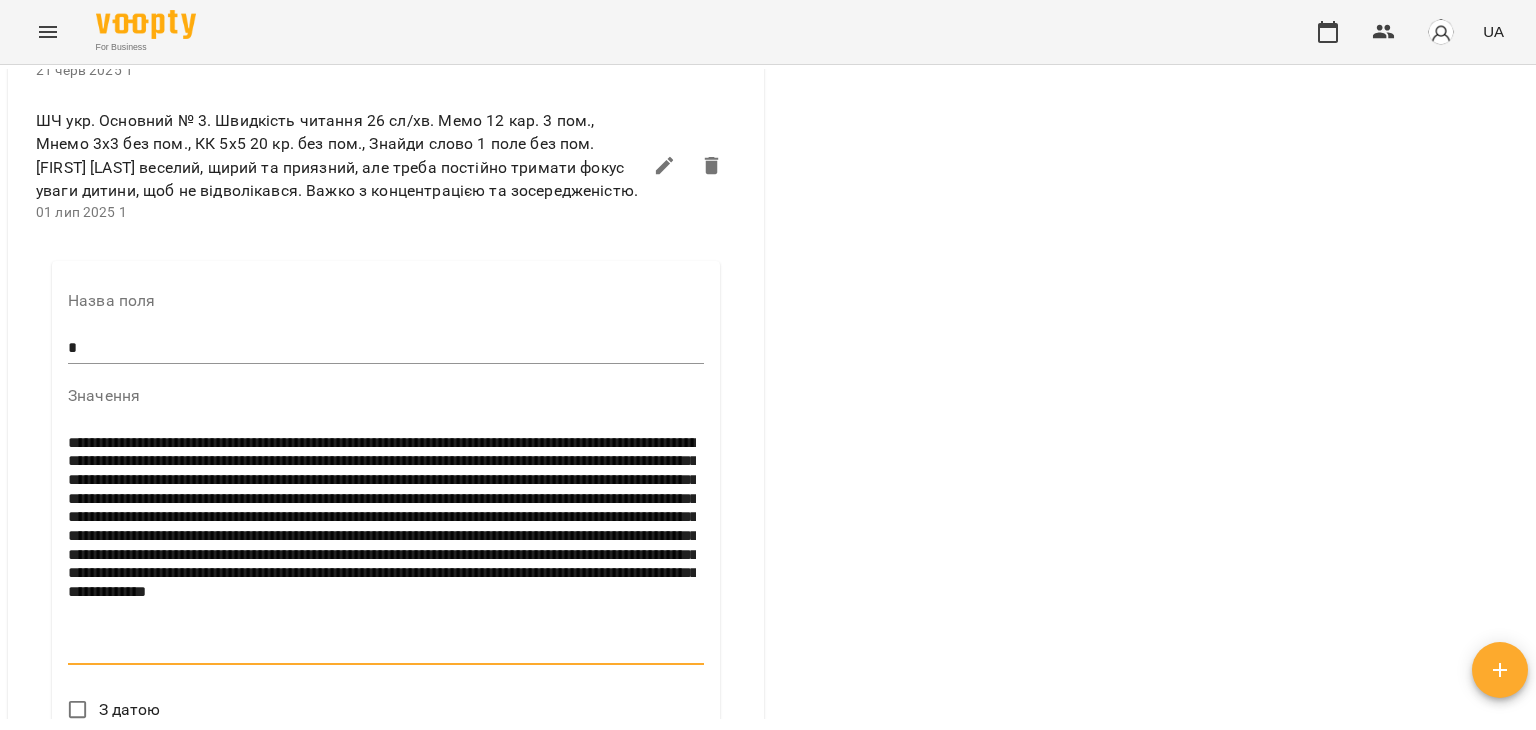 drag, startPoint x: 500, startPoint y: 502, endPoint x: 383, endPoint y: 498, distance: 117.06836 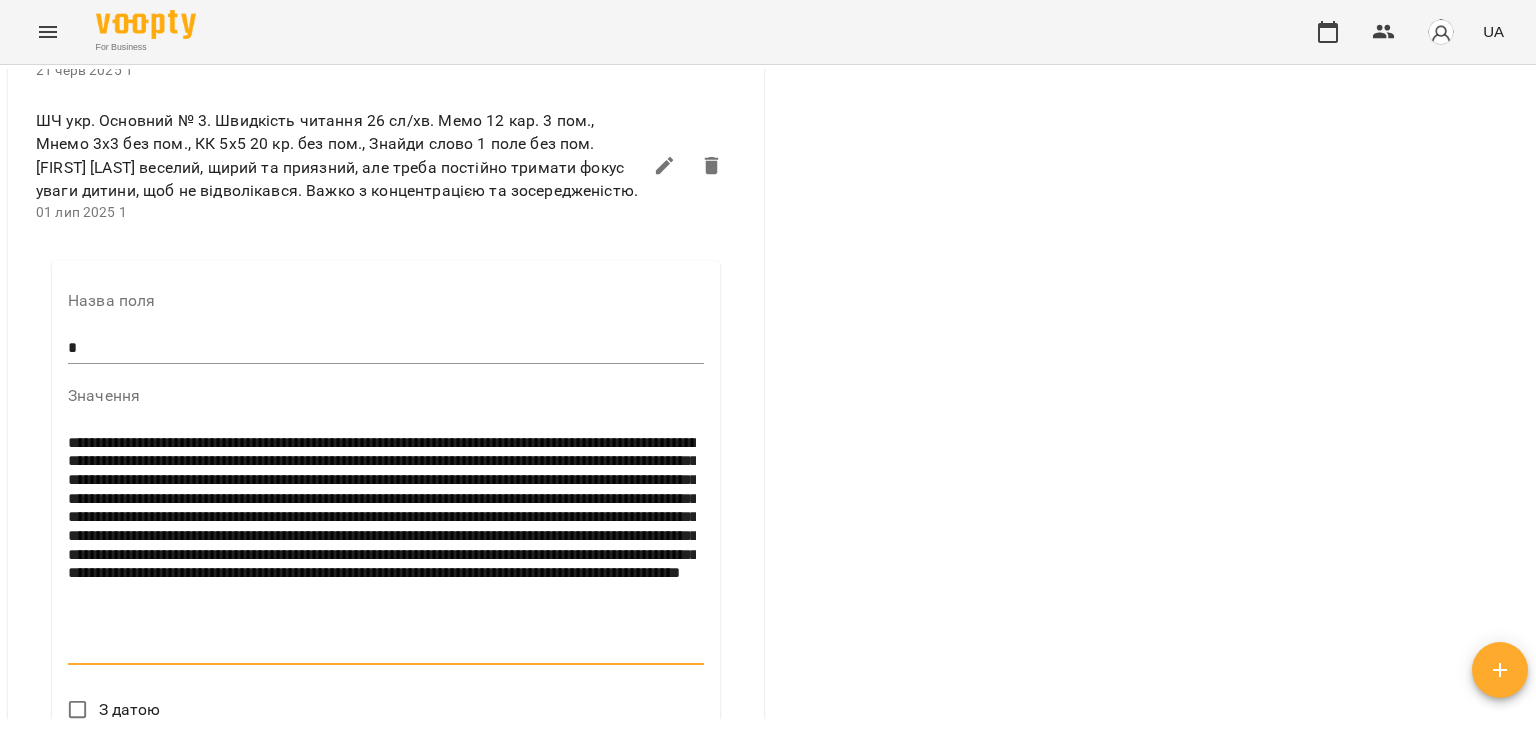 click on "**********" at bounding box center [382, 546] 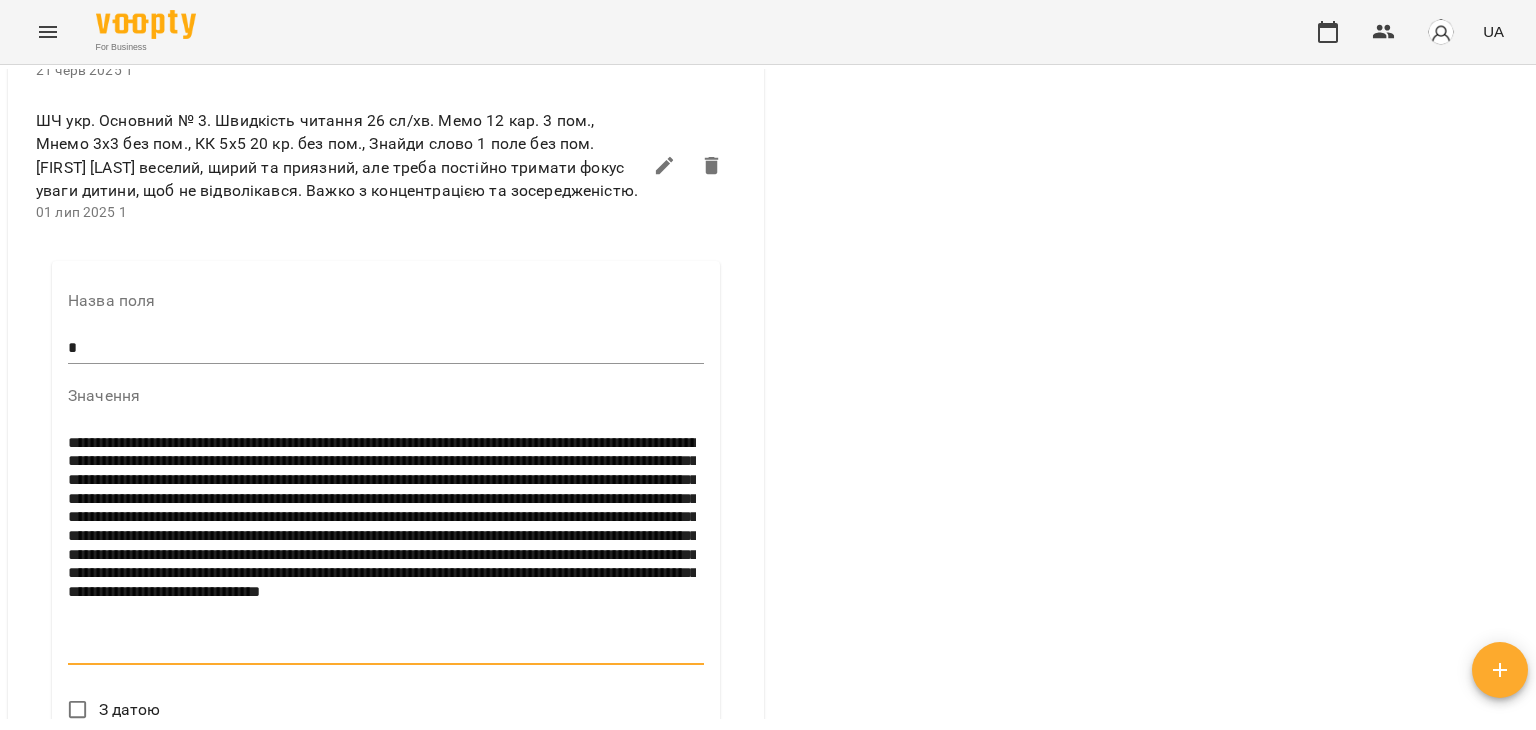 drag, startPoint x: 226, startPoint y: 520, endPoint x: 206, endPoint y: 521, distance: 20.024984 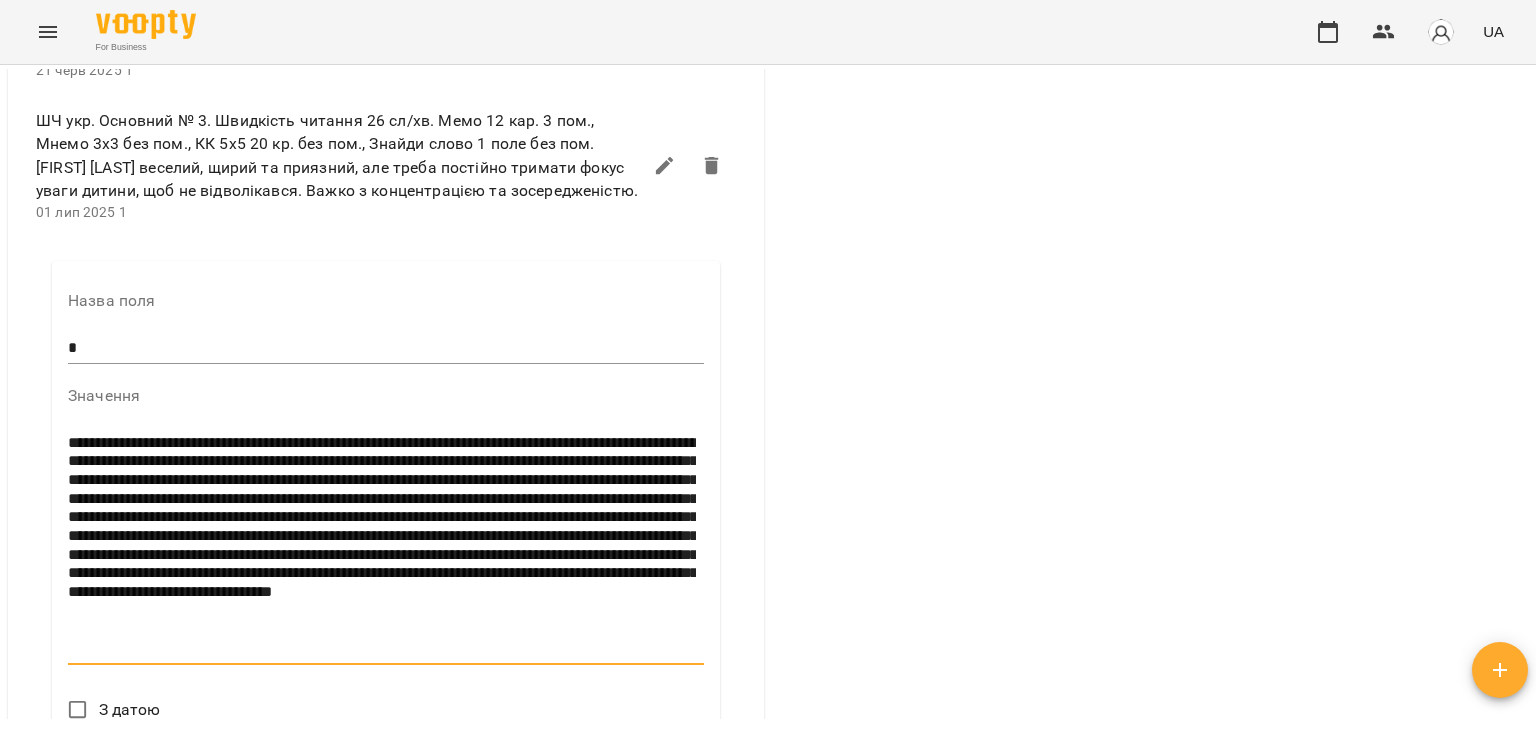 drag, startPoint x: 287, startPoint y: 539, endPoint x: 268, endPoint y: 541, distance: 19.104973 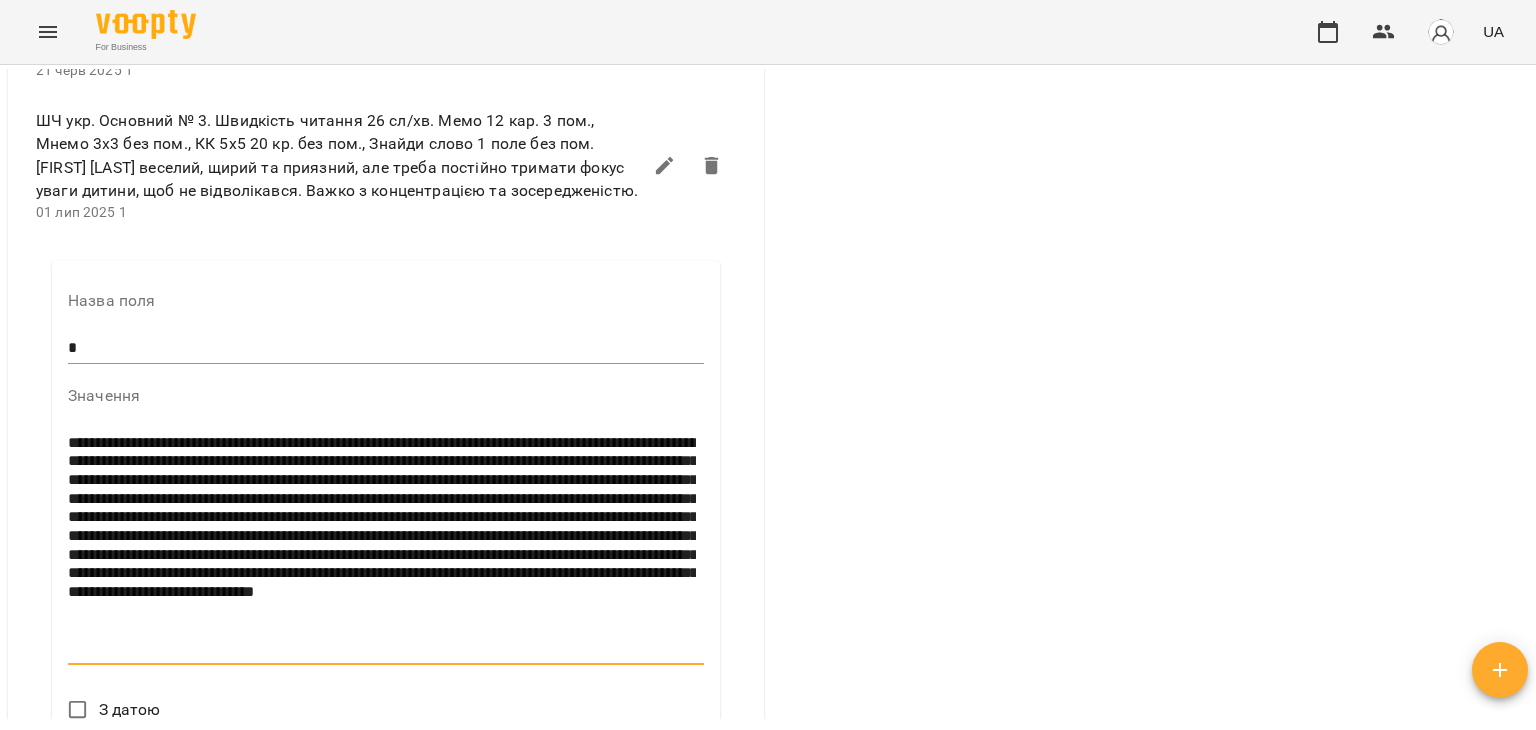 click on "**********" at bounding box center (382, 546) 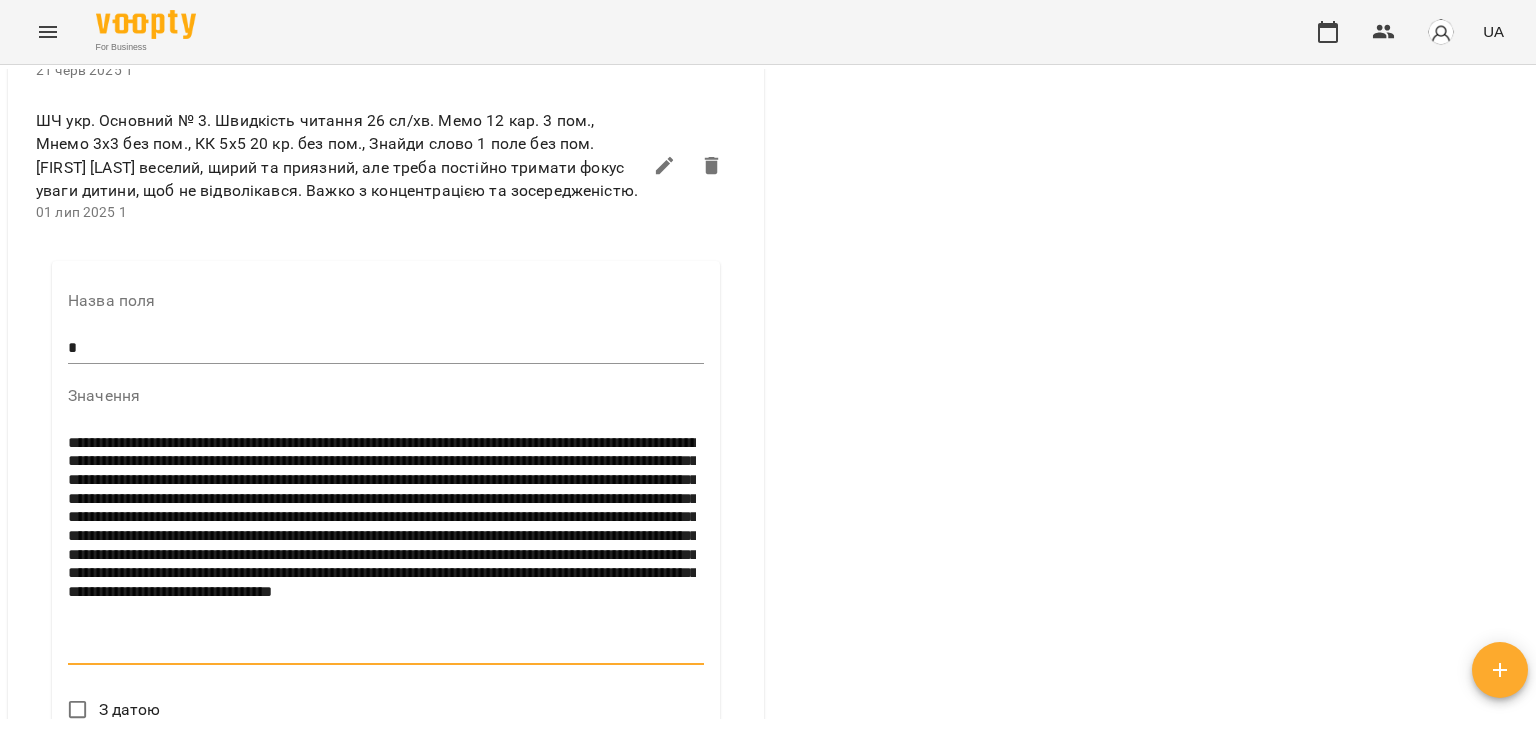 drag, startPoint x: 288, startPoint y: 538, endPoint x: 273, endPoint y: 541, distance: 15.297058 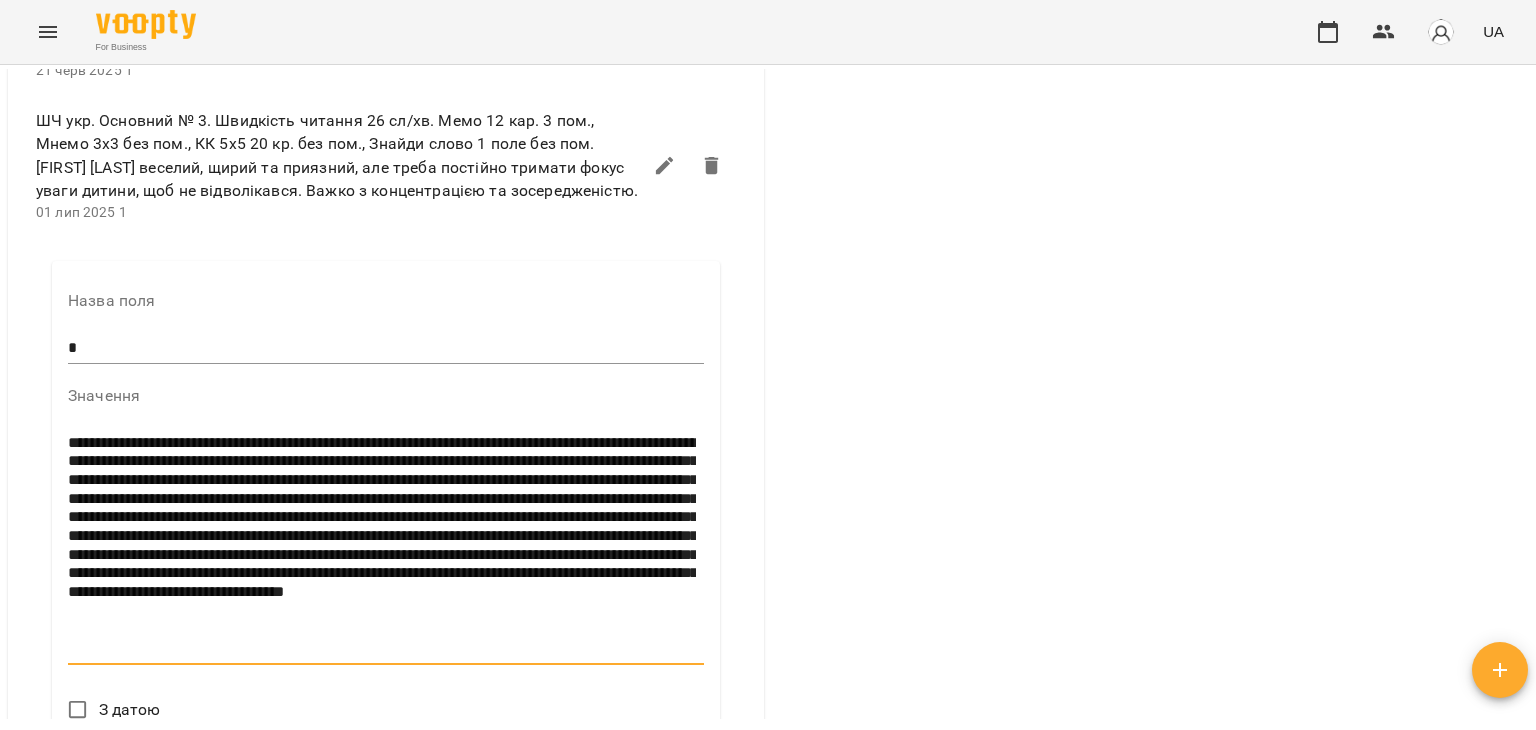 click on "**********" at bounding box center [382, 546] 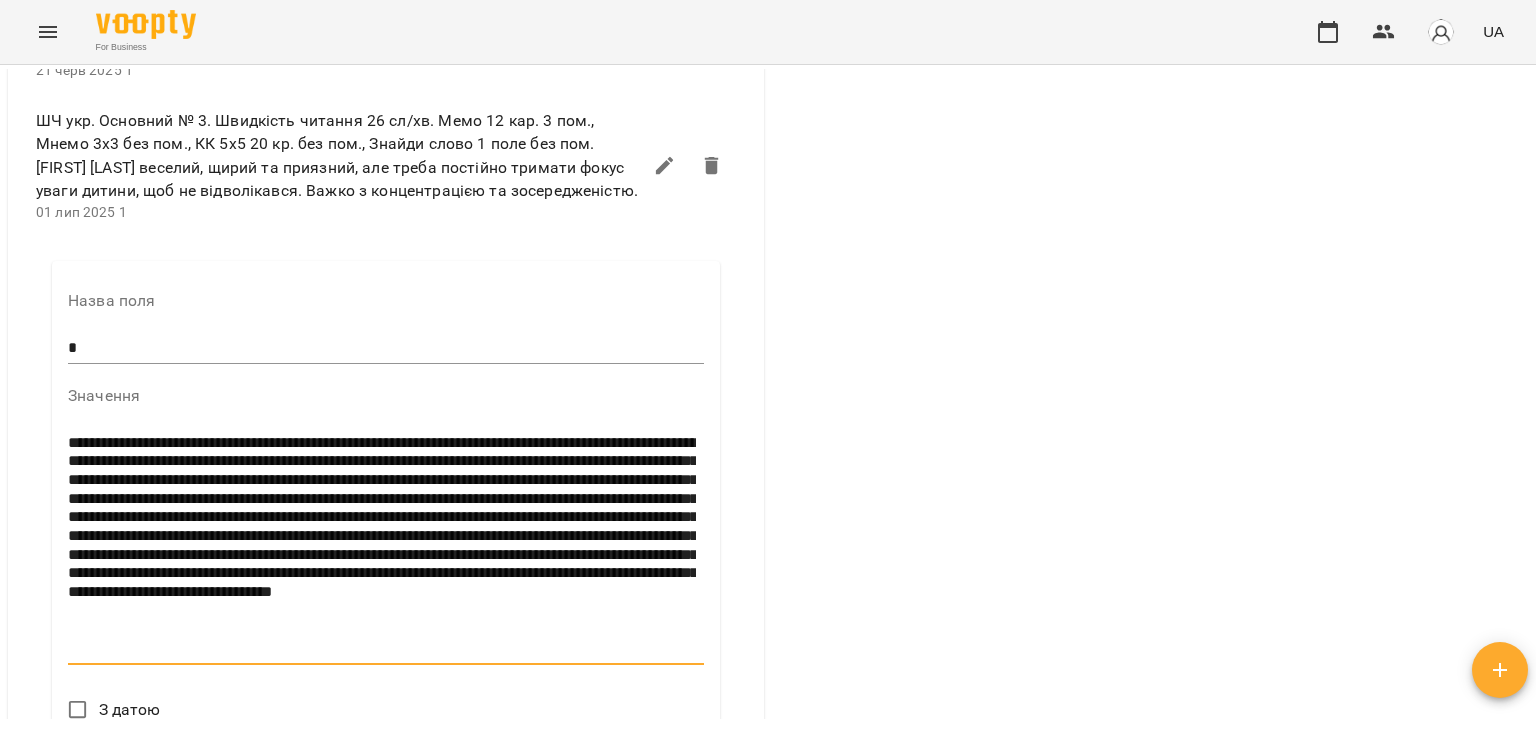 drag, startPoint x: 496, startPoint y: 542, endPoint x: 475, endPoint y: 542, distance: 21 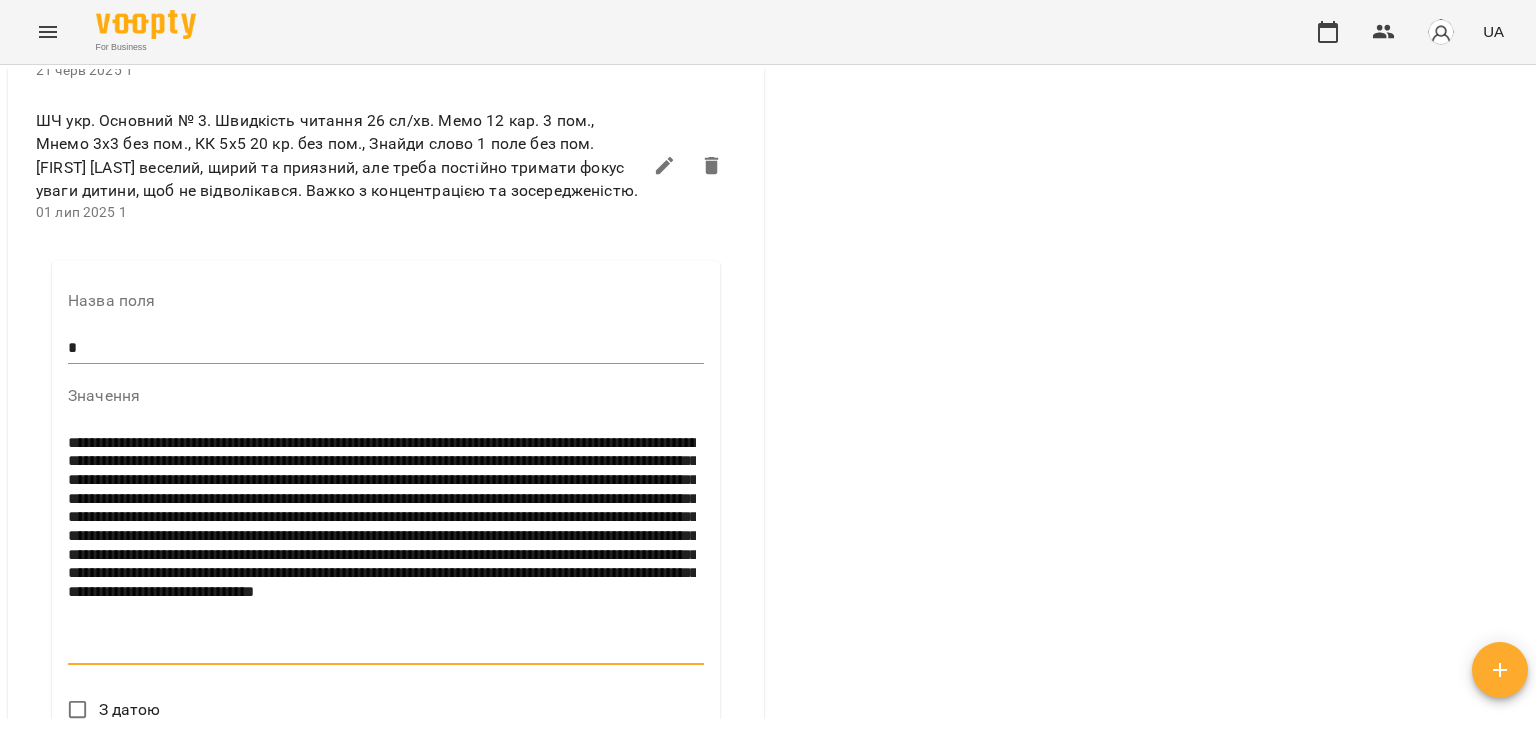click on "**********" at bounding box center [382, 546] 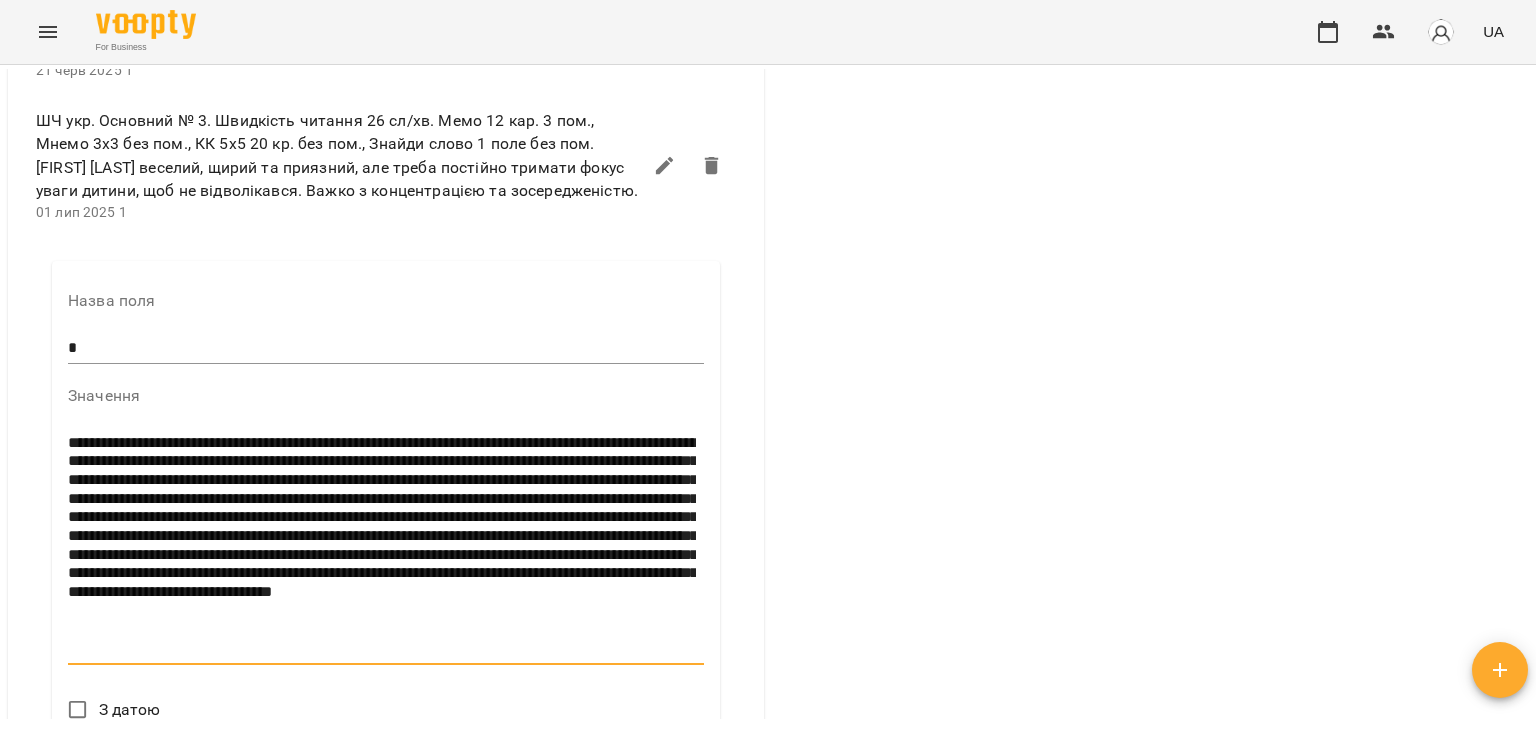 drag, startPoint x: 569, startPoint y: 542, endPoint x: 587, endPoint y: 536, distance: 18.973665 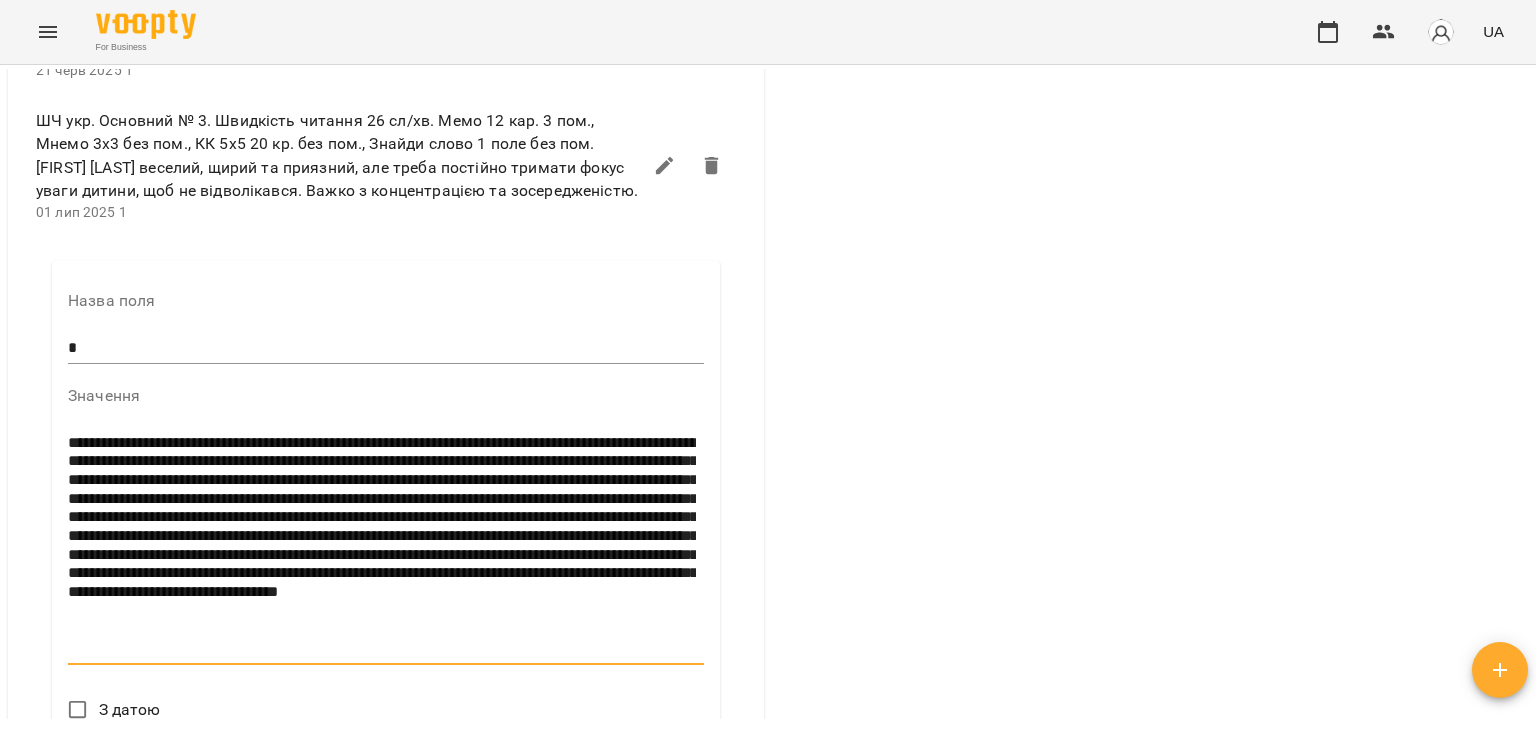 drag, startPoint x: 604, startPoint y: 541, endPoint x: 656, endPoint y: 537, distance: 52.153618 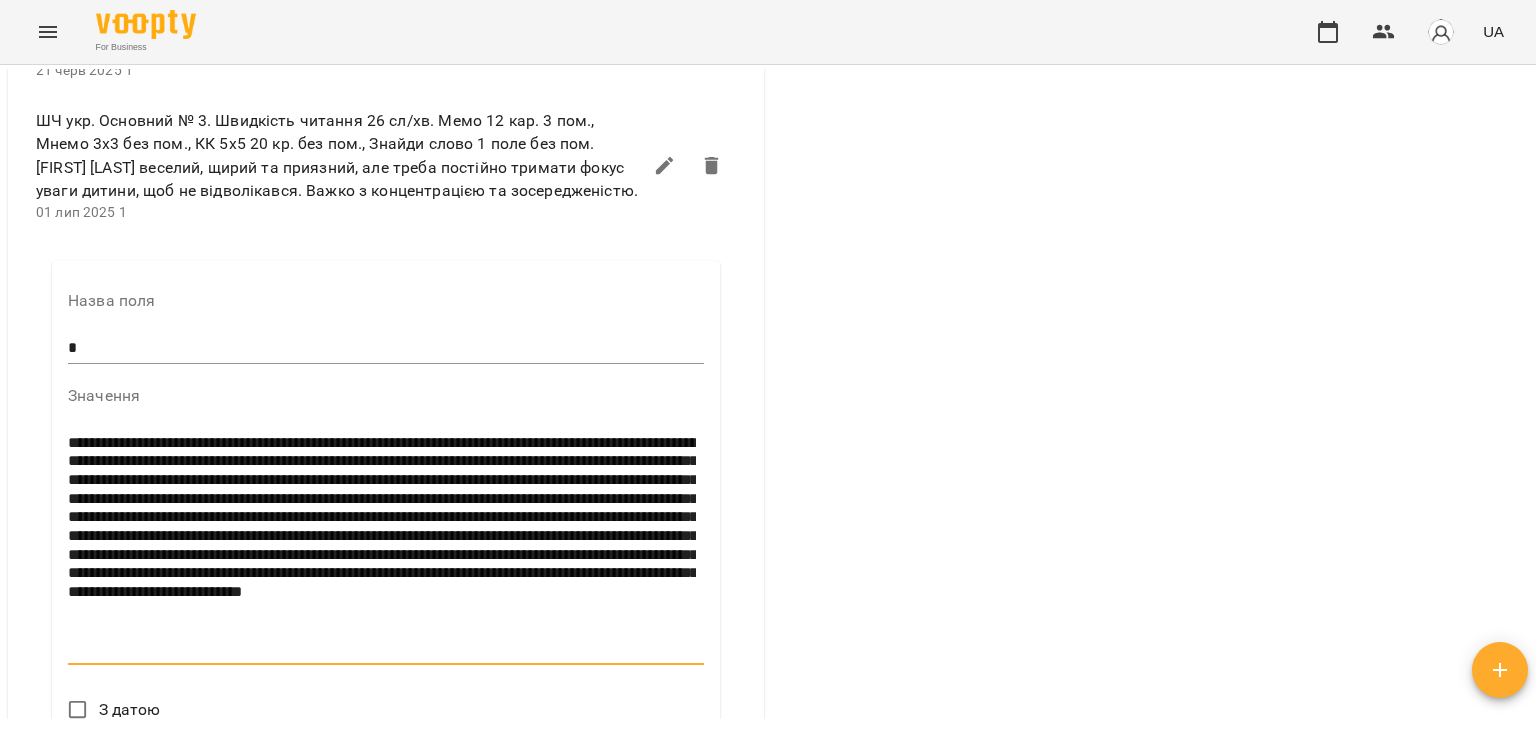 click on "**********" at bounding box center [382, 546] 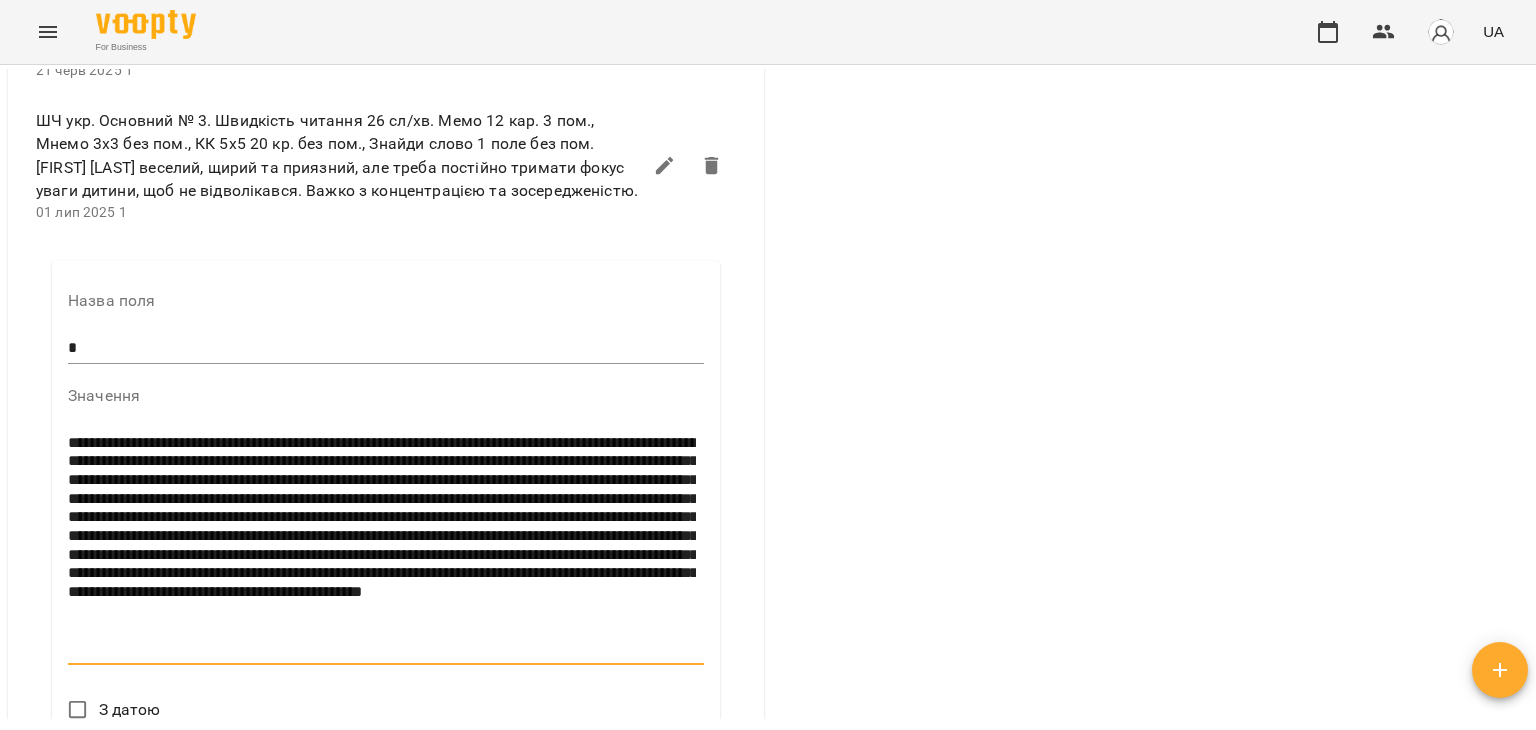 drag, startPoint x: 342, startPoint y: 577, endPoint x: 180, endPoint y: 578, distance: 162.00308 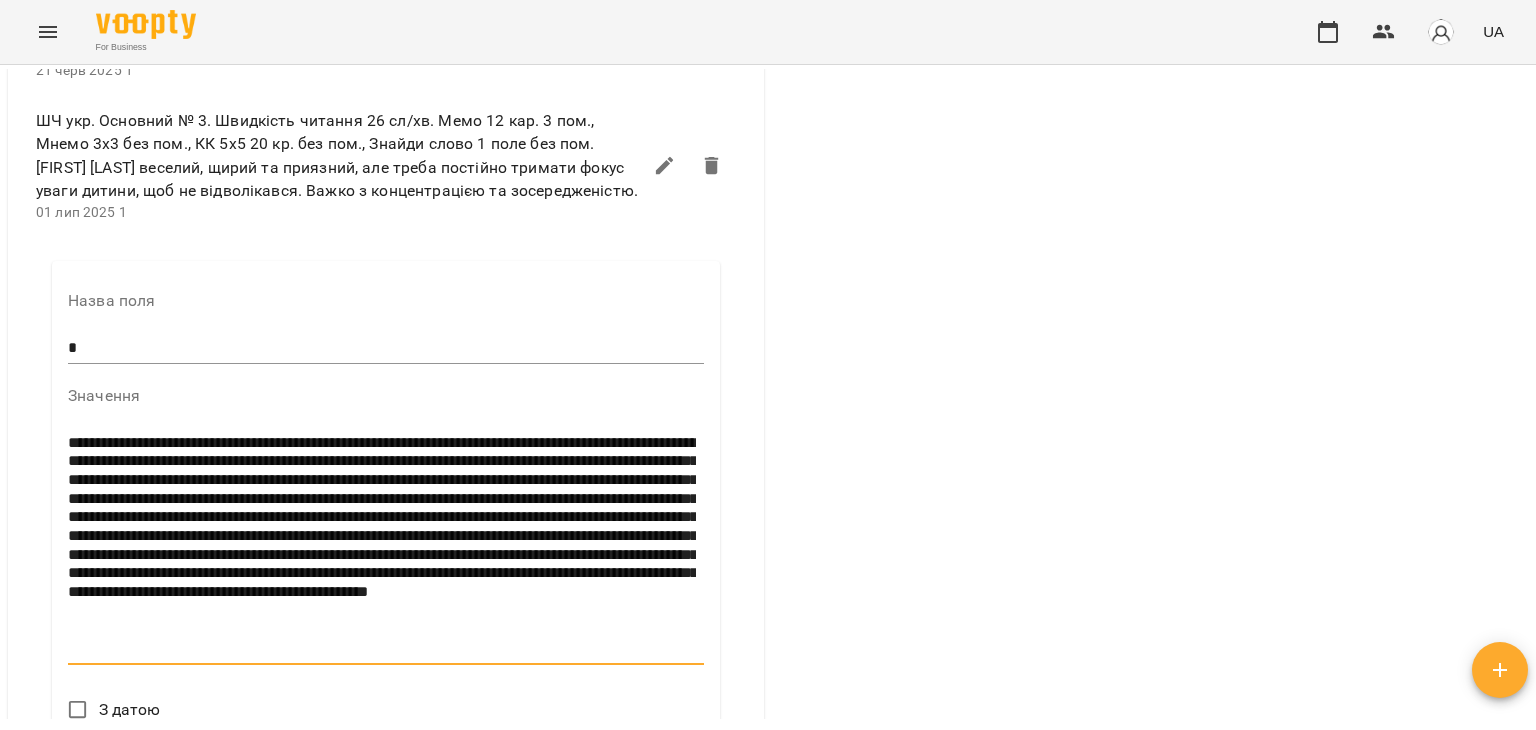 drag, startPoint x: 415, startPoint y: 579, endPoint x: 348, endPoint y: 581, distance: 67.02985 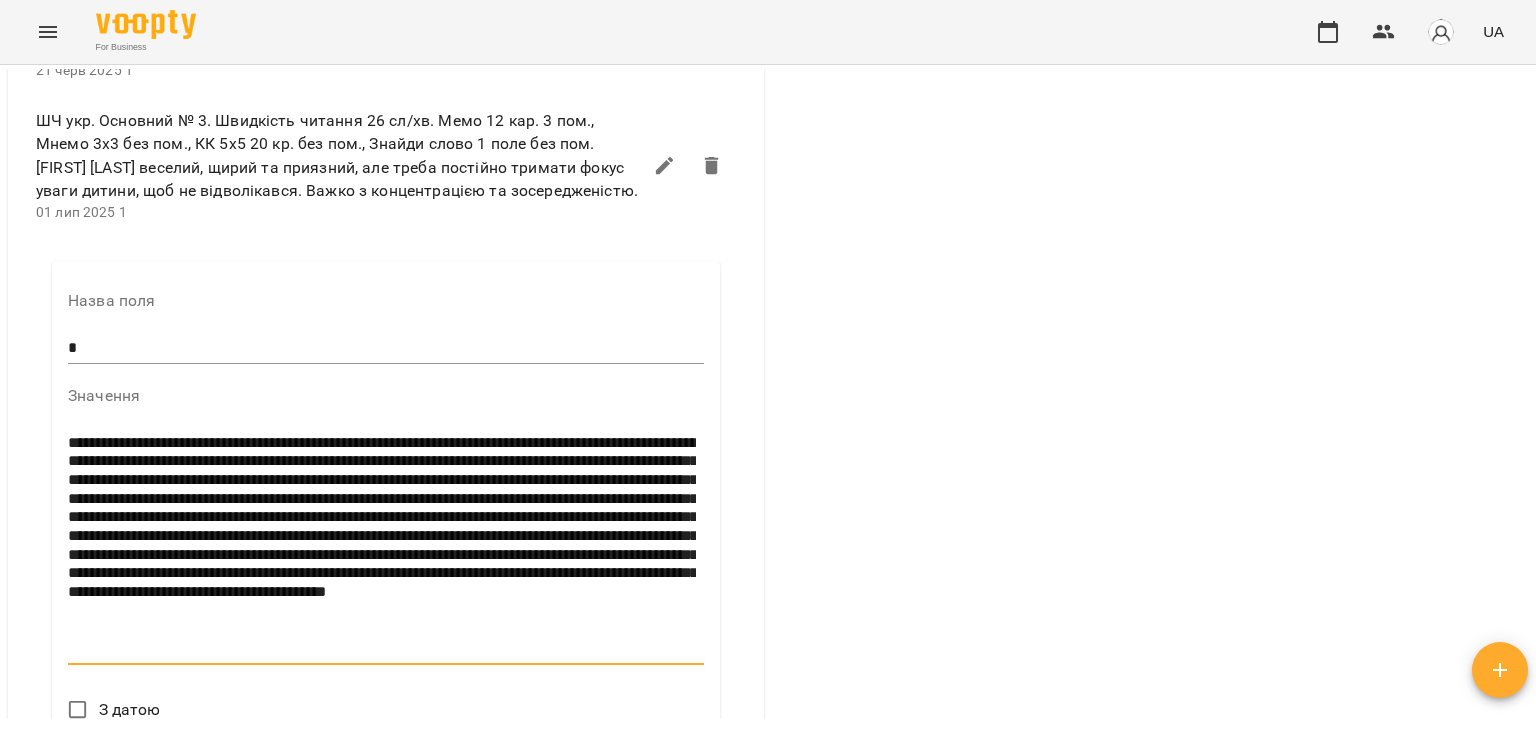 drag, startPoint x: 100, startPoint y: 598, endPoint x: 428, endPoint y: 573, distance: 328.95135 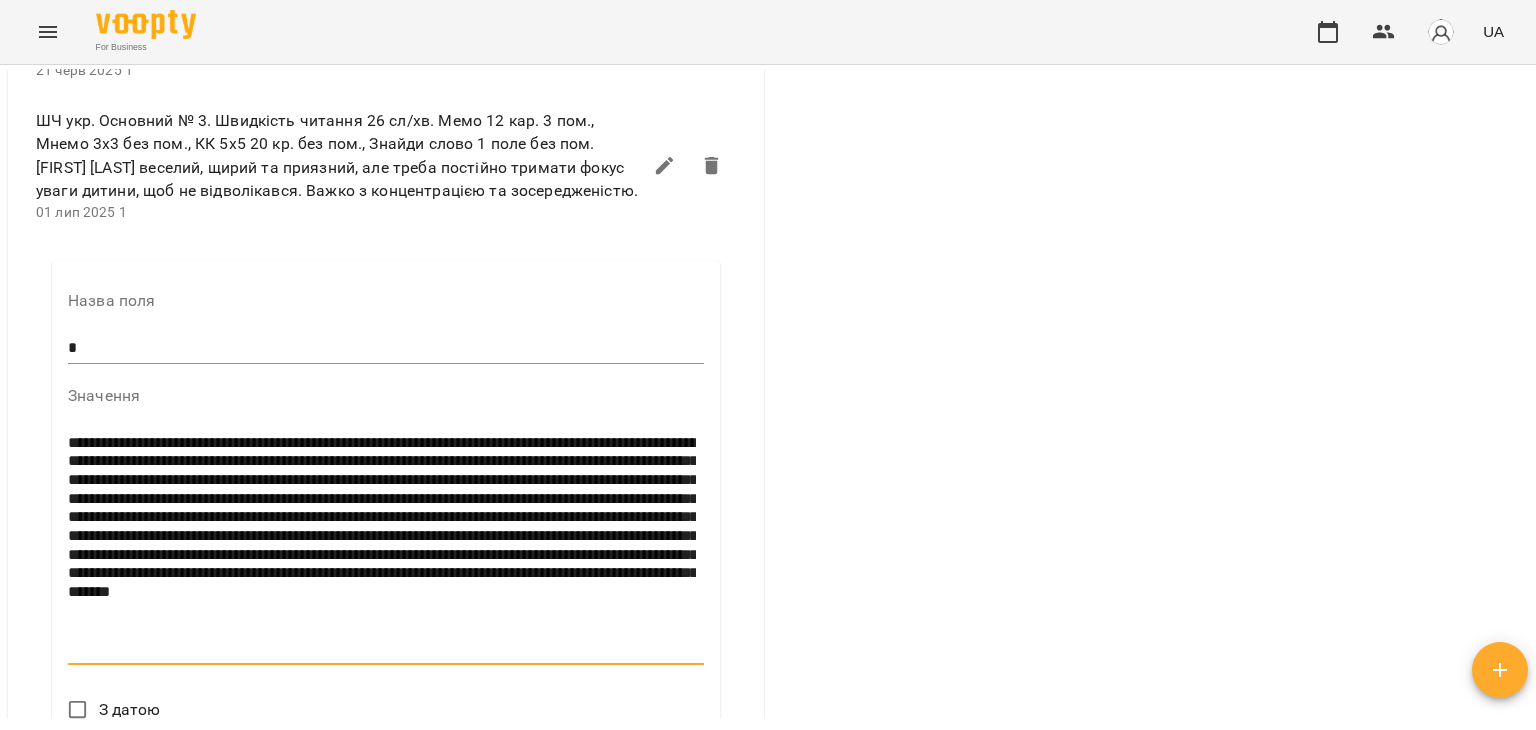 click on "**********" at bounding box center (382, 546) 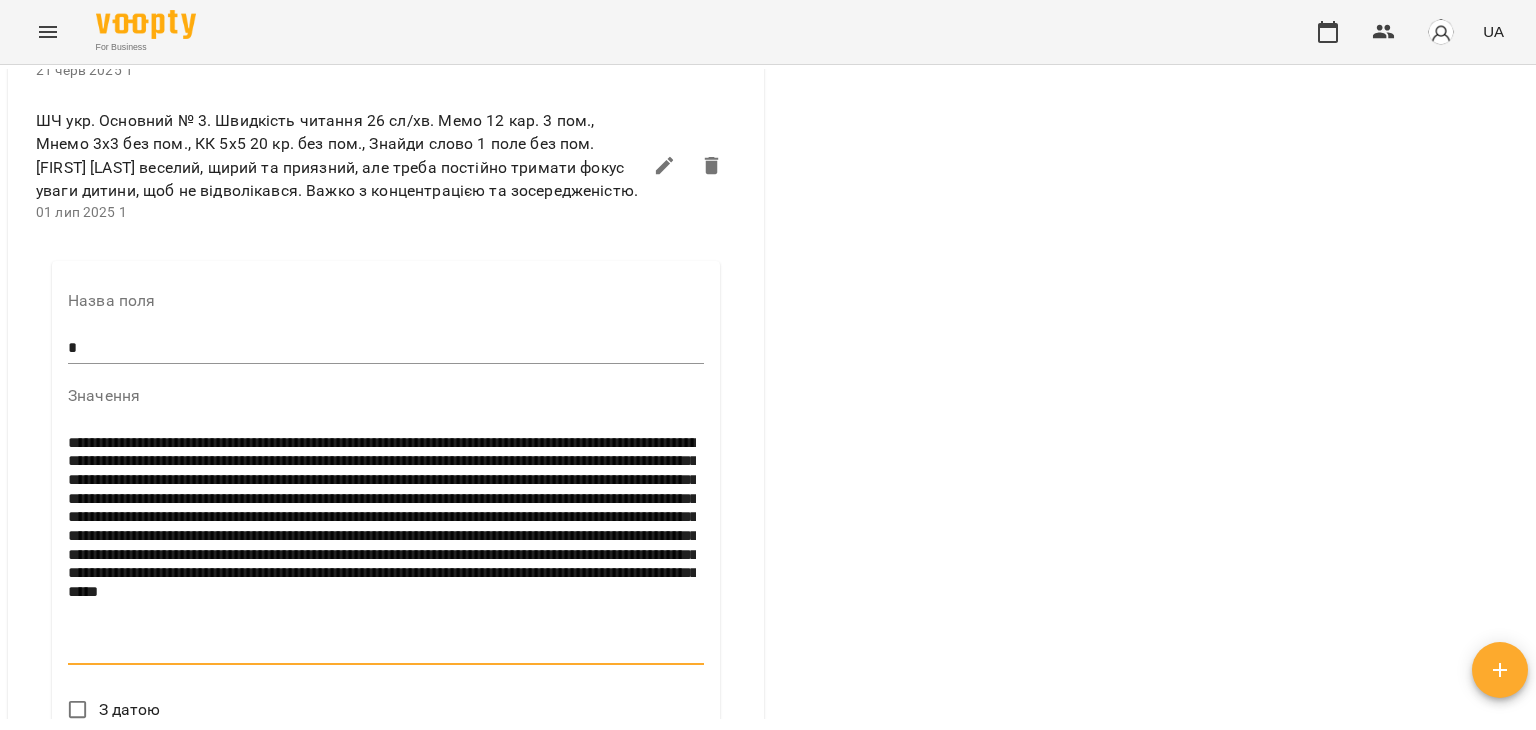 drag, startPoint x: 474, startPoint y: 617, endPoint x: 323, endPoint y: 637, distance: 152.31874 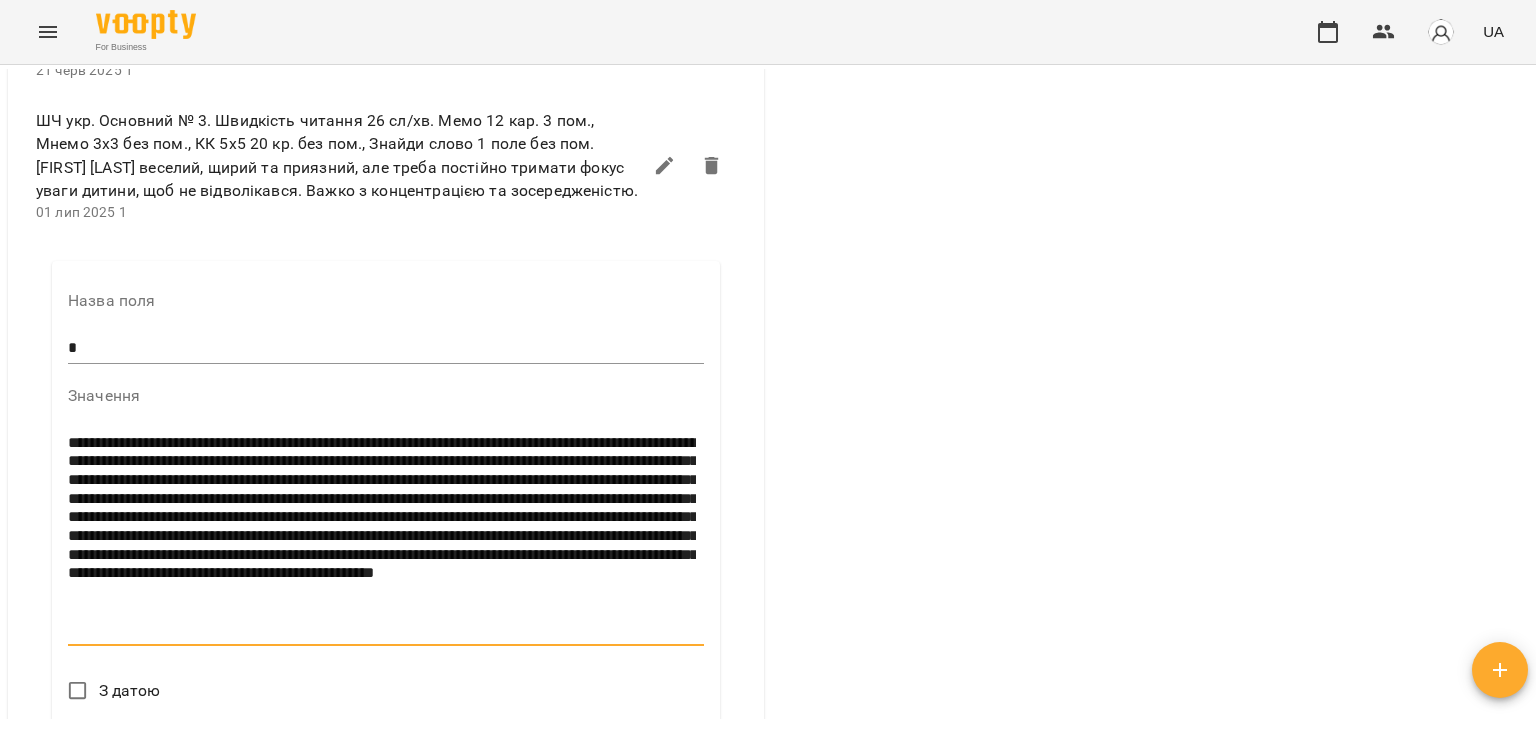 click on "**********" at bounding box center (382, 536) 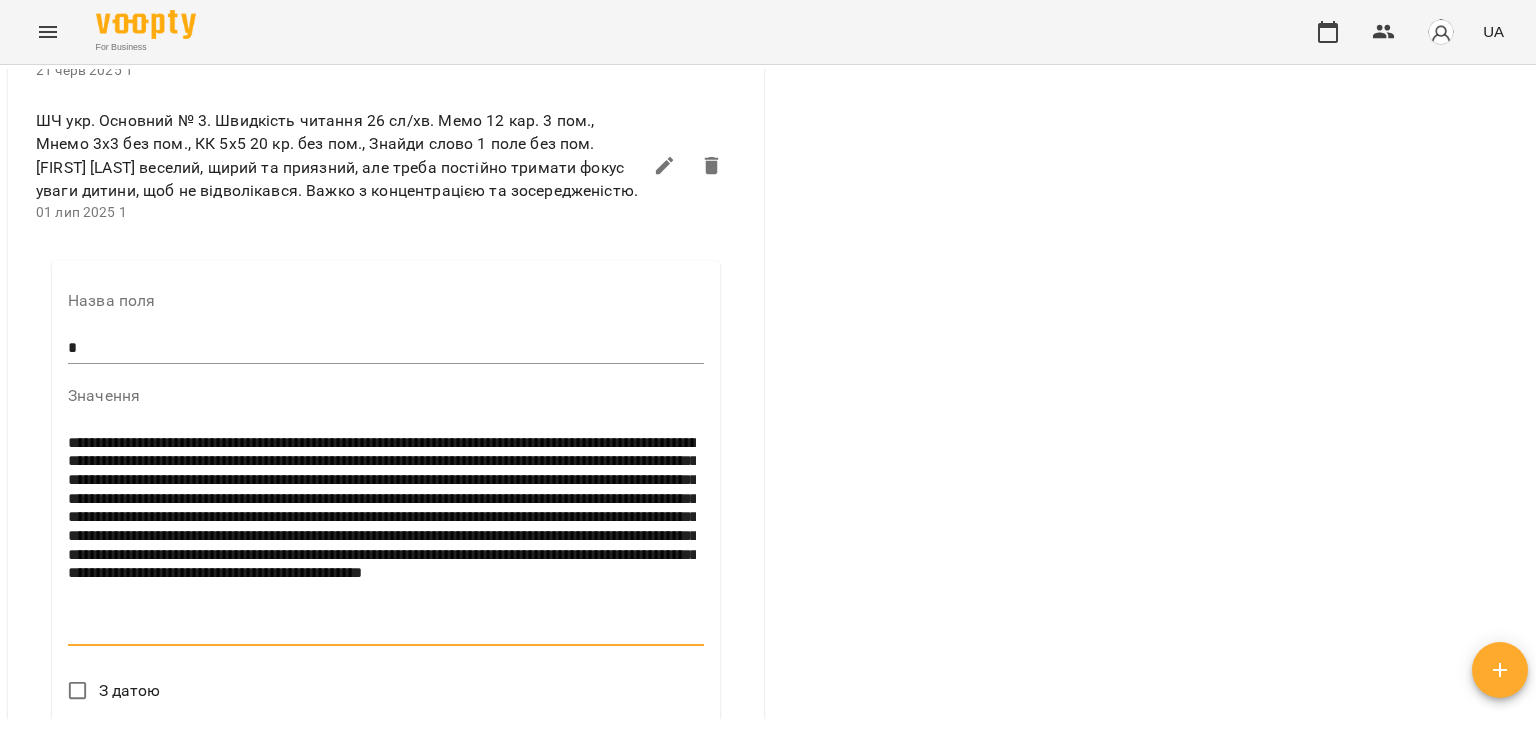 click on "**********" at bounding box center [382, 536] 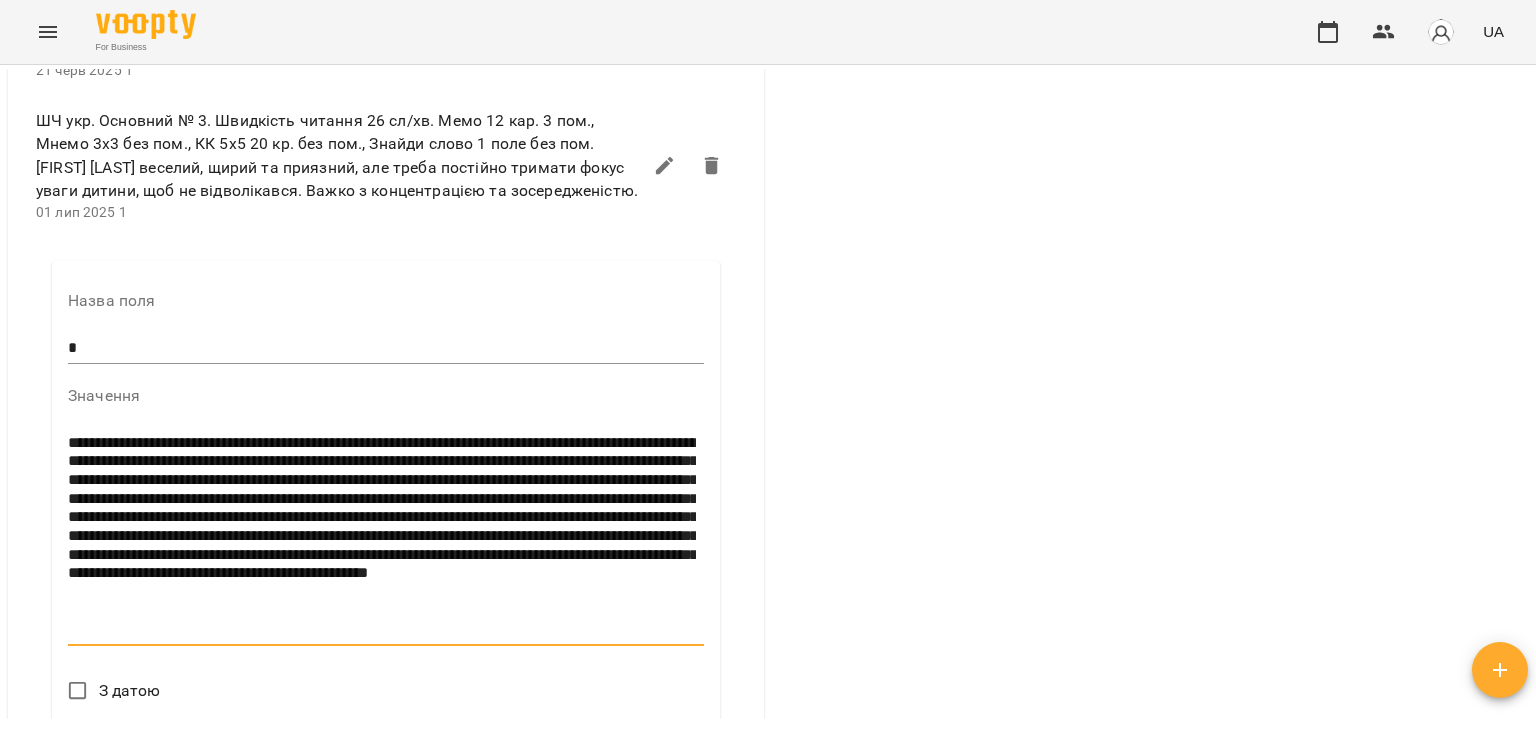 drag, startPoint x: 494, startPoint y: 634, endPoint x: 472, endPoint y: 635, distance: 22.022715 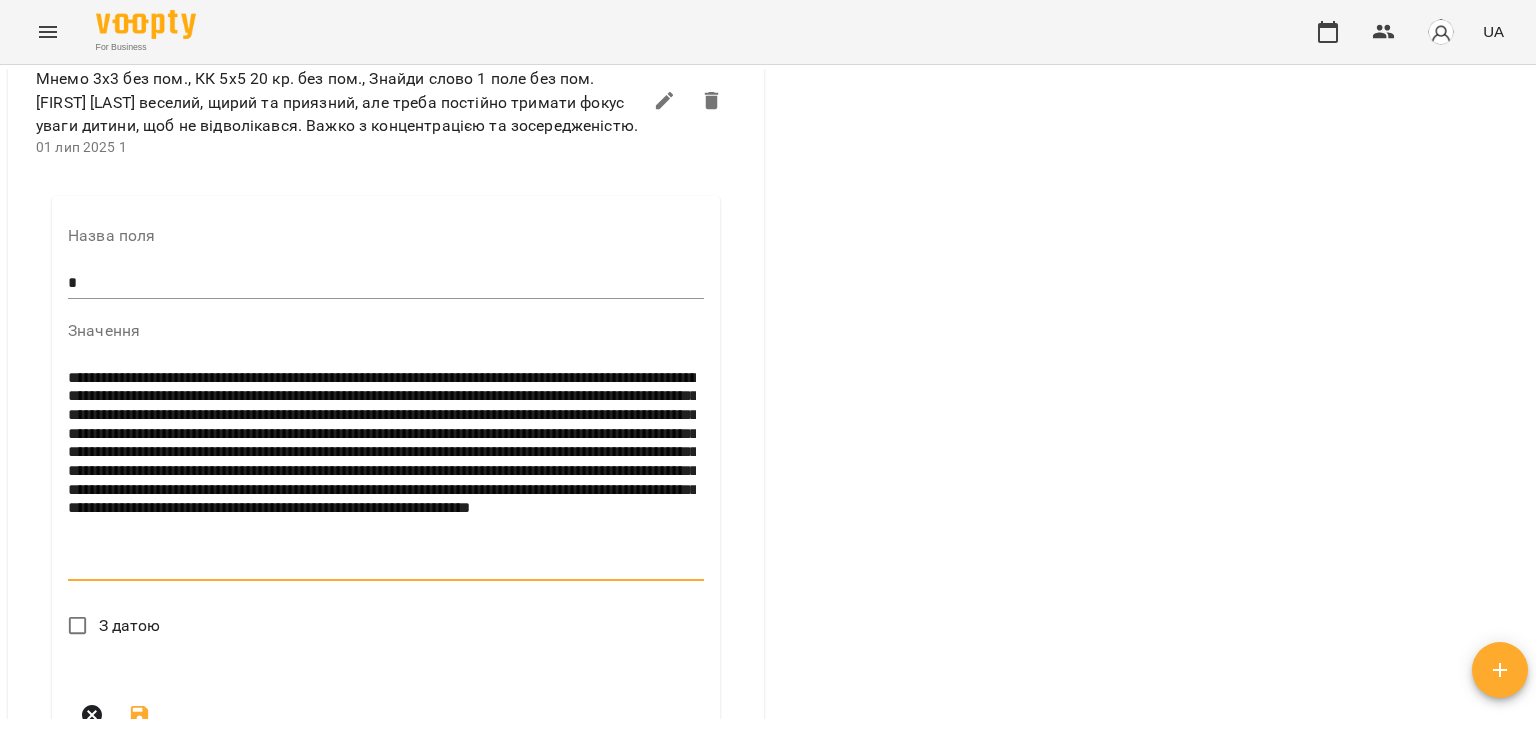scroll, scrollTop: 1775, scrollLeft: 0, axis: vertical 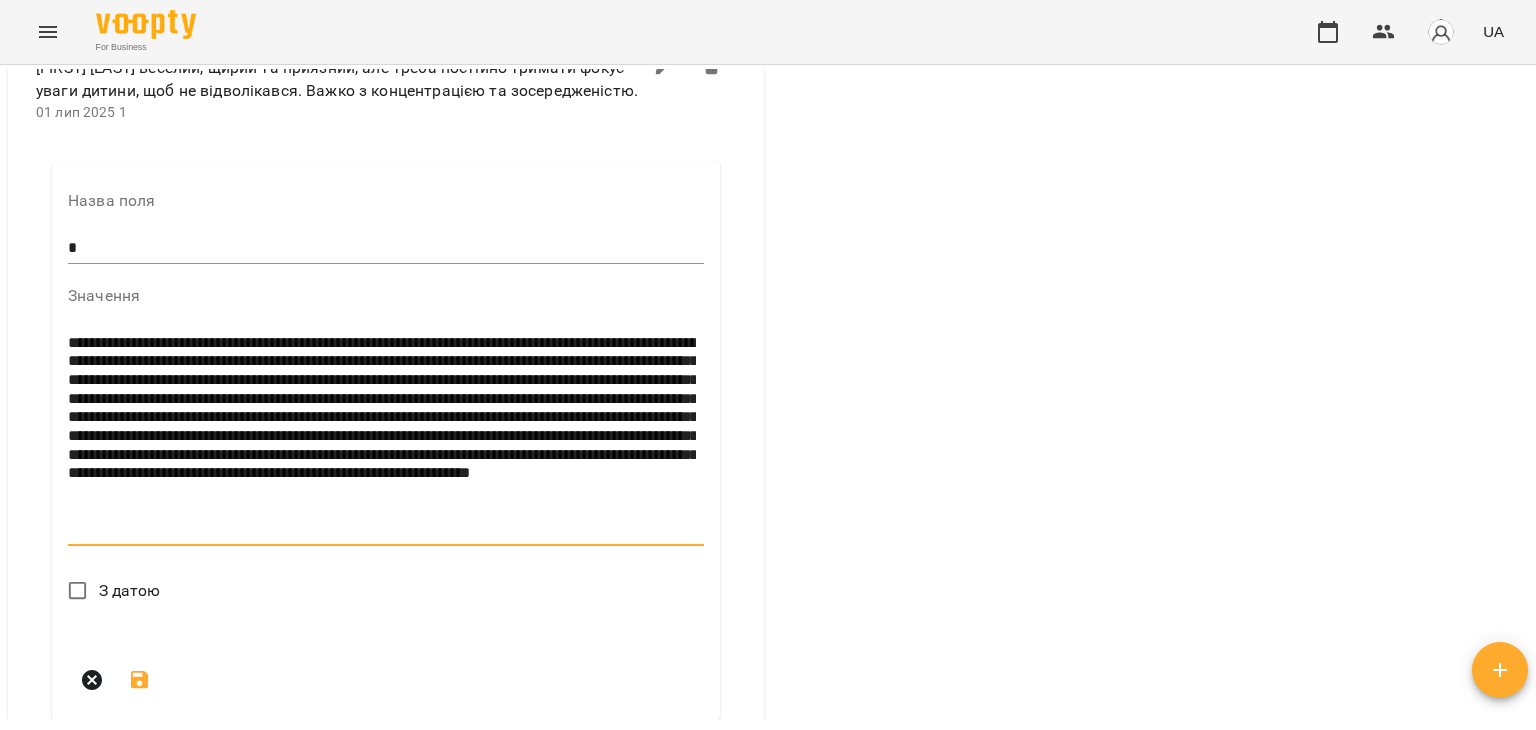 drag, startPoint x: 516, startPoint y: 552, endPoint x: 182, endPoint y: 560, distance: 334.0958 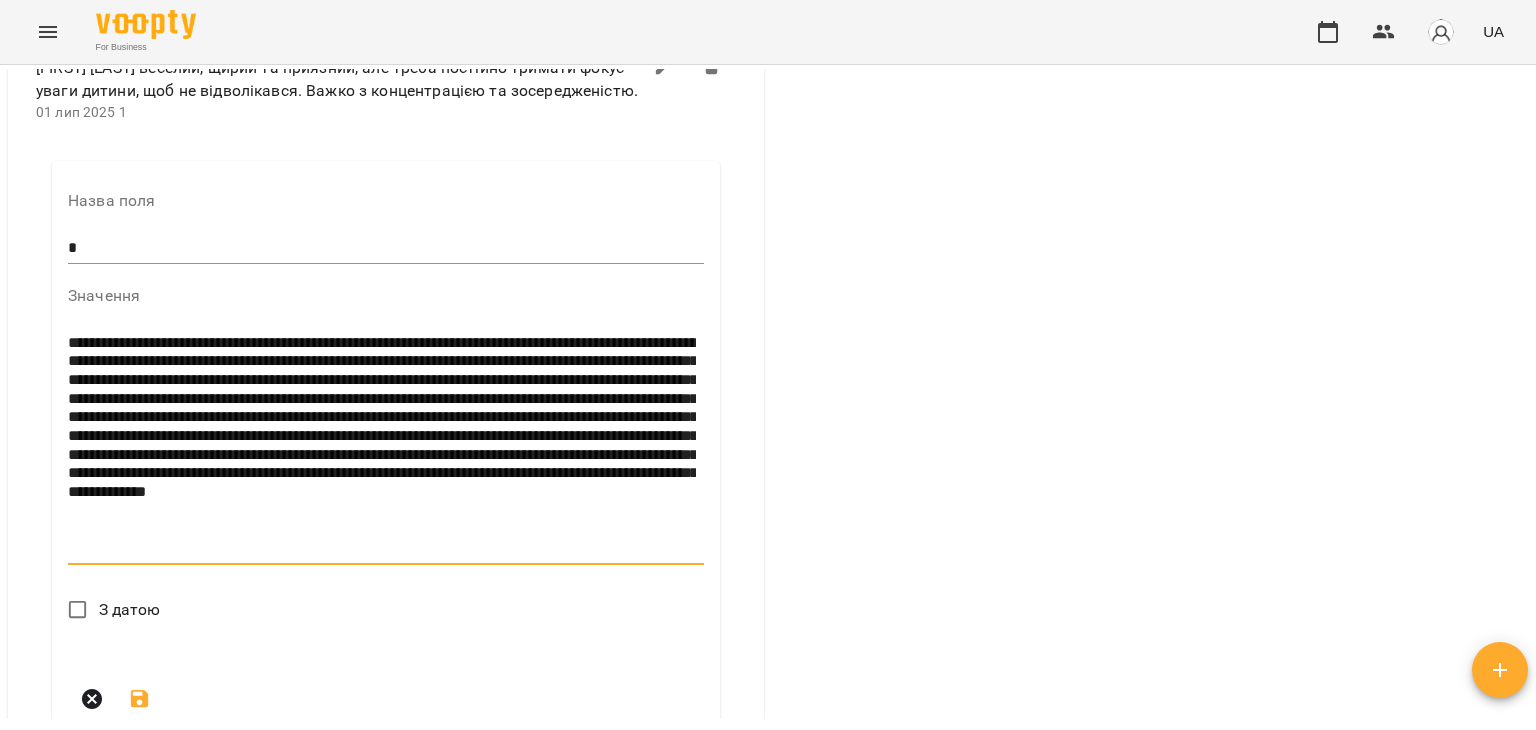 drag, startPoint x: 188, startPoint y: 589, endPoint x: 216, endPoint y: 587, distance: 28.071337 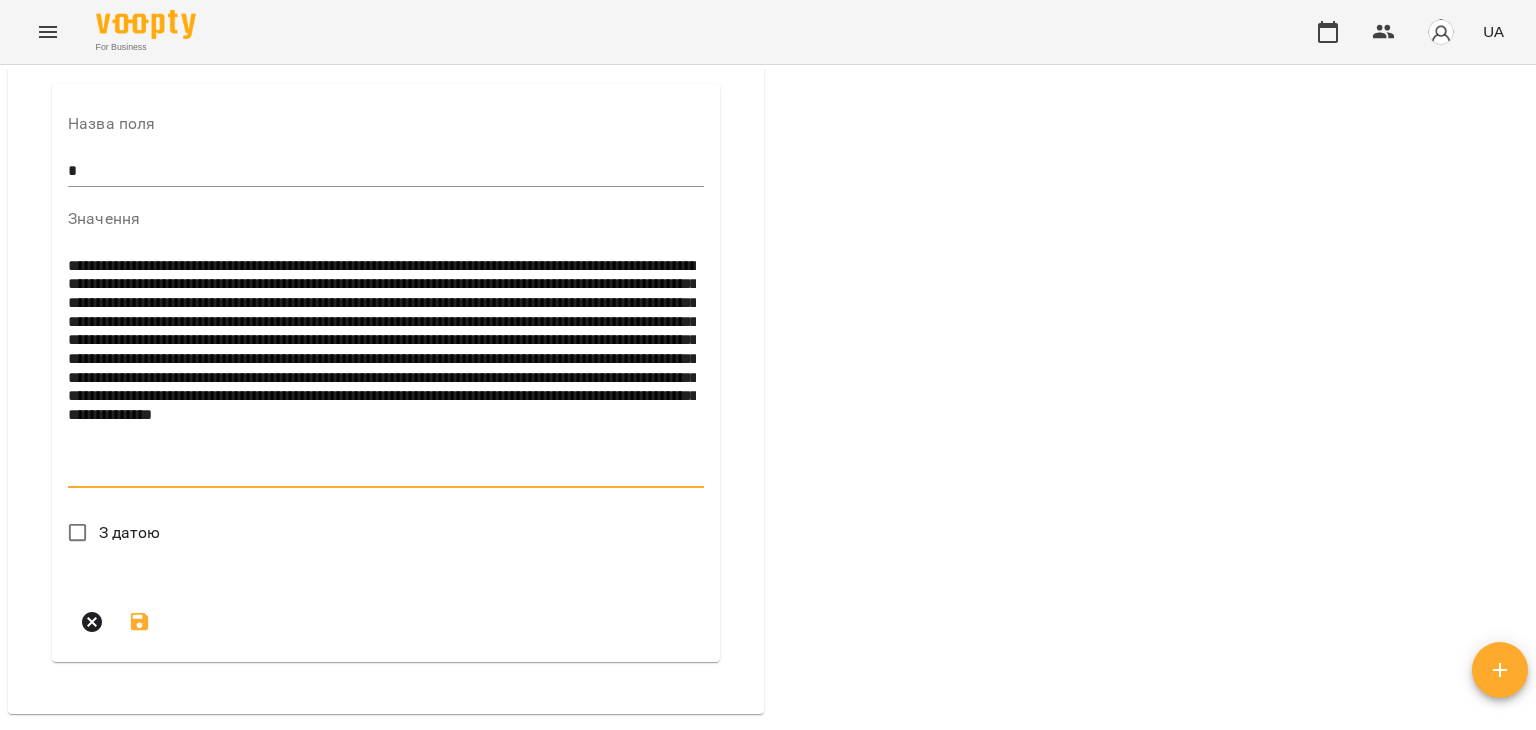 scroll, scrollTop: 1975, scrollLeft: 0, axis: vertical 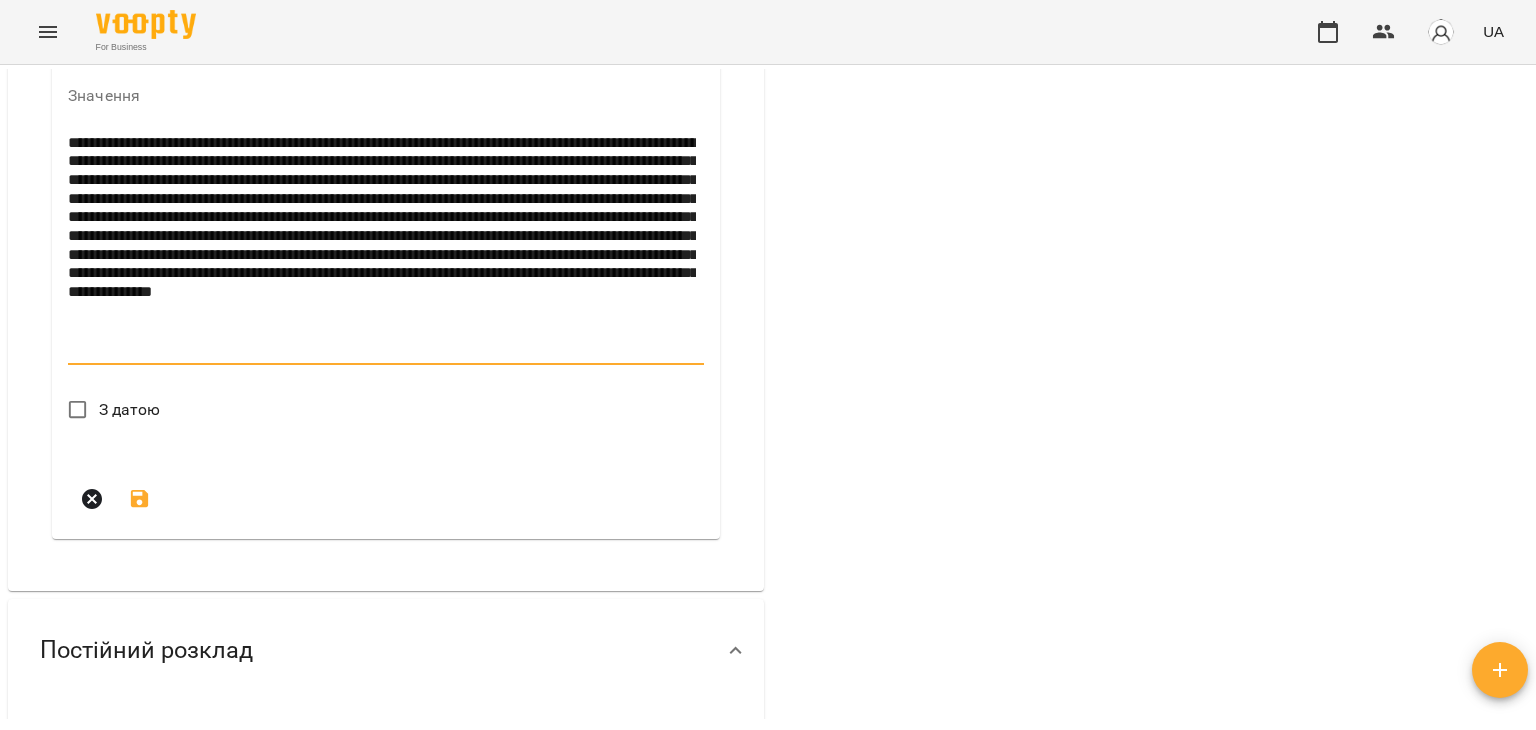 drag, startPoint x: 312, startPoint y: 412, endPoint x: 66, endPoint y: 200, distance: 324.74606 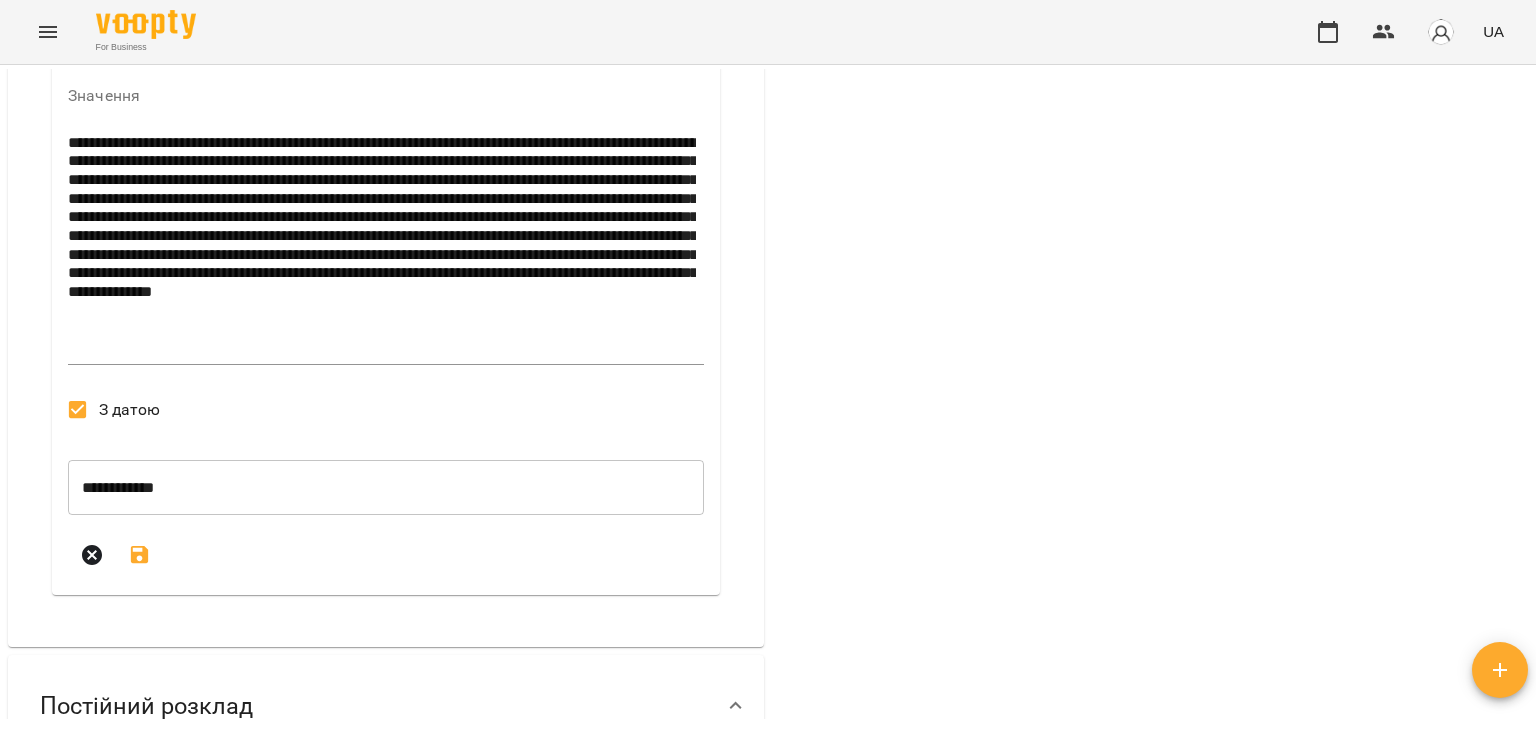 click on "**********" at bounding box center (386, 487) 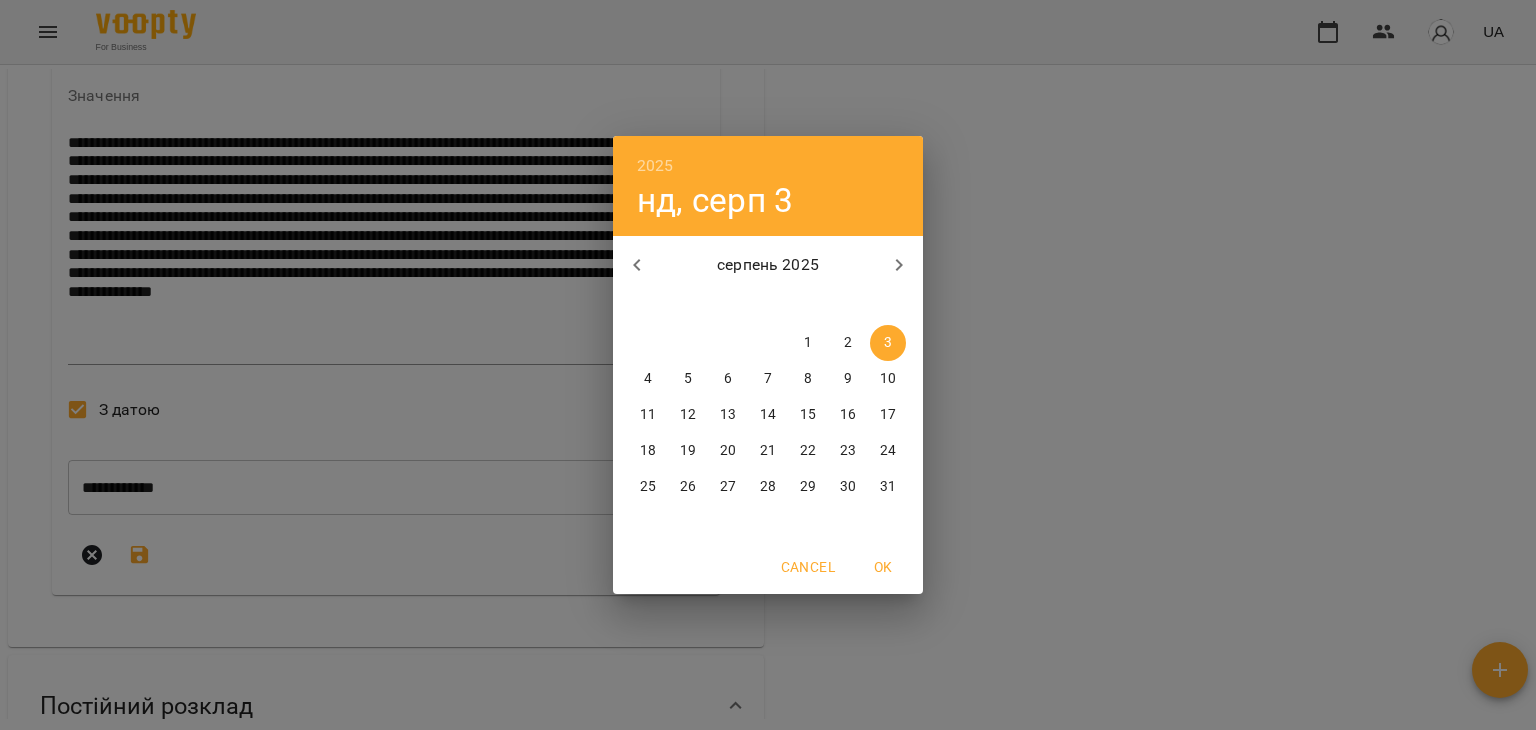 click on "1" at bounding box center (808, 343) 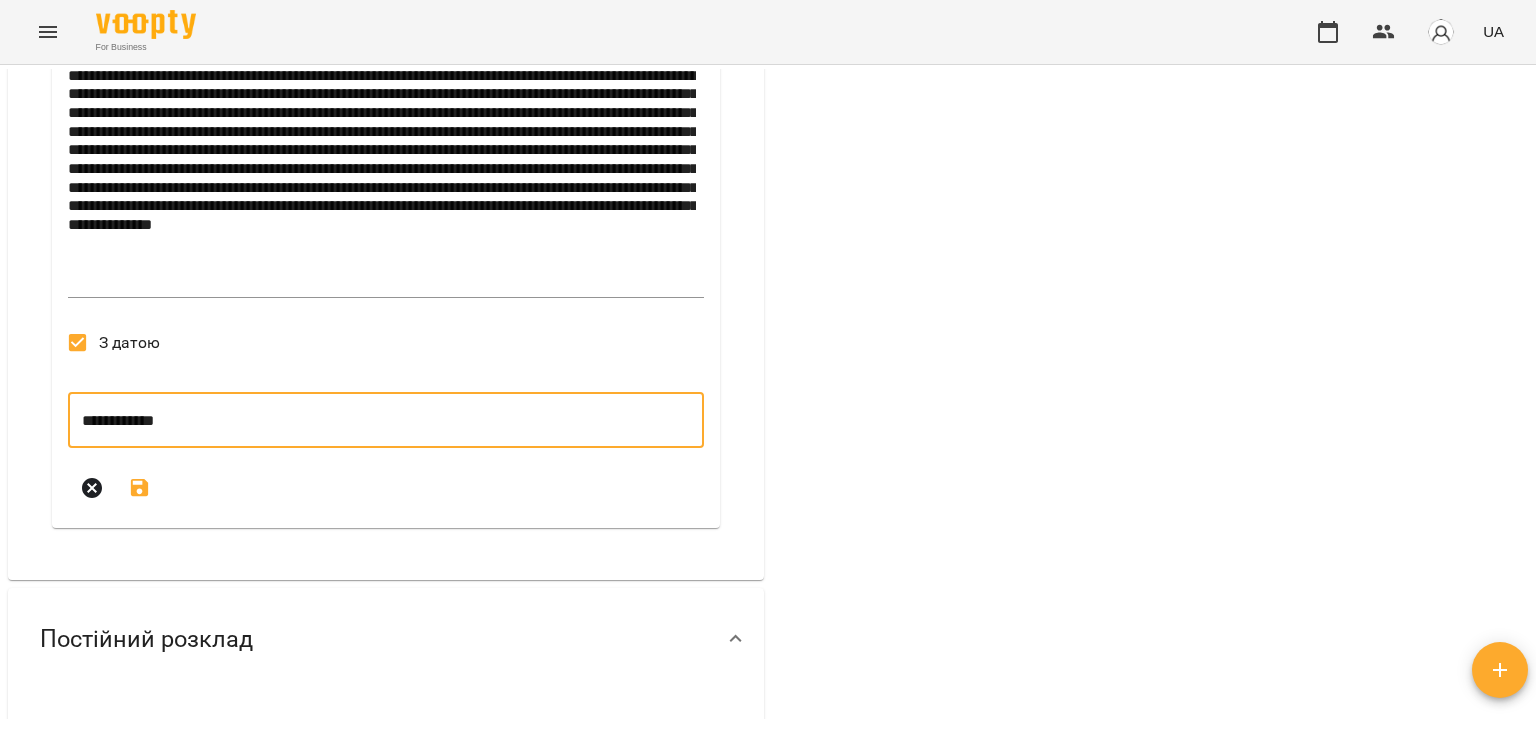 scroll, scrollTop: 2075, scrollLeft: 0, axis: vertical 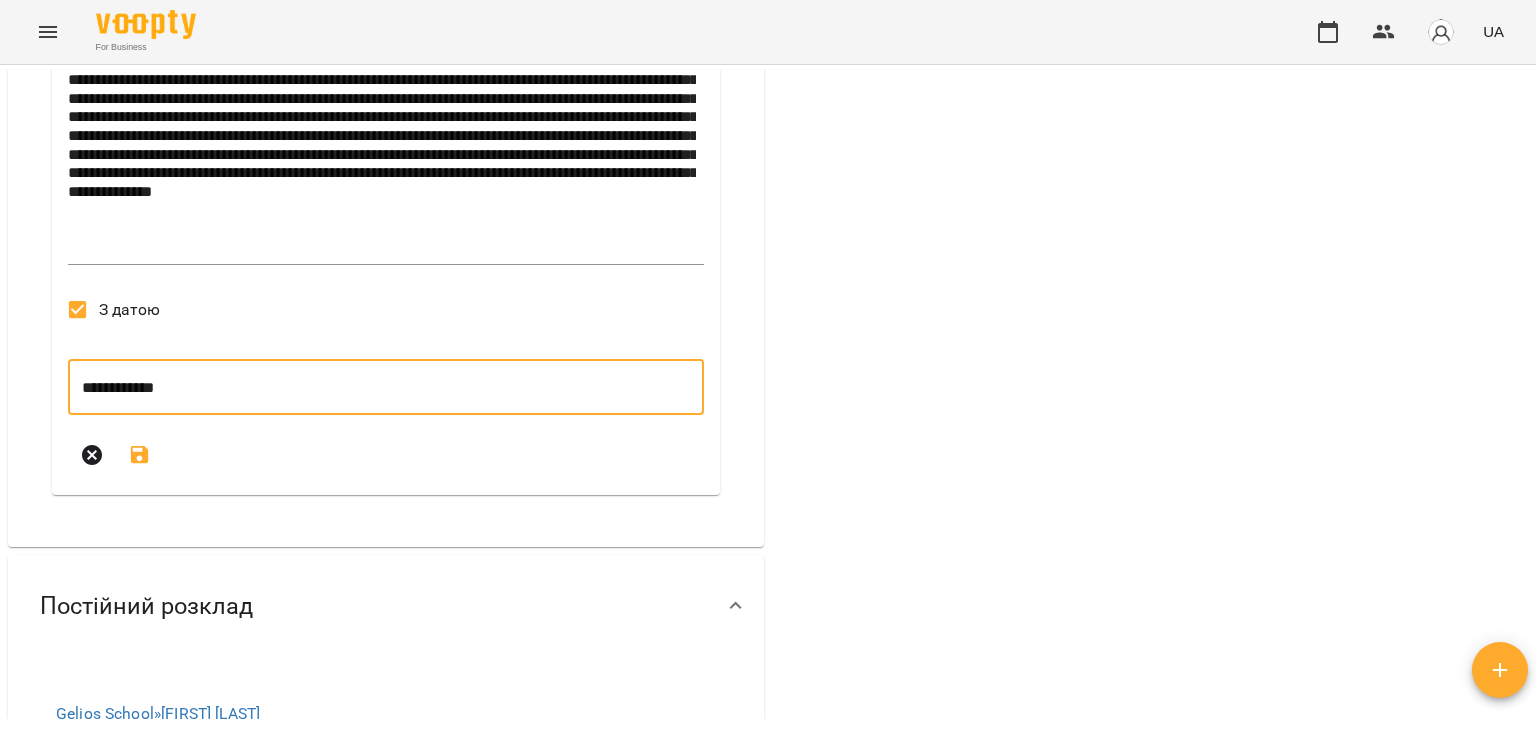 click 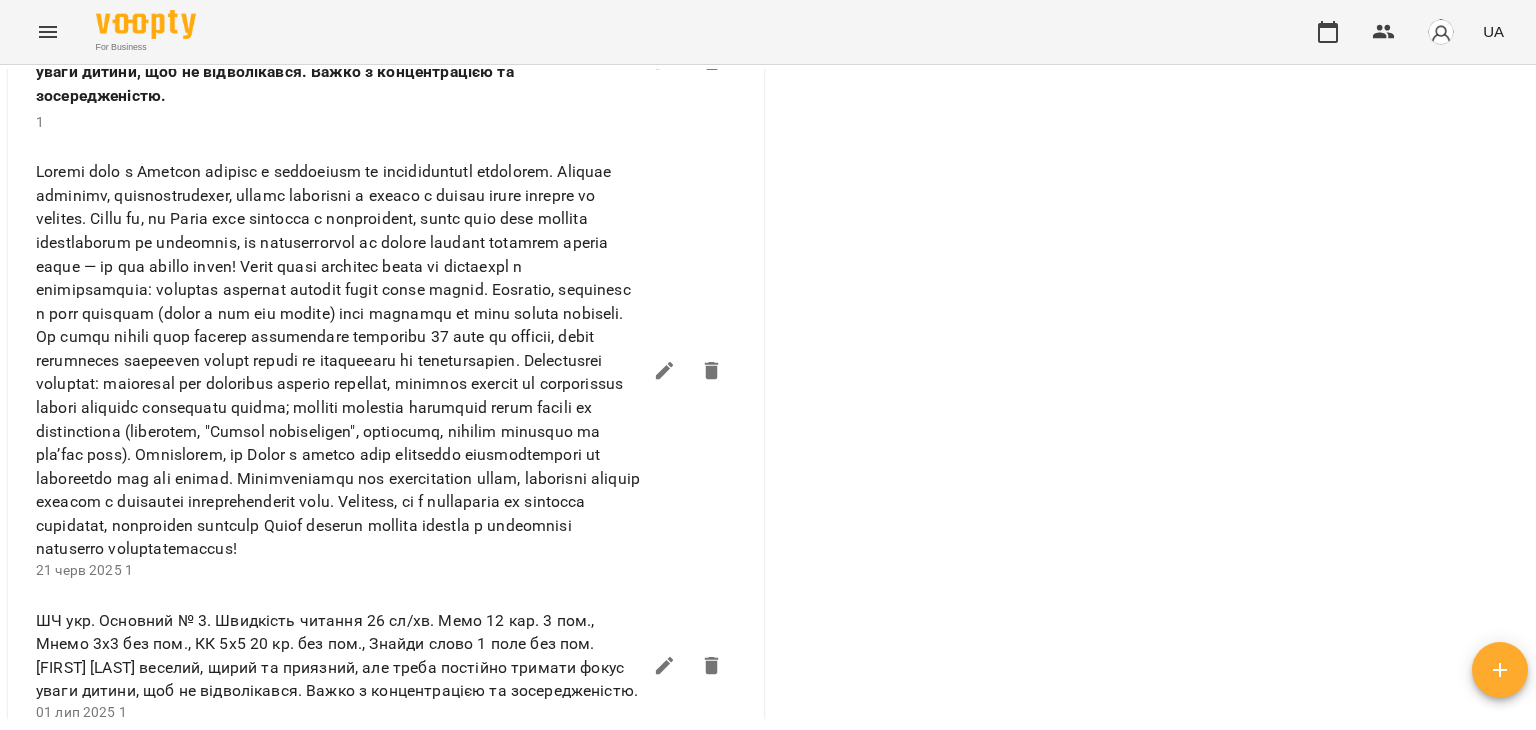 scroll, scrollTop: 675, scrollLeft: 0, axis: vertical 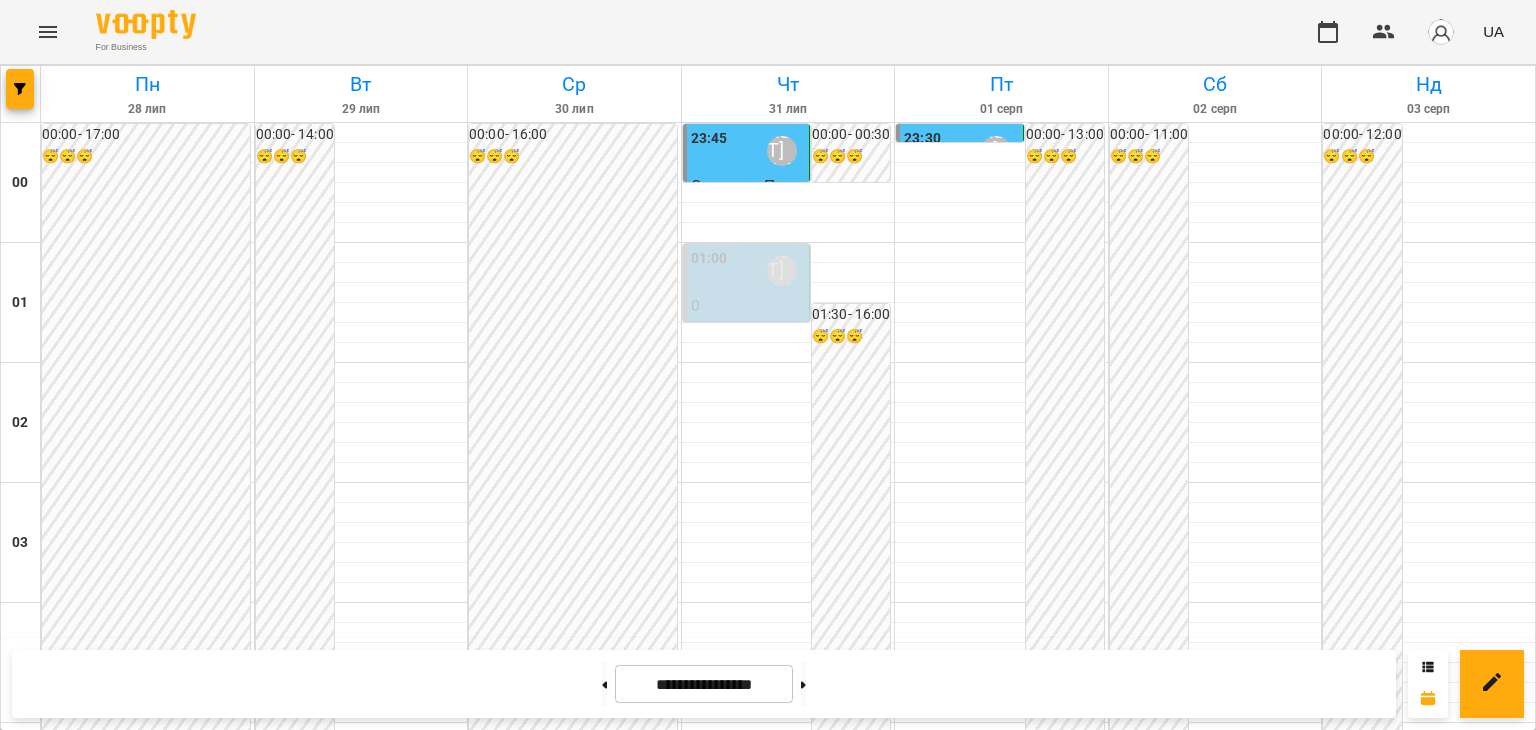 click on "18:00 Мосюра Лариса" at bounding box center [147, 2311] 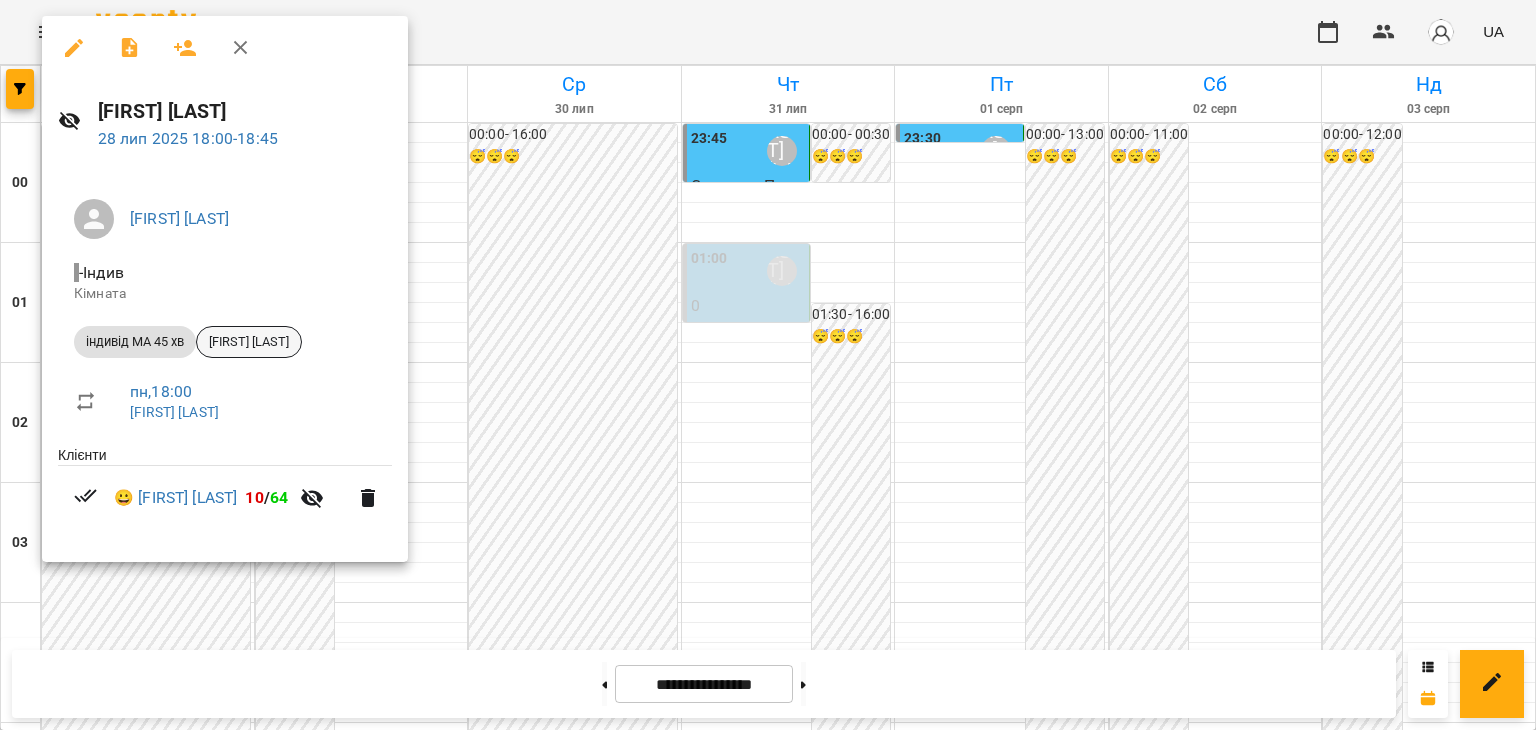 click on "[FIRST] [LAST]" at bounding box center [249, 342] 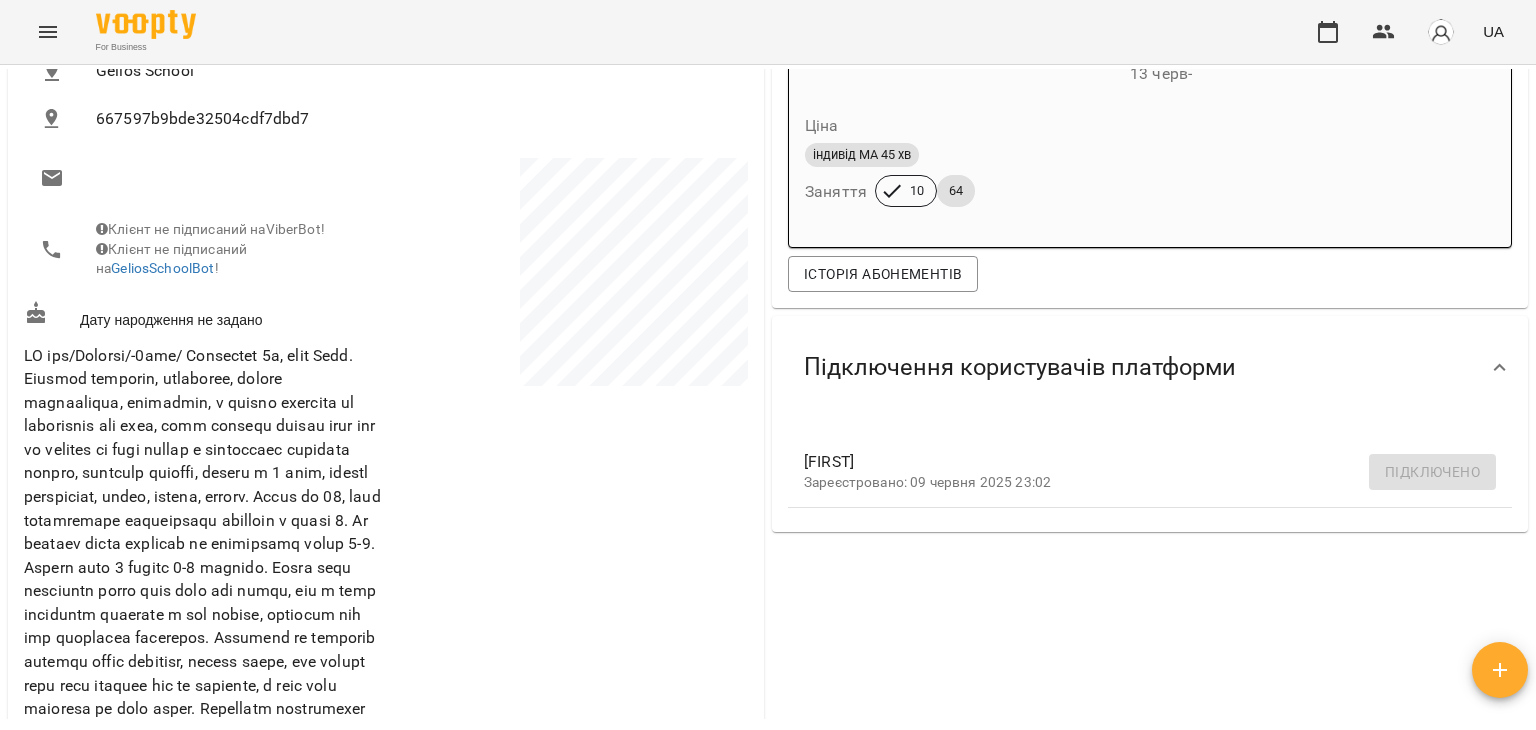 scroll, scrollTop: 800, scrollLeft: 0, axis: vertical 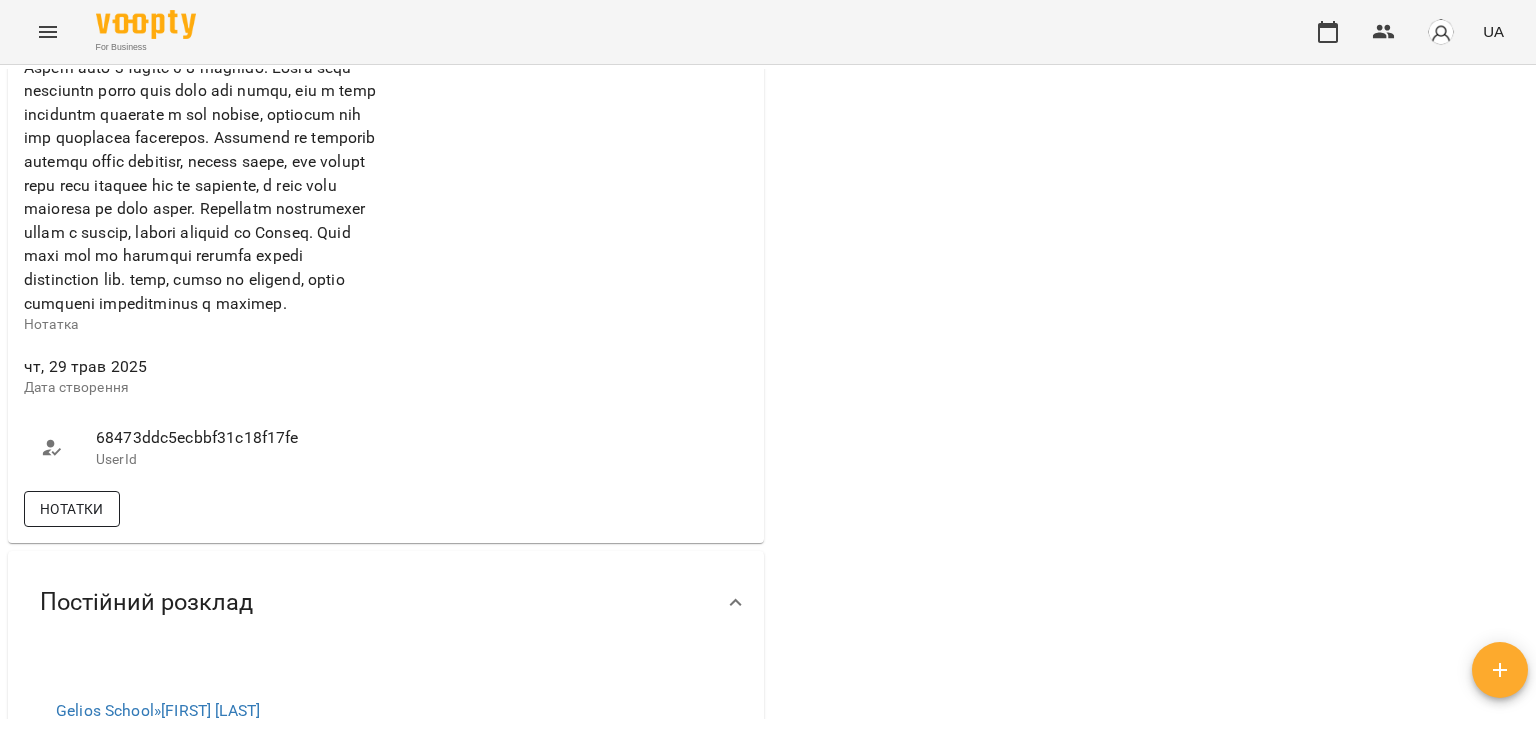 click on "Нотатки" at bounding box center [72, 509] 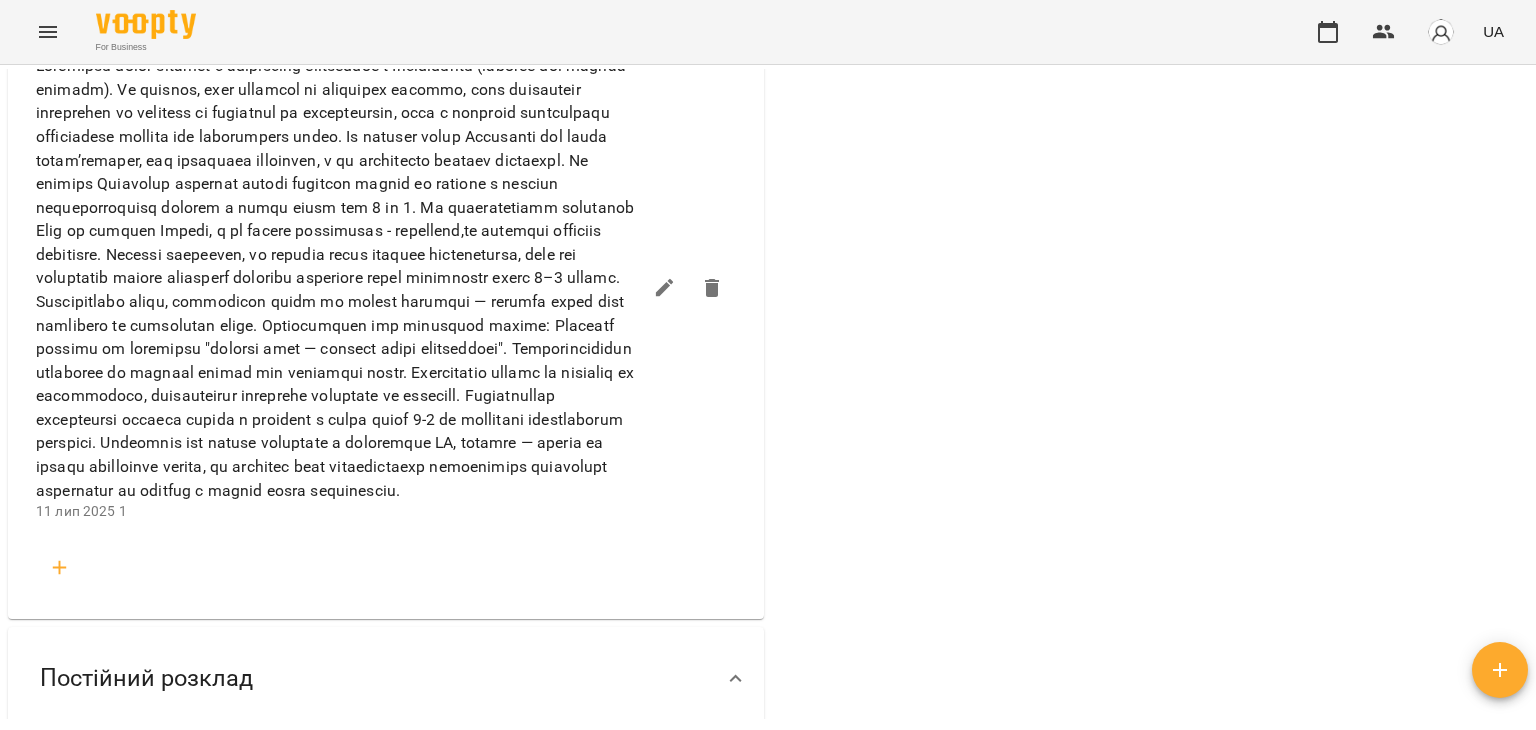 scroll, scrollTop: 1600, scrollLeft: 0, axis: vertical 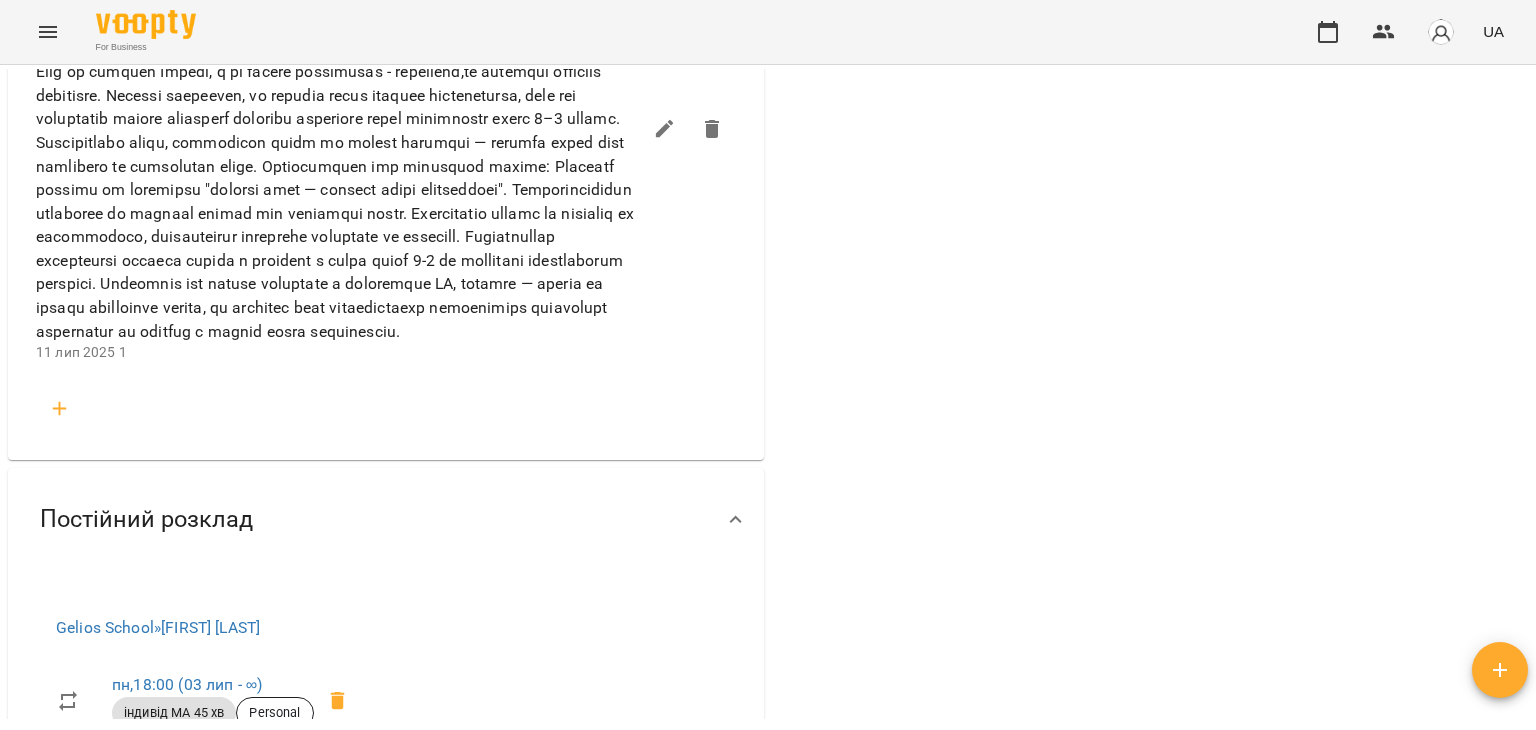 click 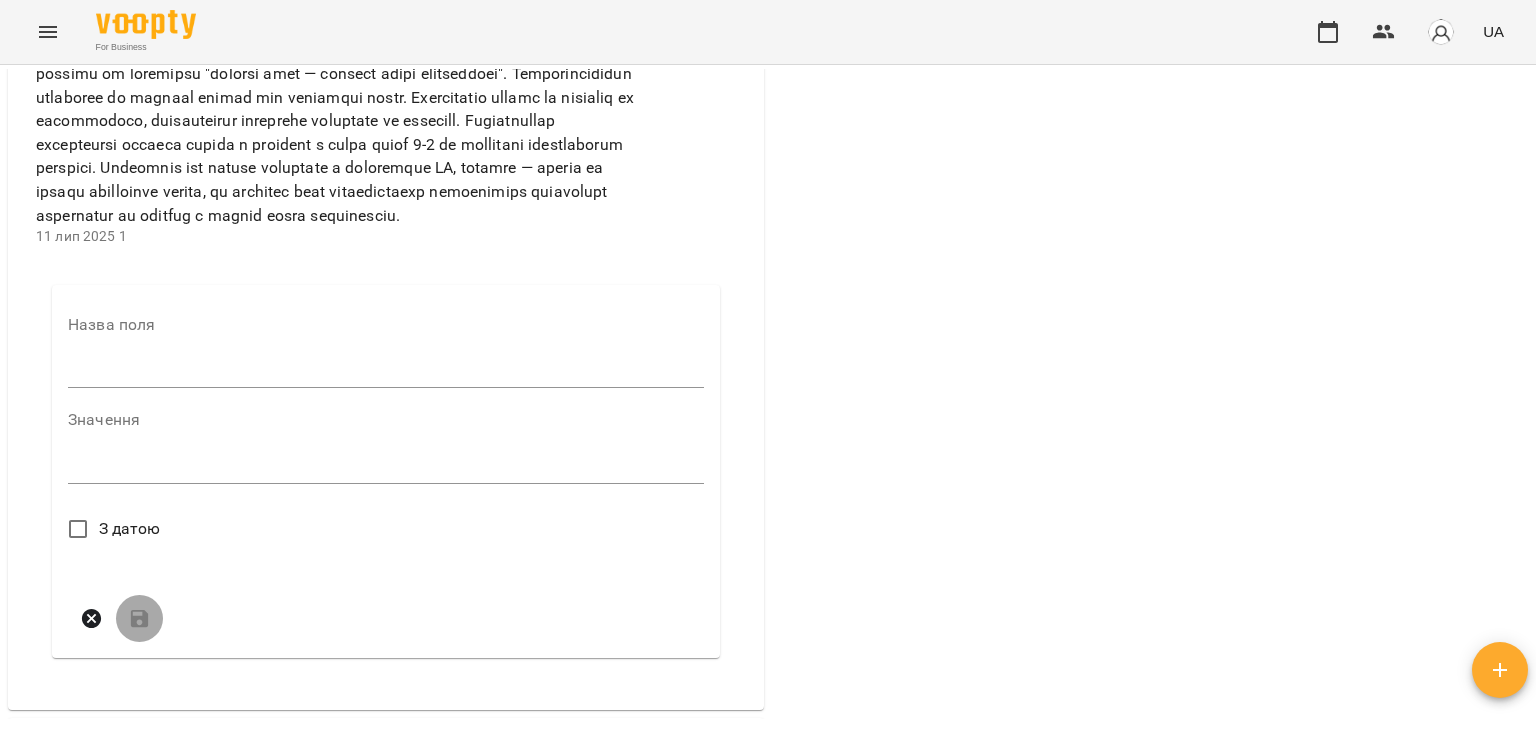 scroll, scrollTop: 1800, scrollLeft: 0, axis: vertical 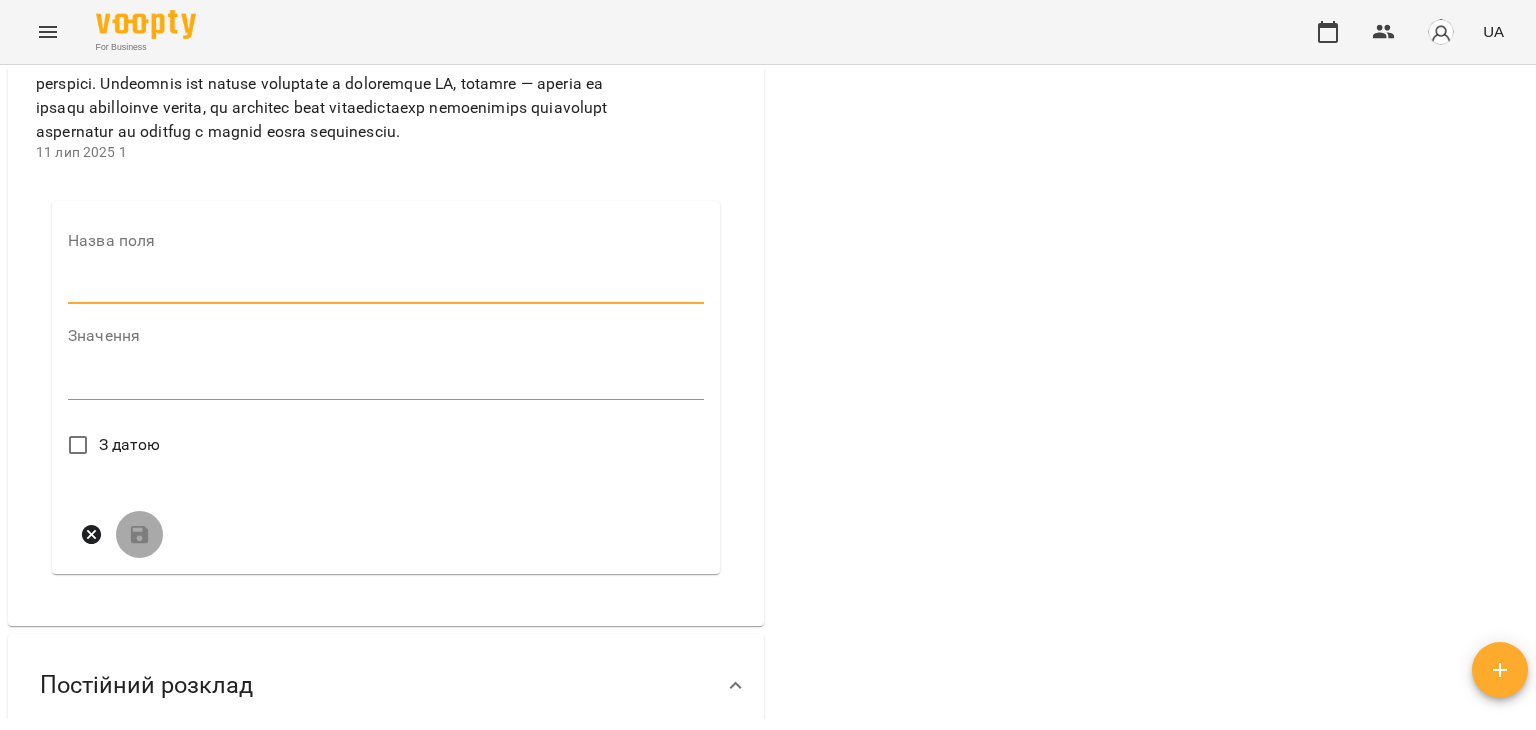 click at bounding box center (386, 289) 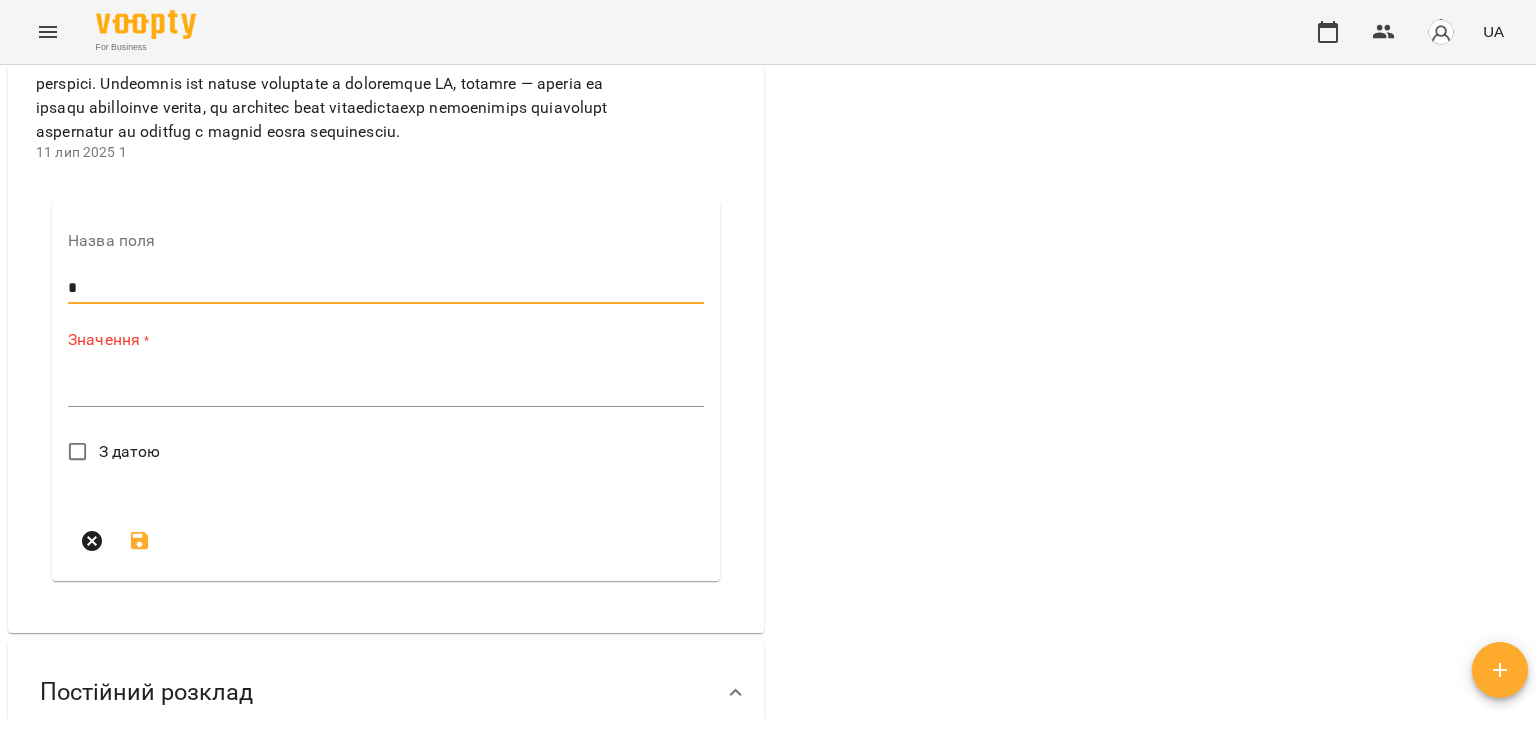click at bounding box center [386, 390] 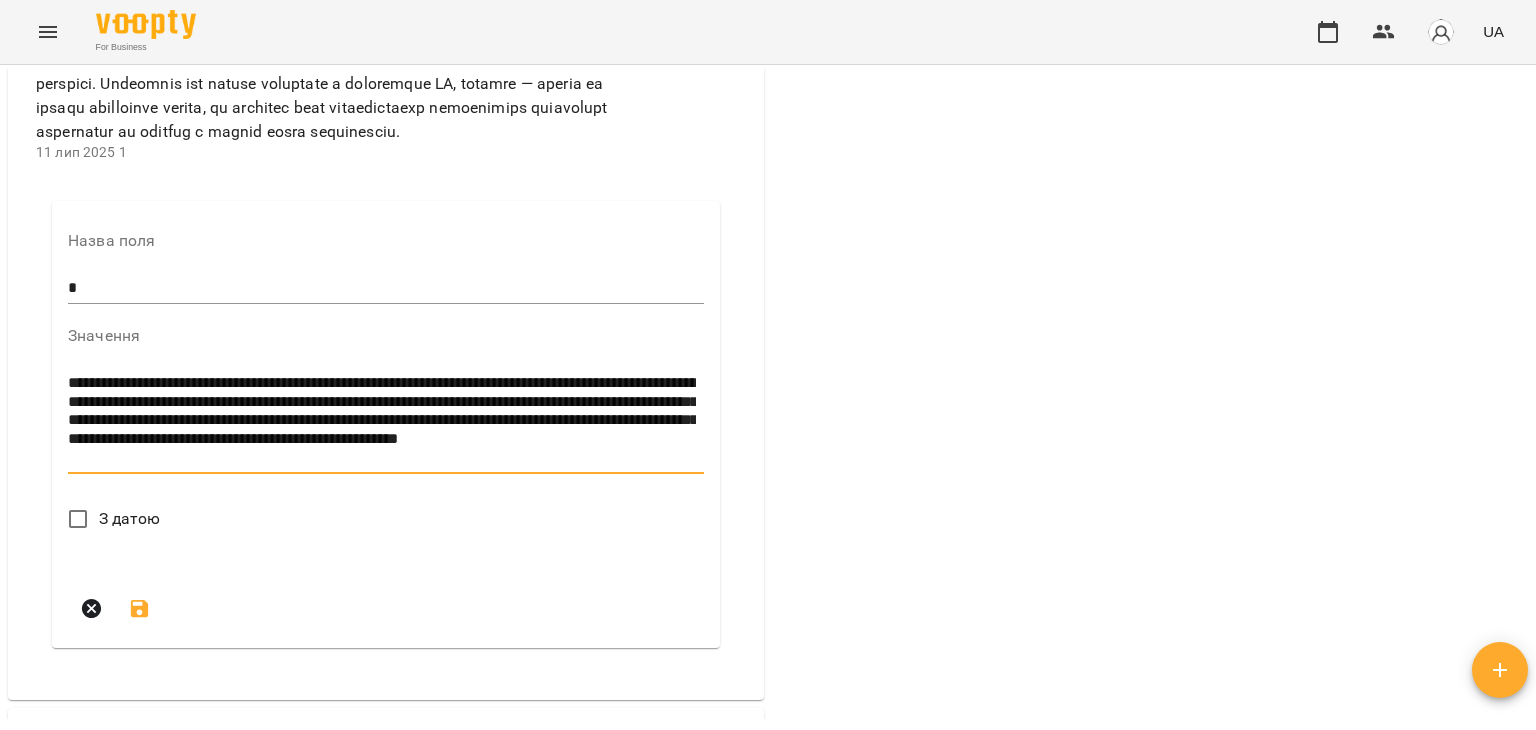scroll, scrollTop: 0, scrollLeft: 0, axis: both 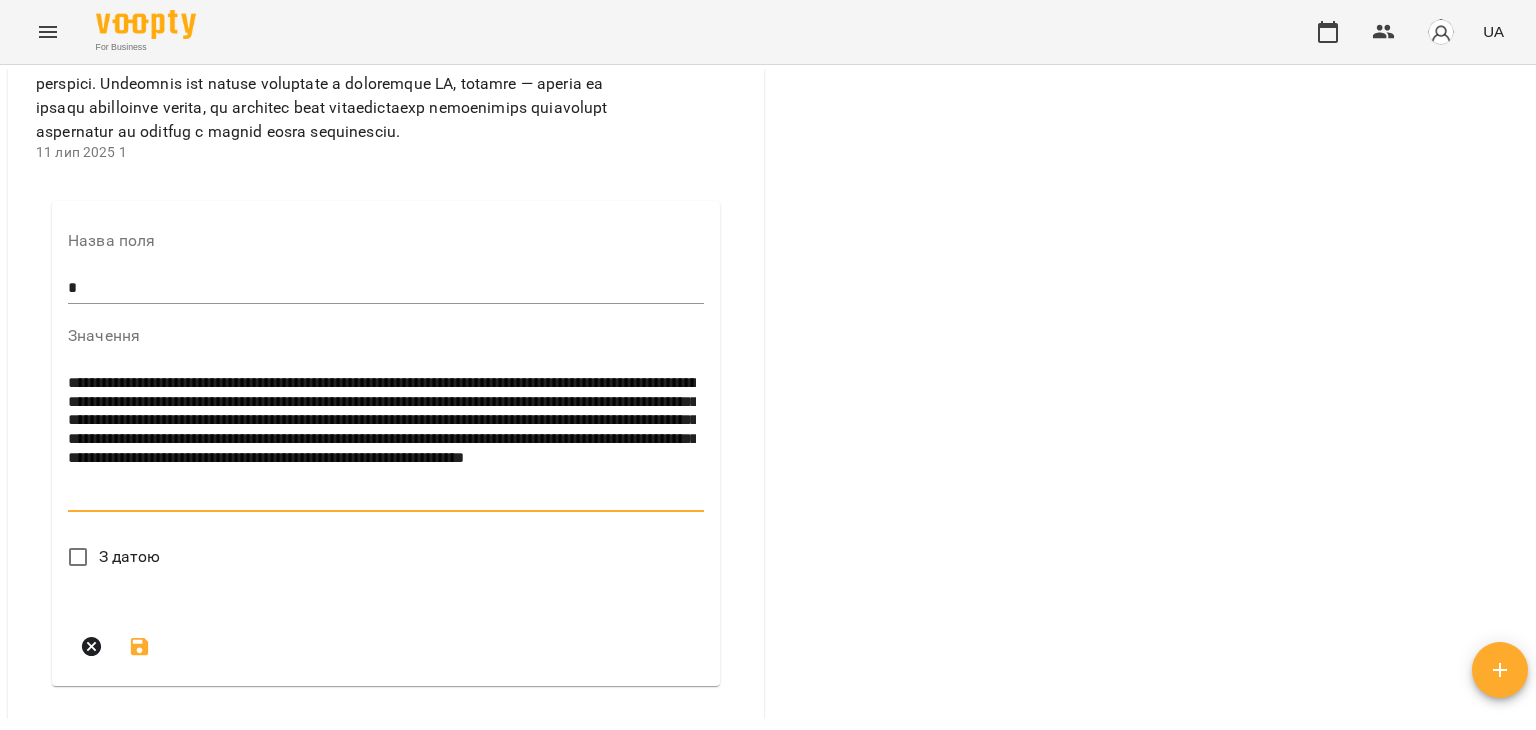 drag, startPoint x: 213, startPoint y: 628, endPoint x: 68, endPoint y: 638, distance: 145.34442 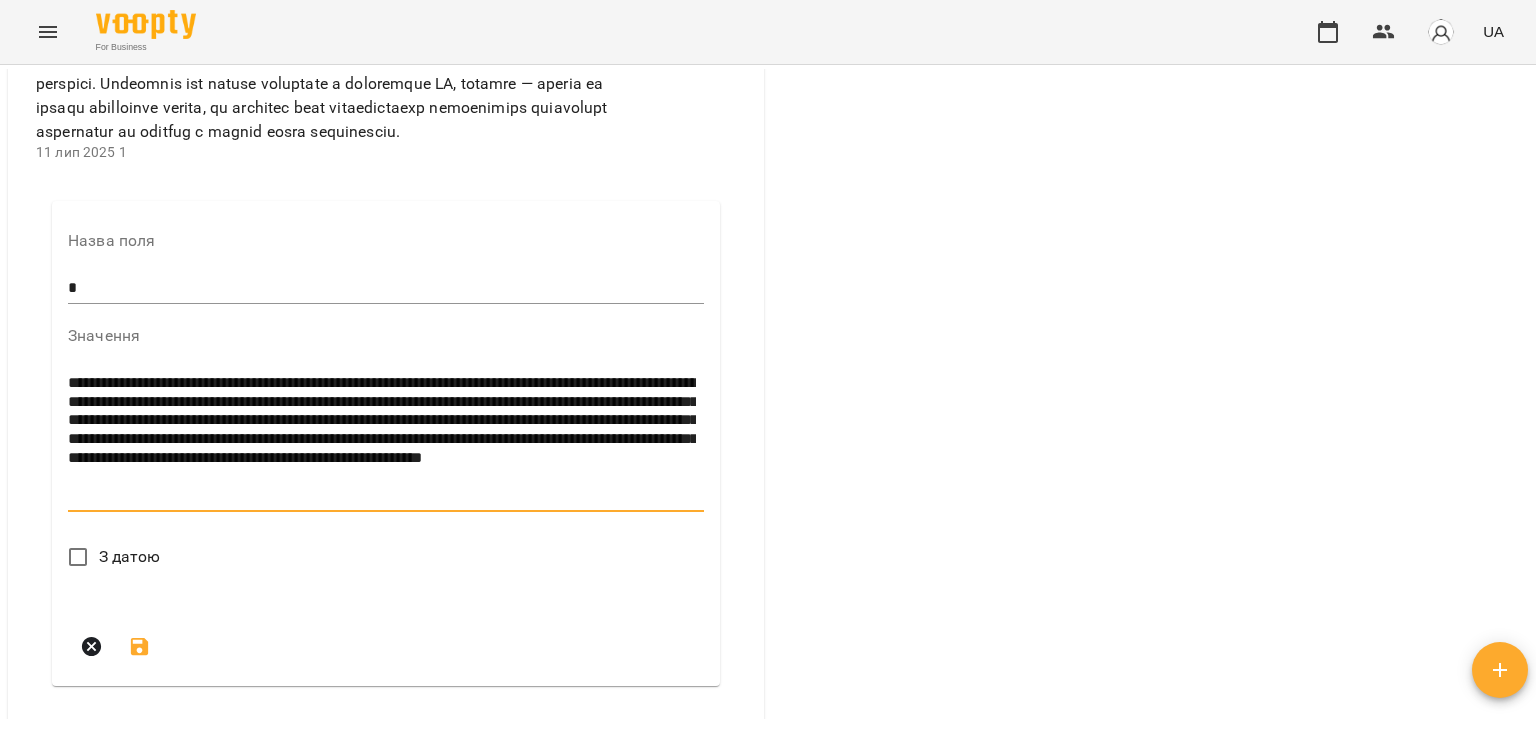 click on "**********" at bounding box center (382, 439) 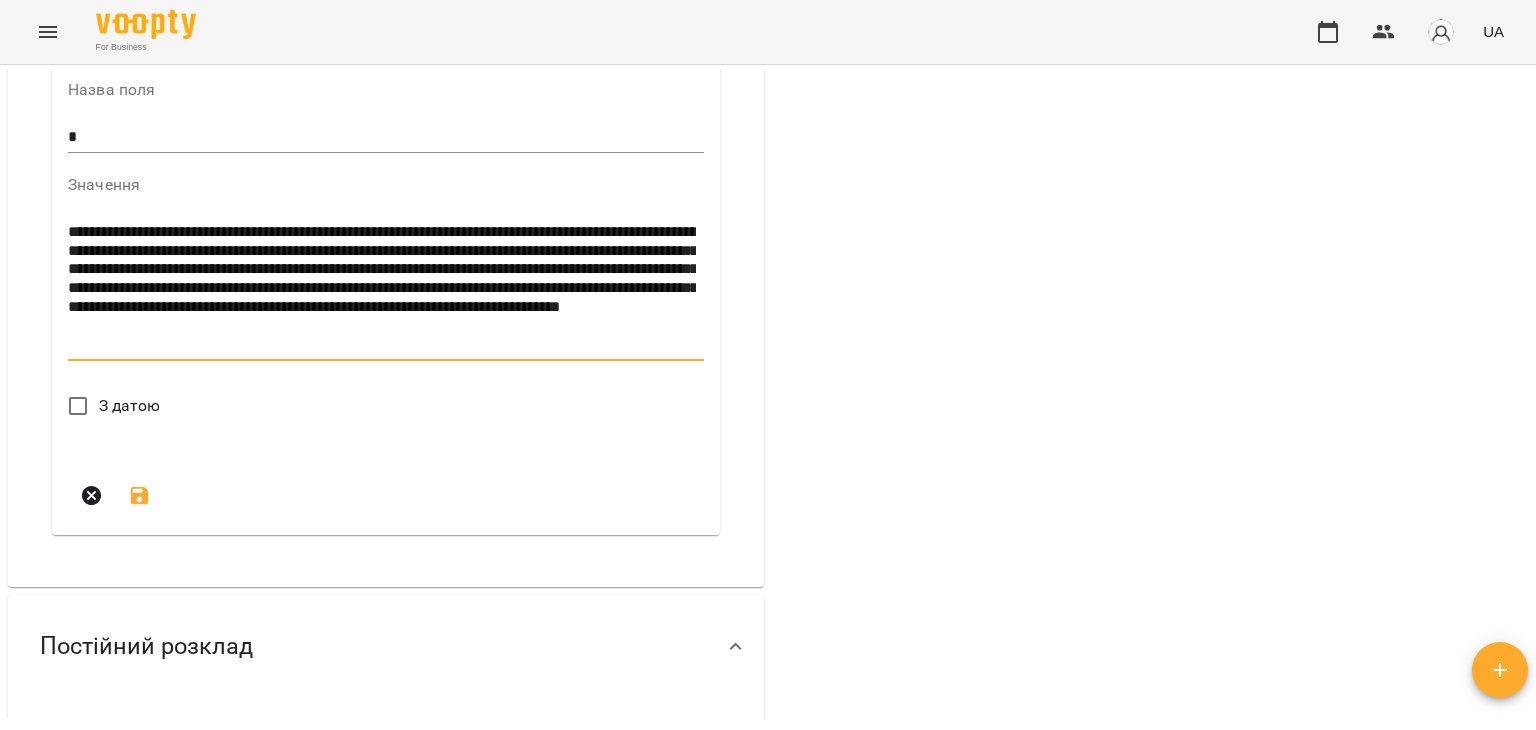 scroll, scrollTop: 1800, scrollLeft: 0, axis: vertical 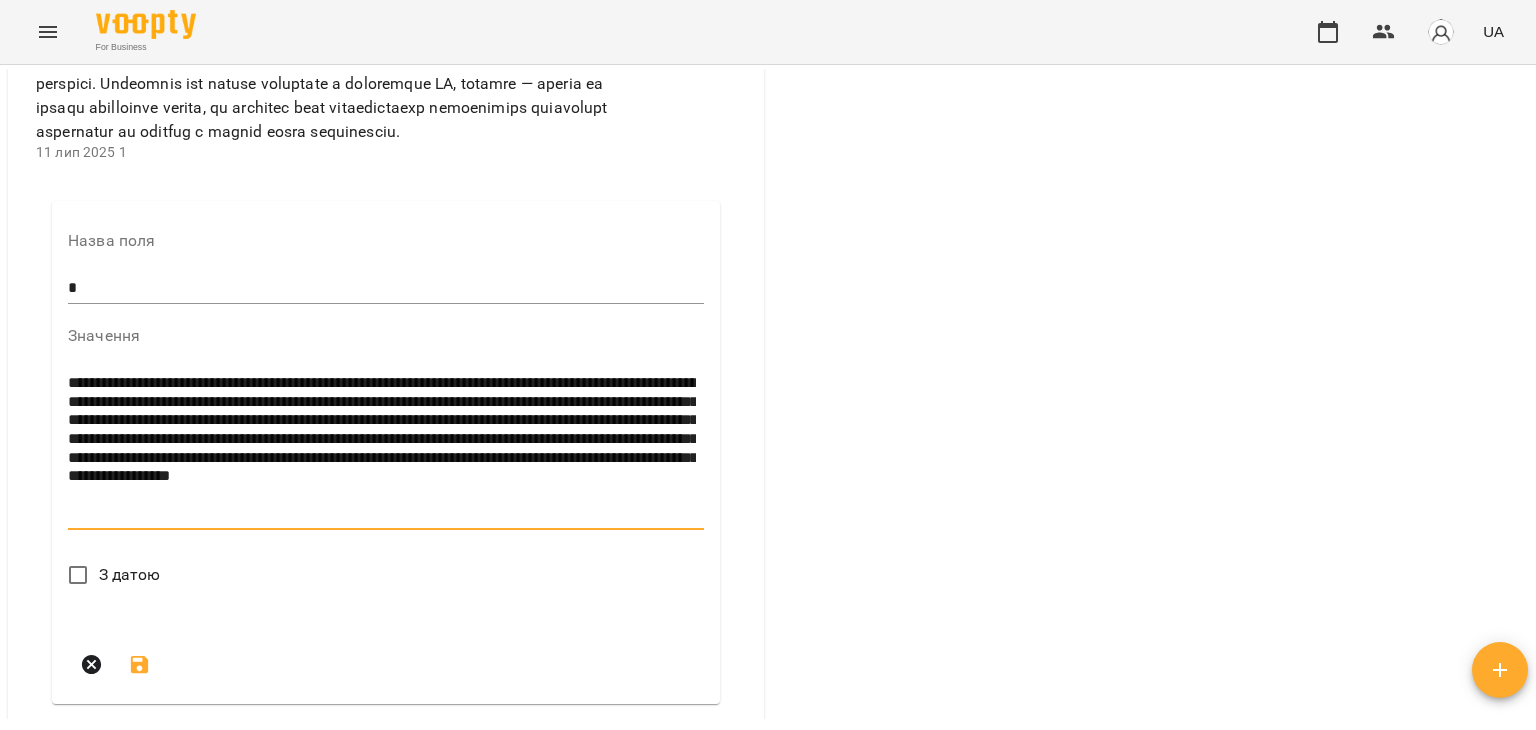 drag, startPoint x: 627, startPoint y: 628, endPoint x: 651, endPoint y: 641, distance: 27.294687 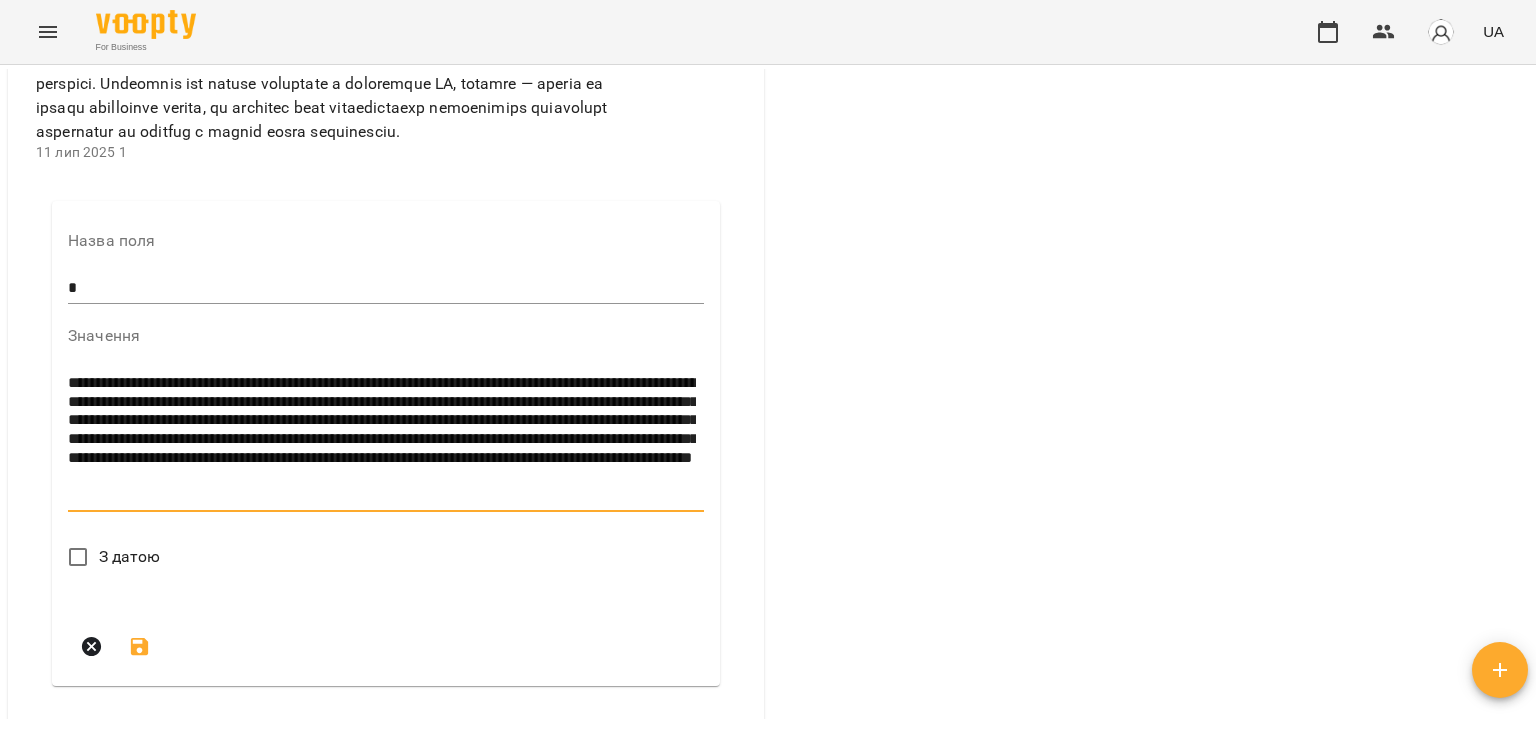 scroll, scrollTop: 0, scrollLeft: 0, axis: both 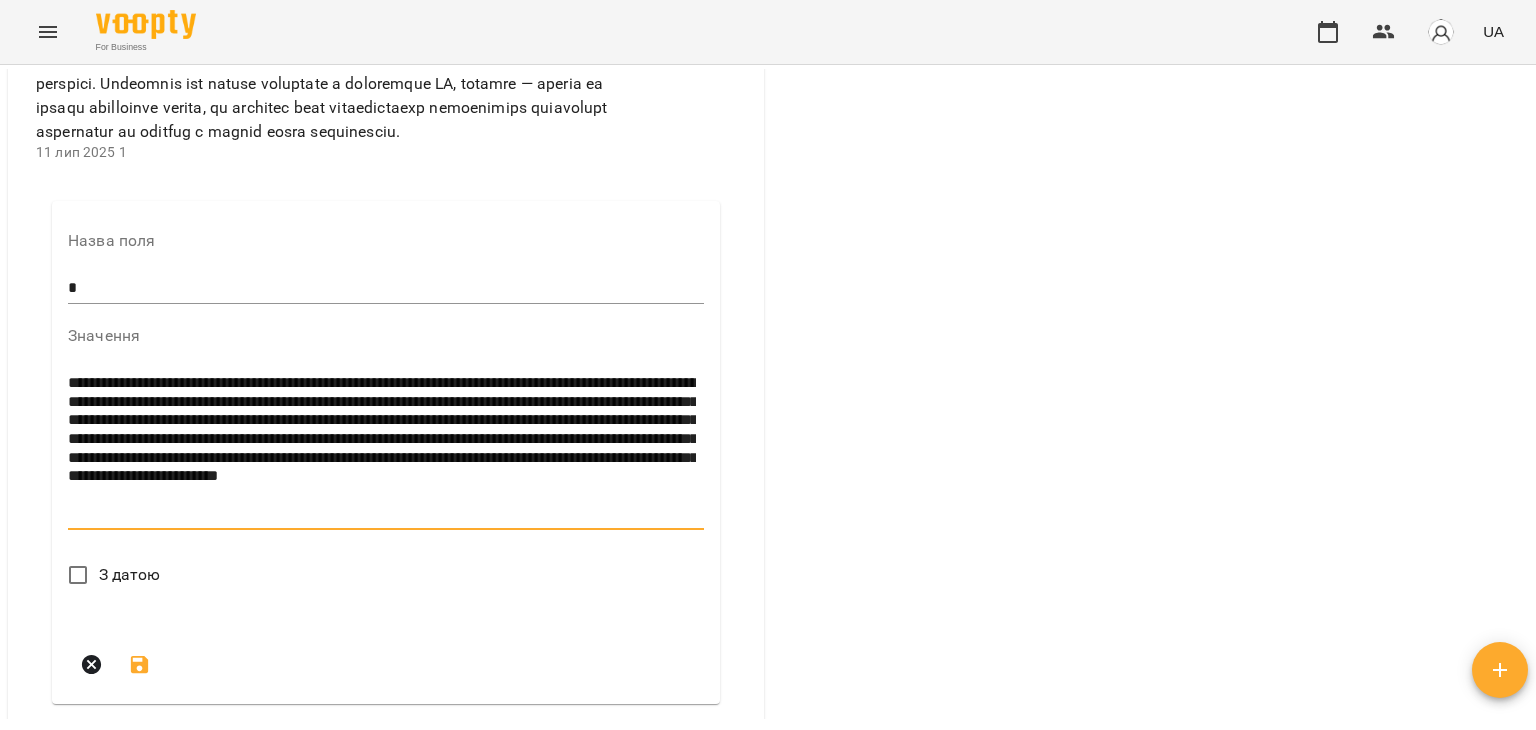 paste on "**********" 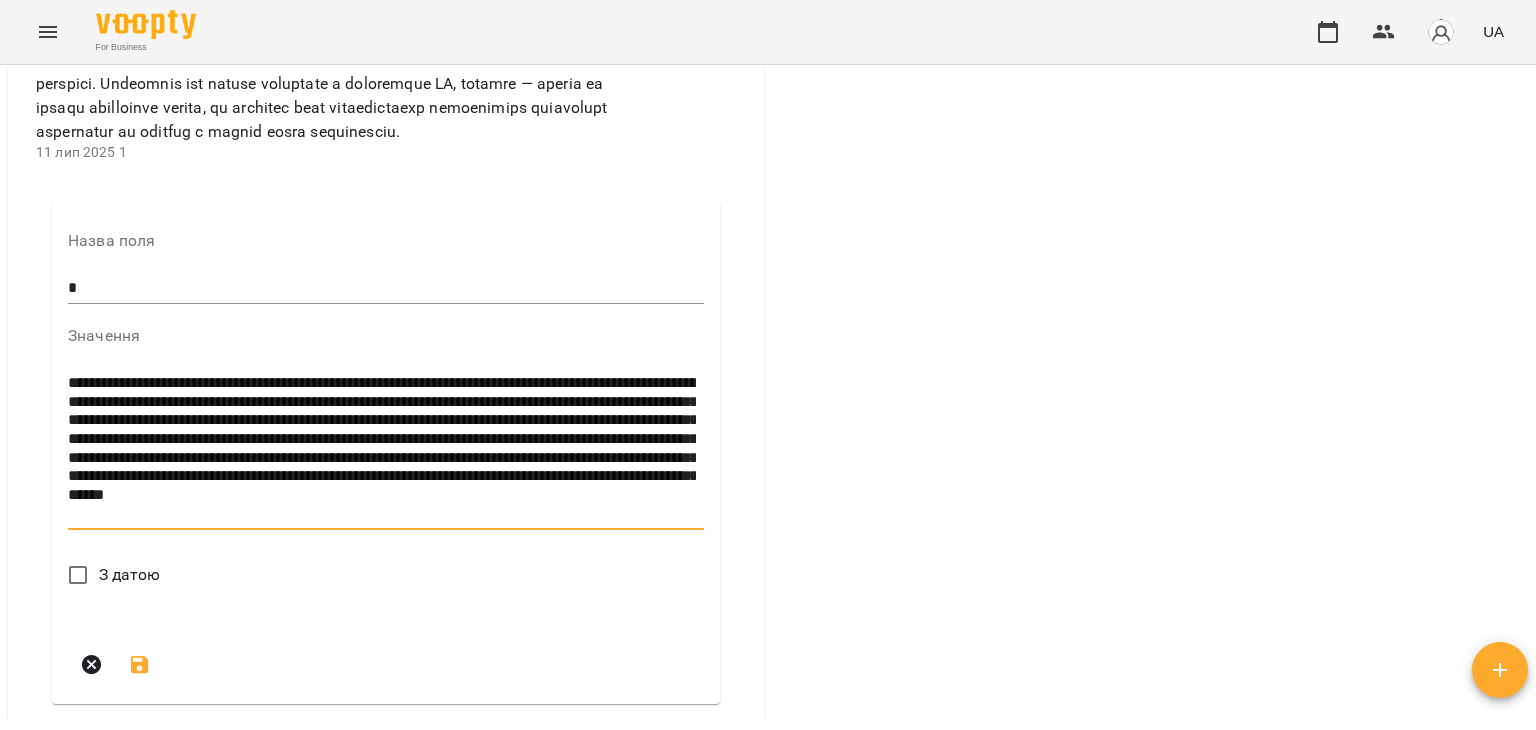 scroll, scrollTop: 0, scrollLeft: 0, axis: both 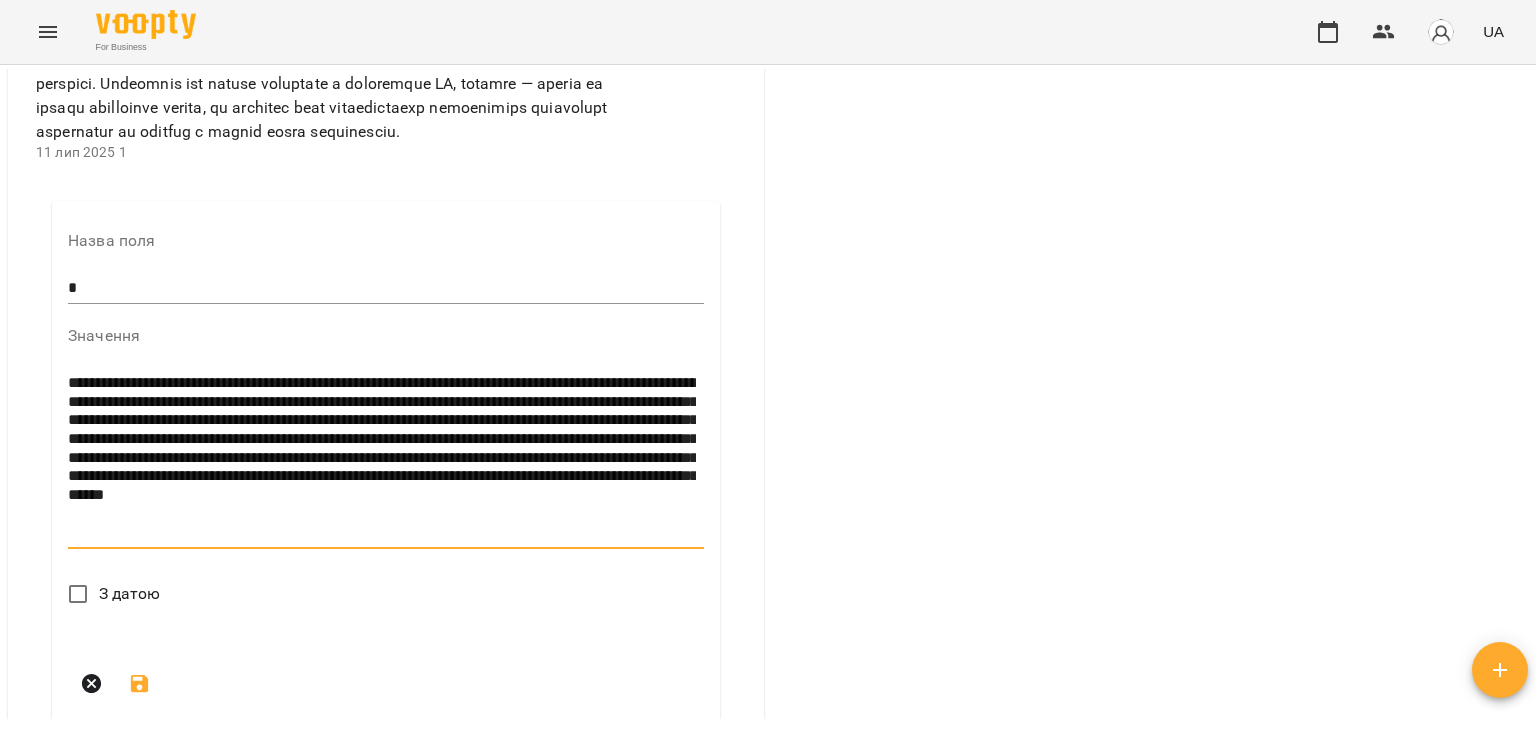drag, startPoint x: 95, startPoint y: 665, endPoint x: 62, endPoint y: 666, distance: 33.01515 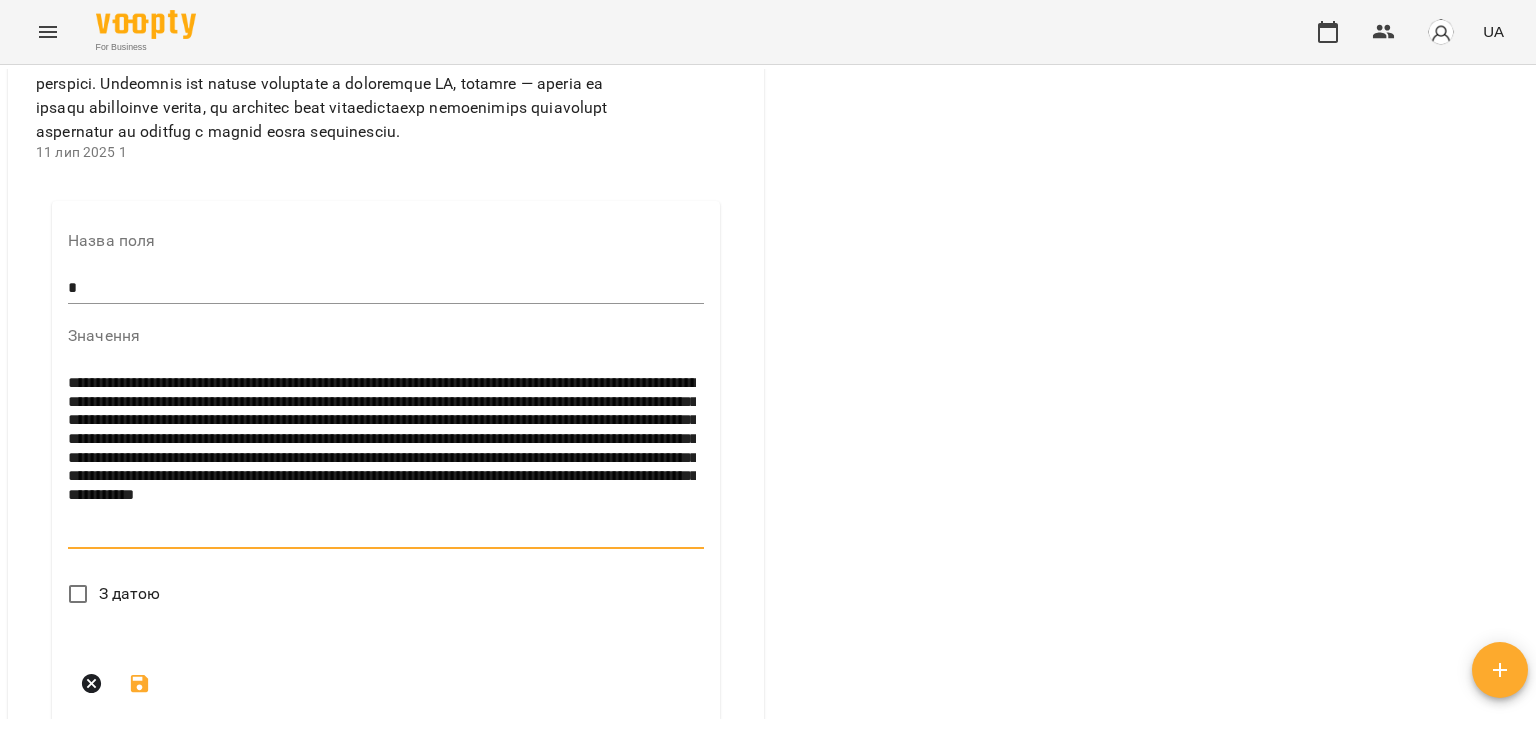 click on "**********" at bounding box center (382, 458) 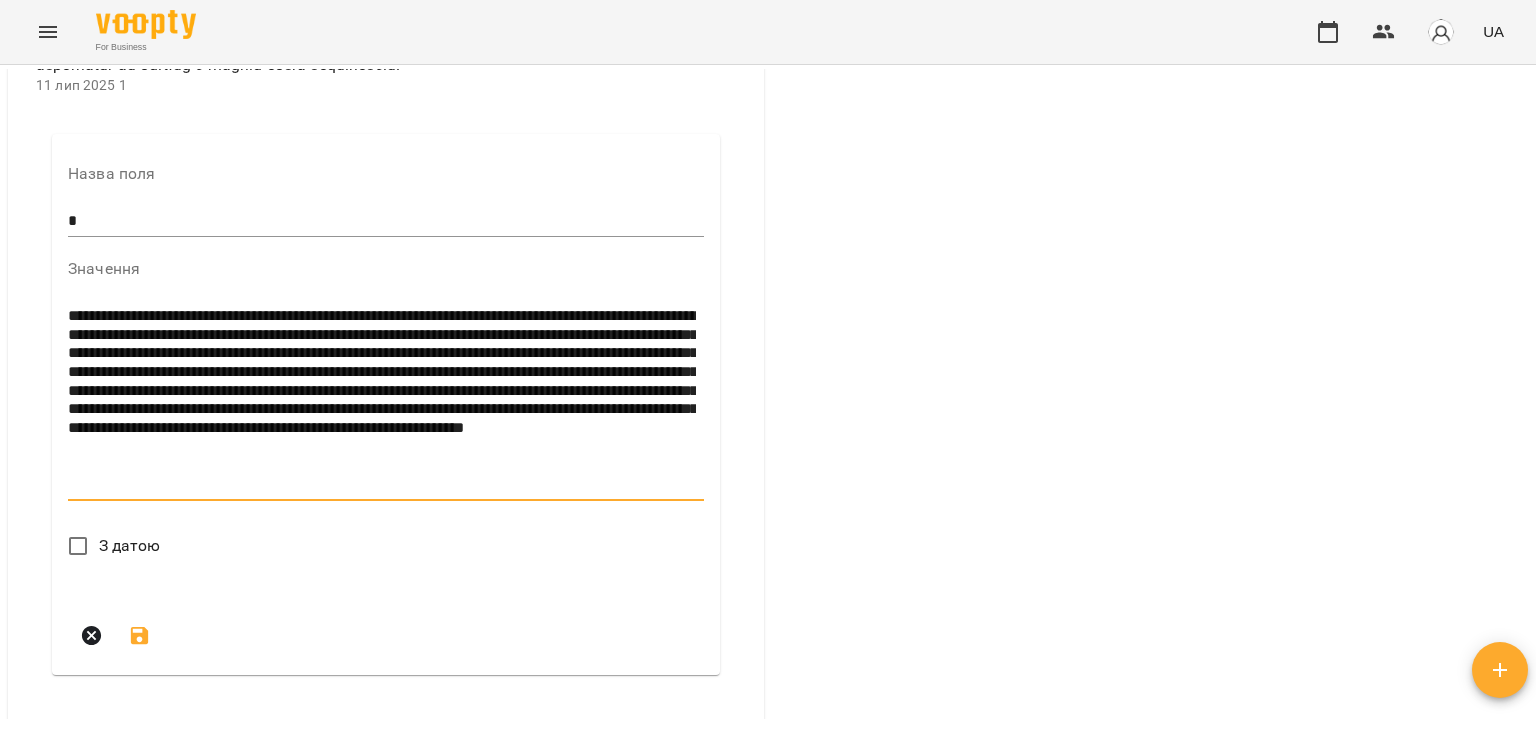 scroll, scrollTop: 2000, scrollLeft: 0, axis: vertical 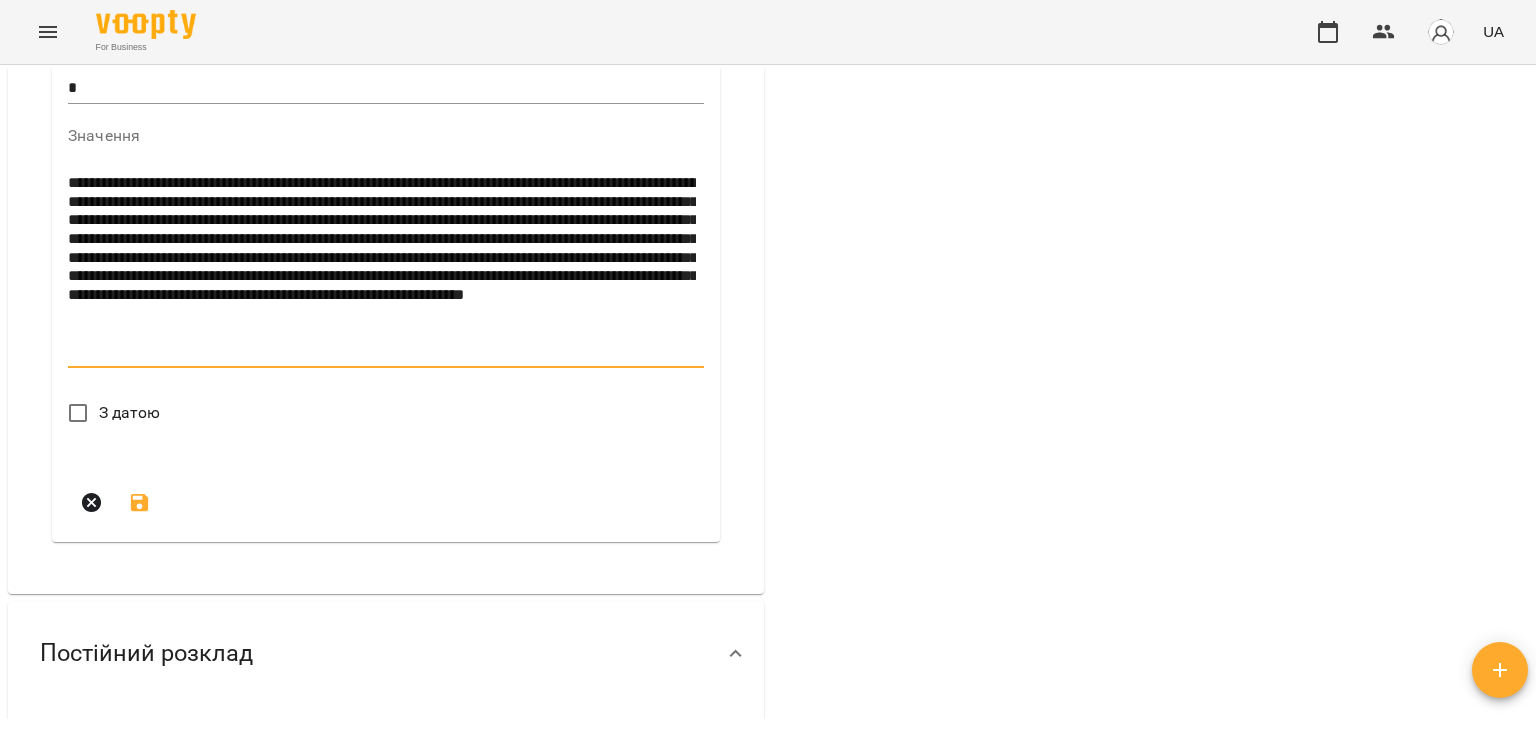 drag, startPoint x: 324, startPoint y: 489, endPoint x: 65, endPoint y: 317, distance: 310.90994 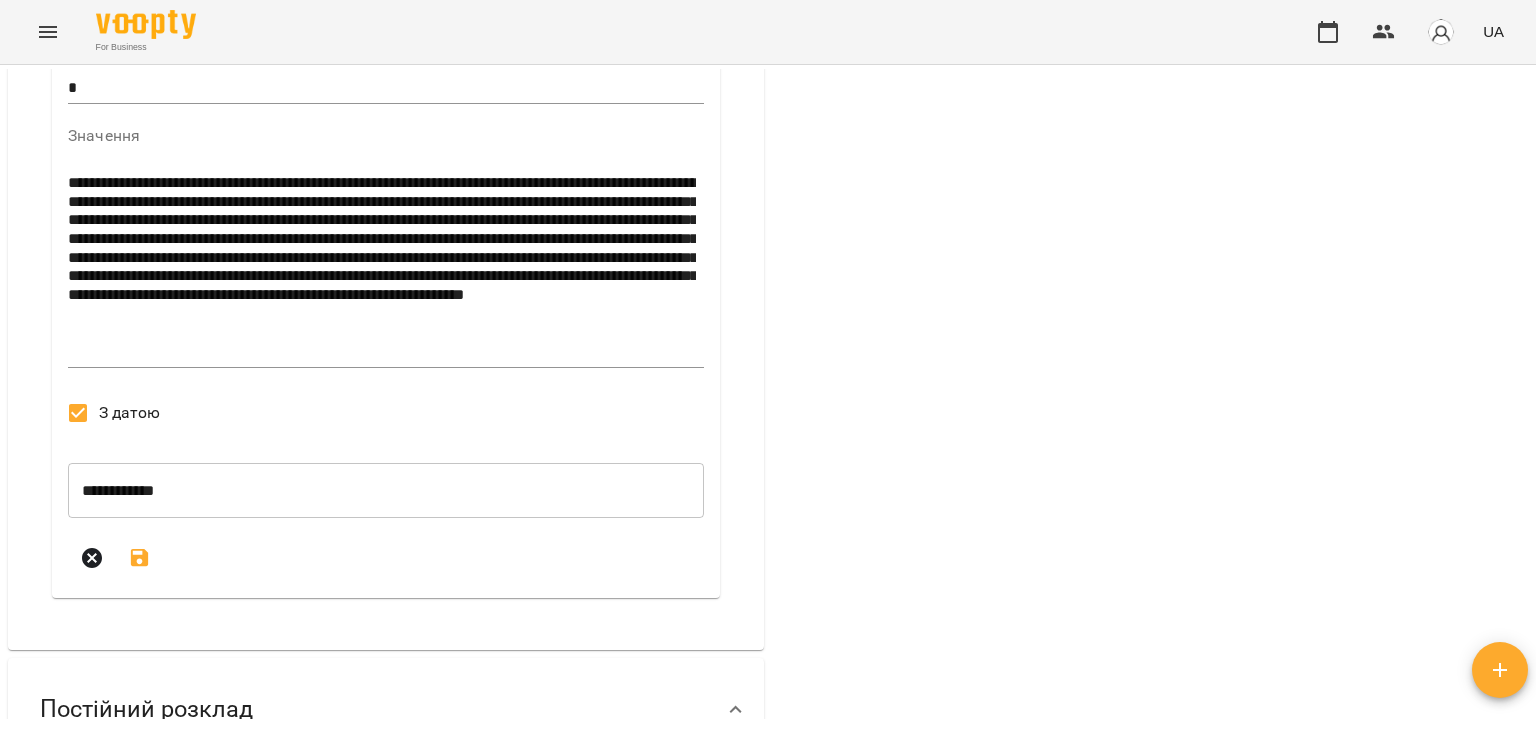 click on "**********" at bounding box center (386, 491) 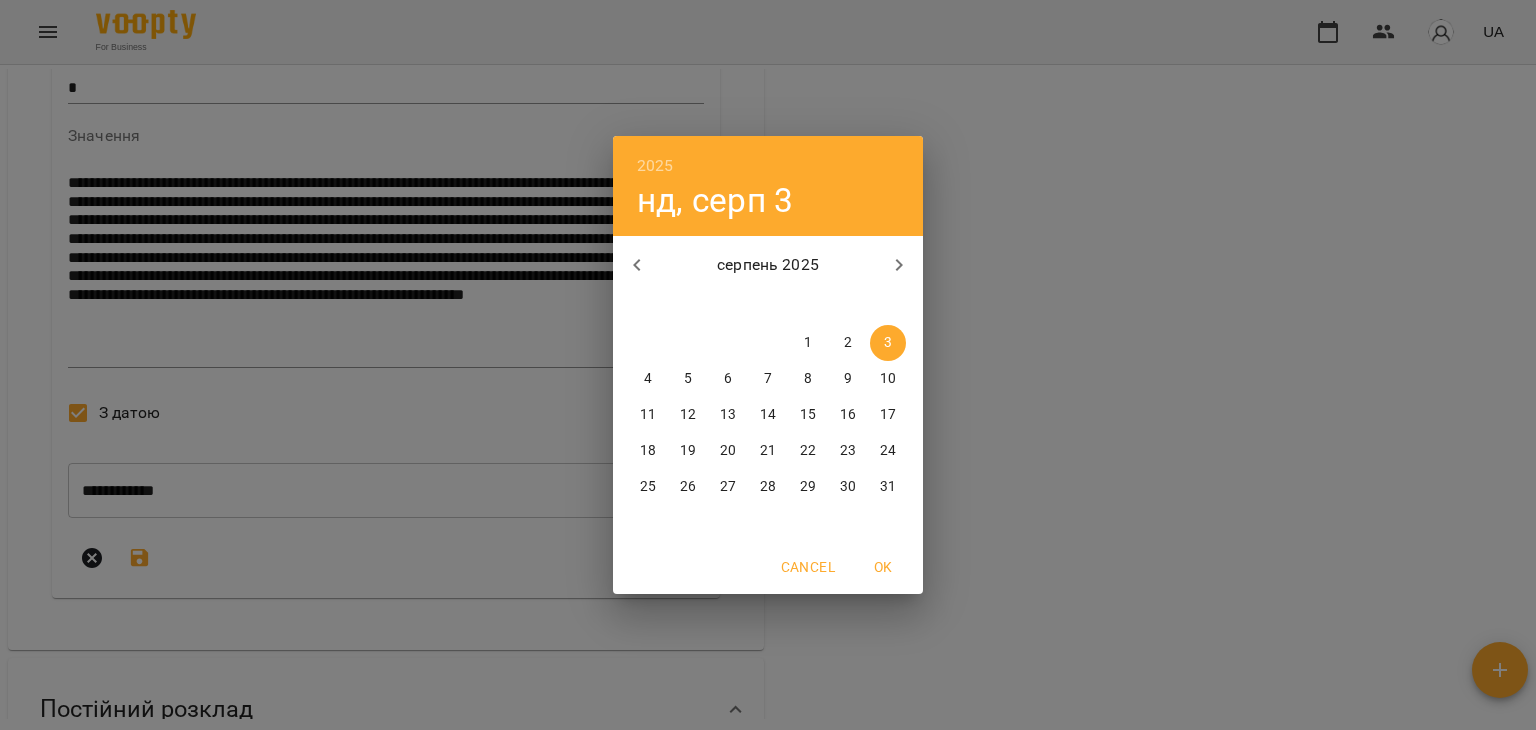 click on "1" at bounding box center (808, 343) 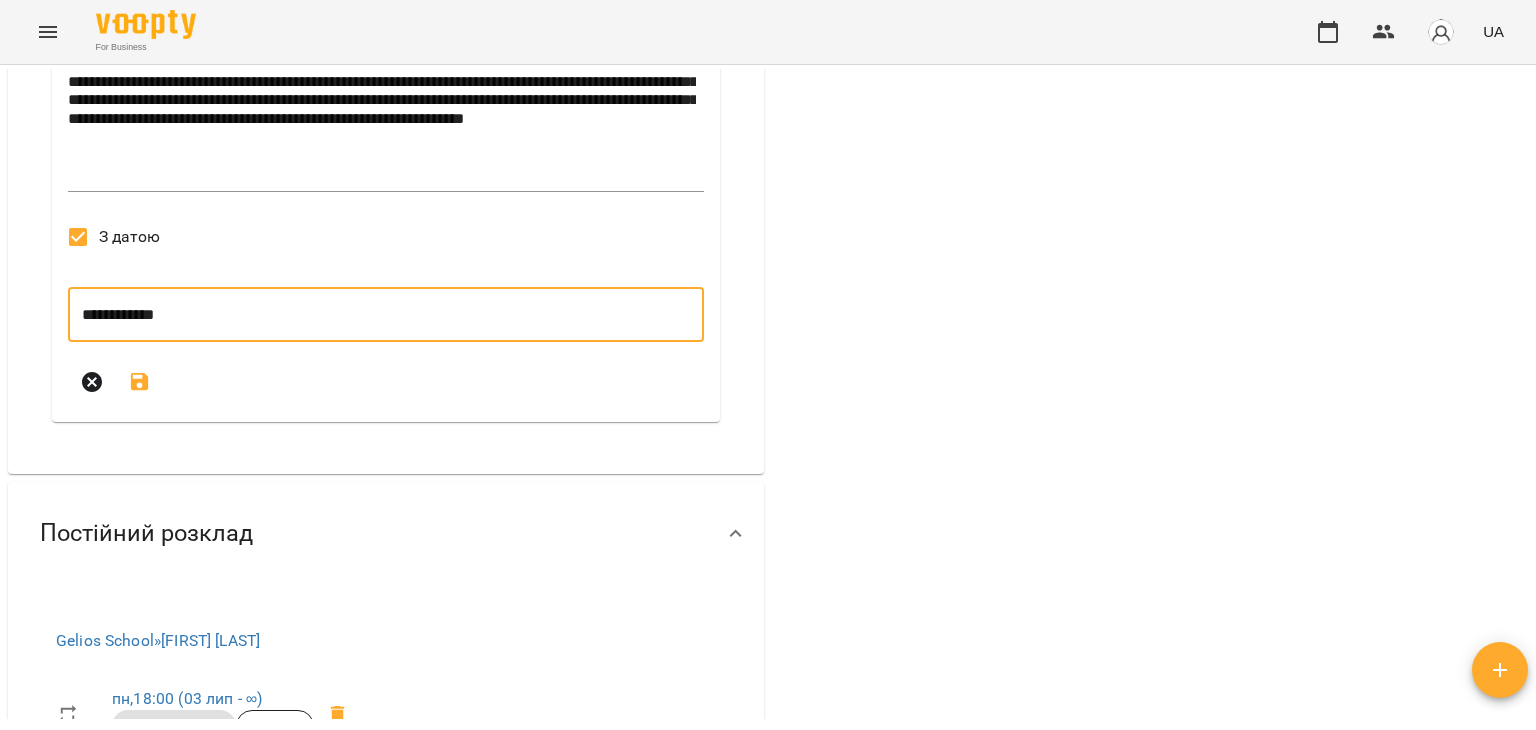 scroll, scrollTop: 2300, scrollLeft: 0, axis: vertical 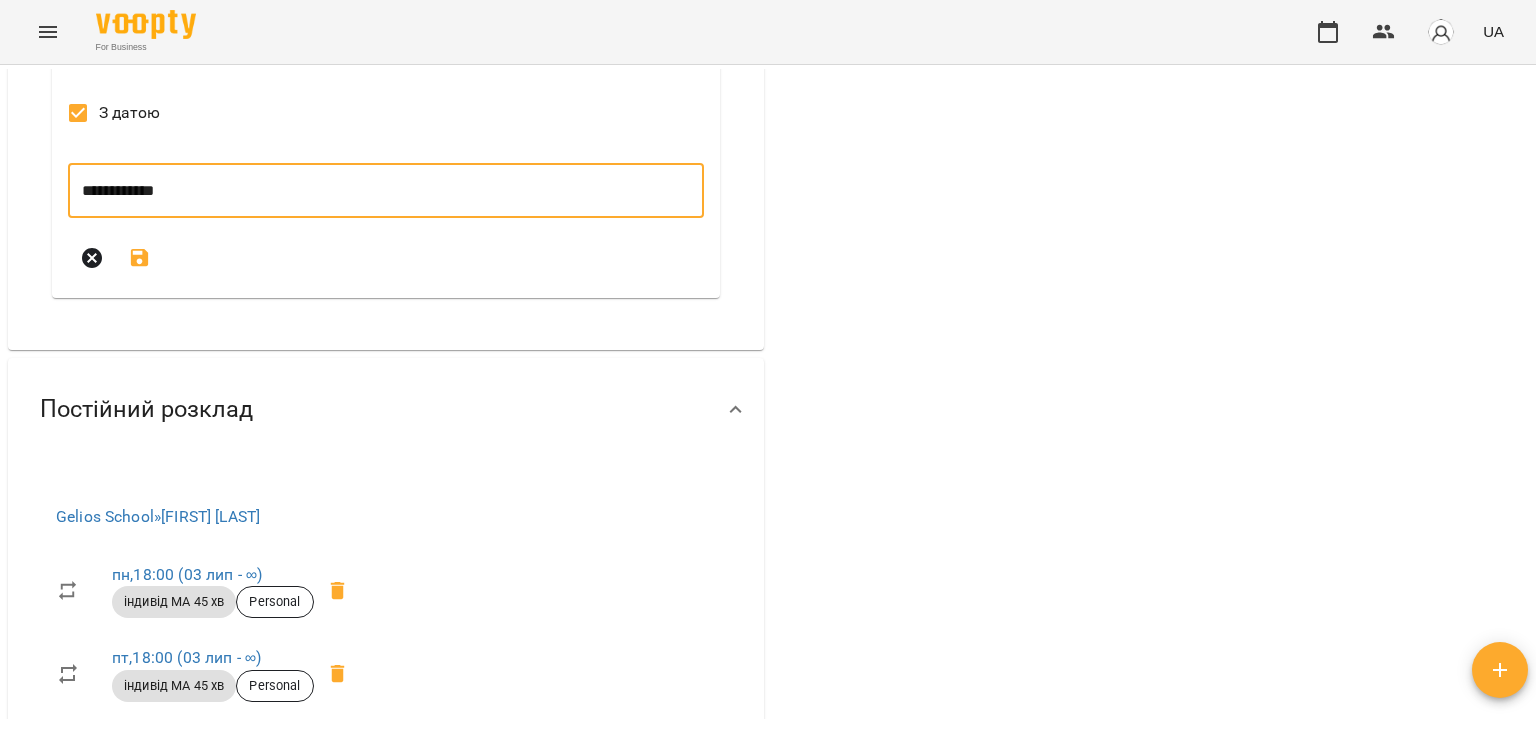click 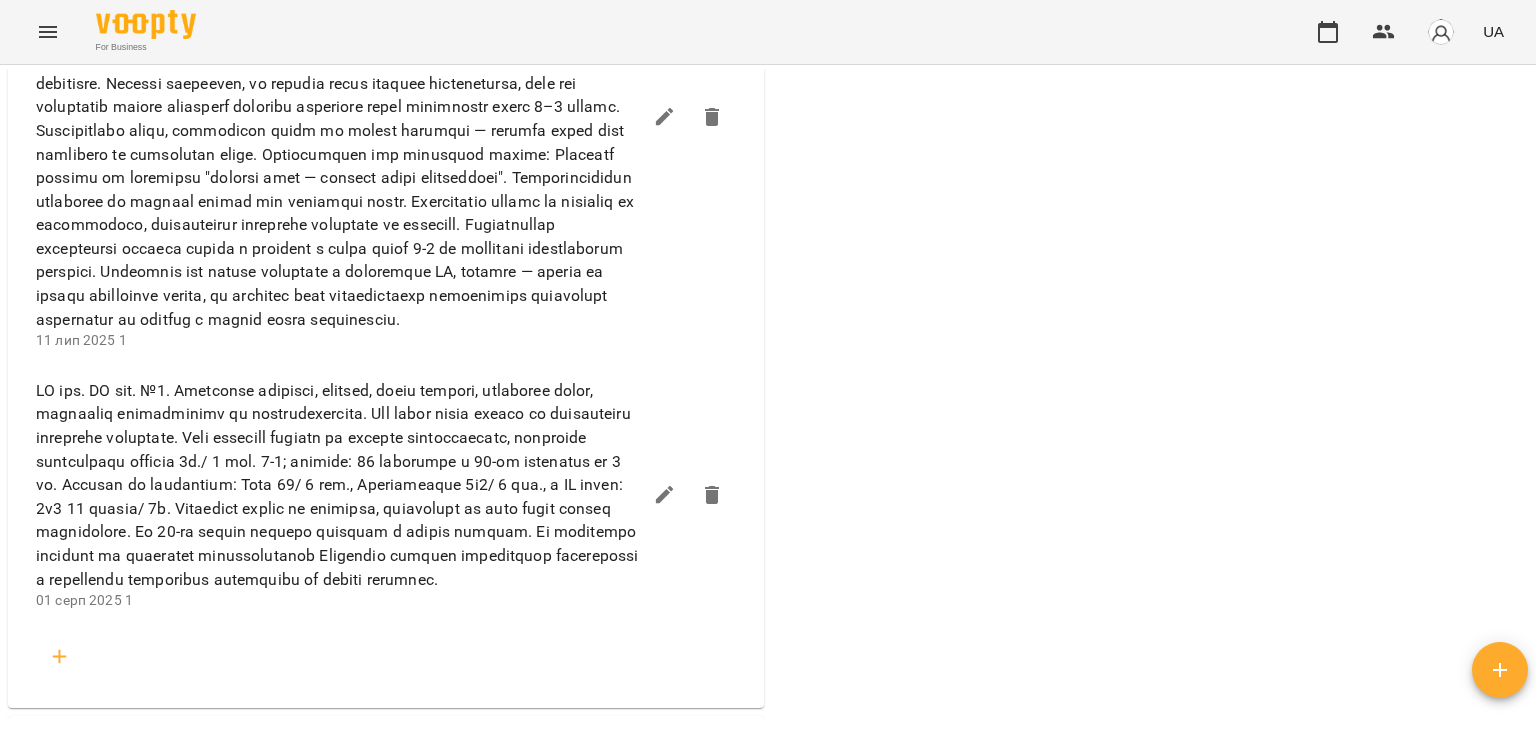 scroll, scrollTop: 1300, scrollLeft: 0, axis: vertical 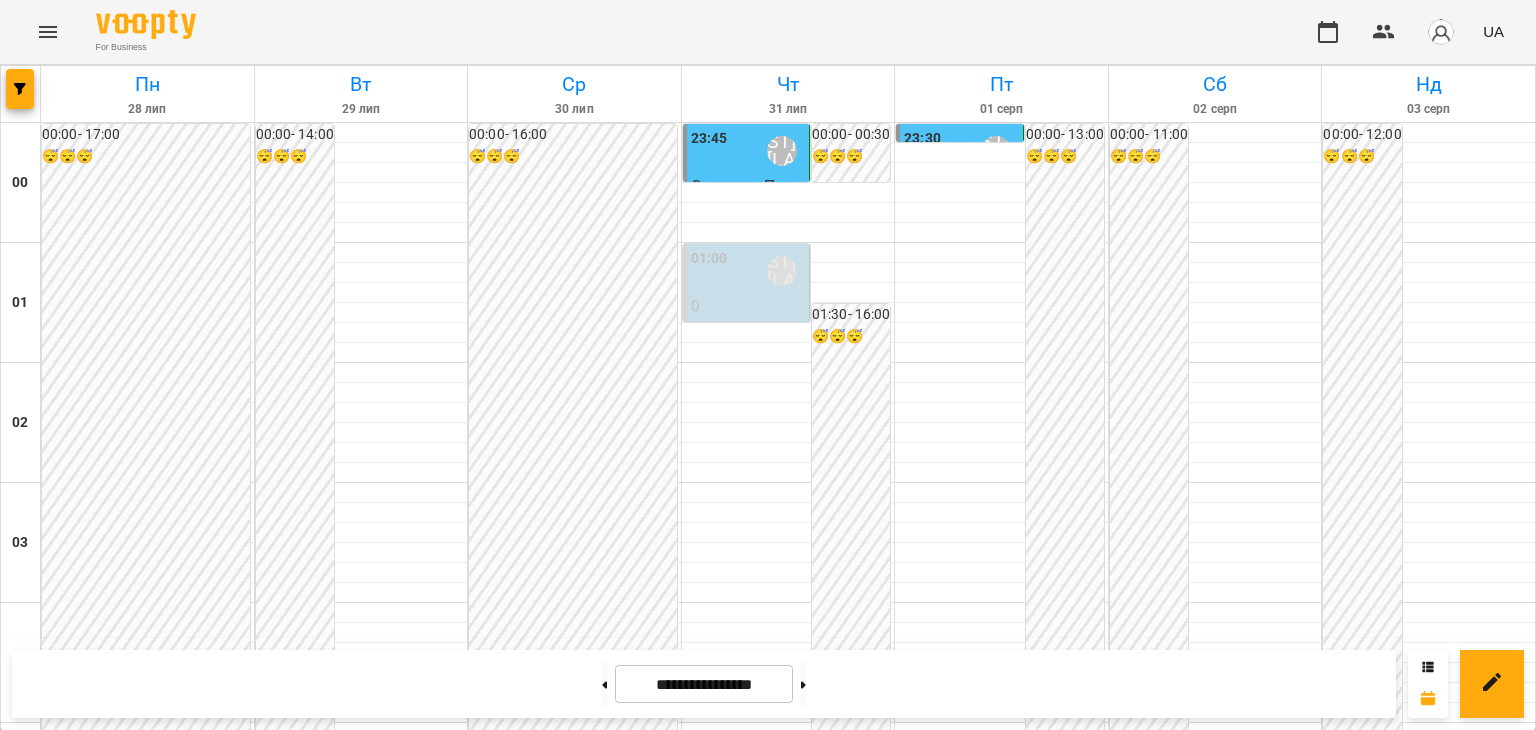 click on "20:00 Мосюра Лариса" at bounding box center [1215, 2551] 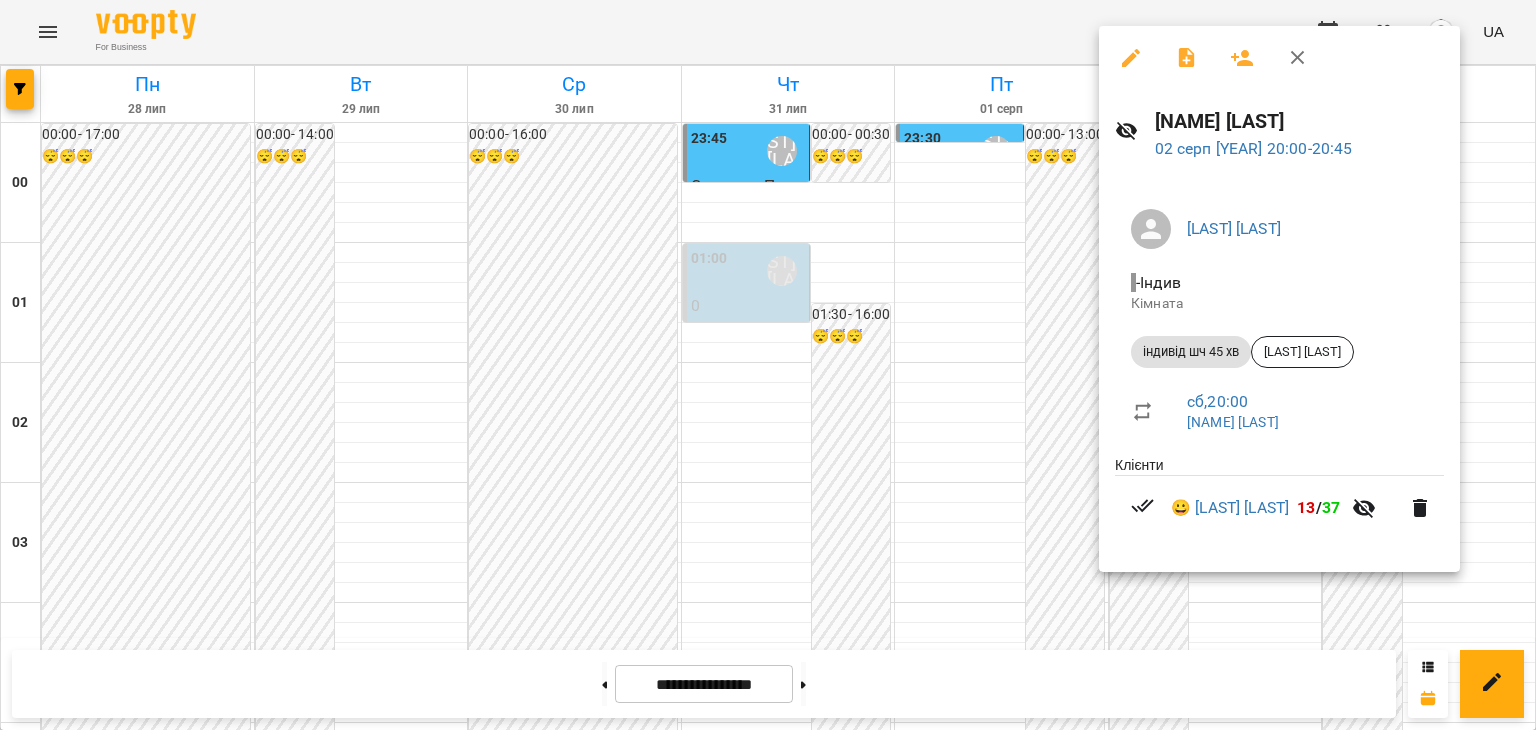 click at bounding box center [768, 365] 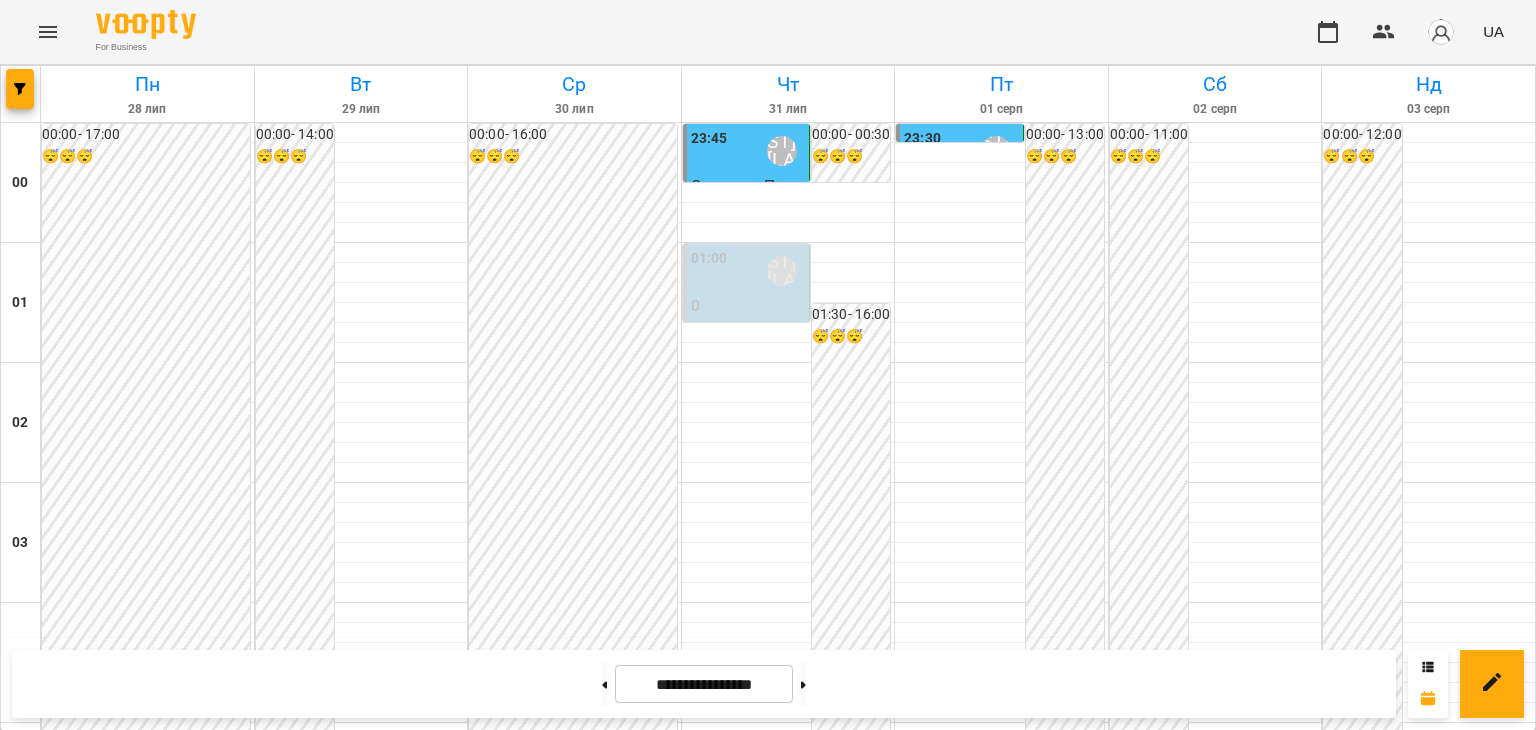 click on "17:00 Мосюра Лариса" at bounding box center [147, 2191] 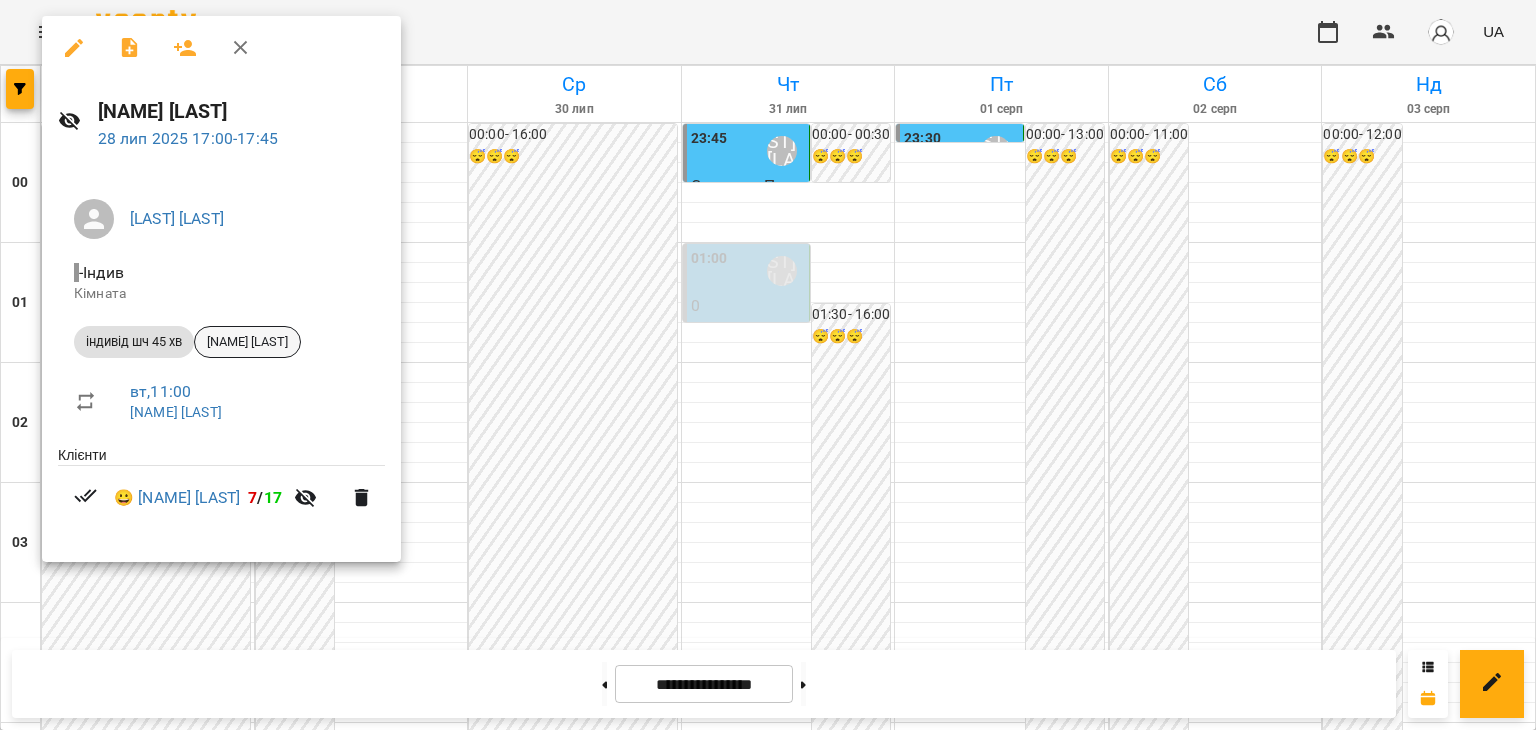 click on "[FIRST] [LAST]" at bounding box center [247, 342] 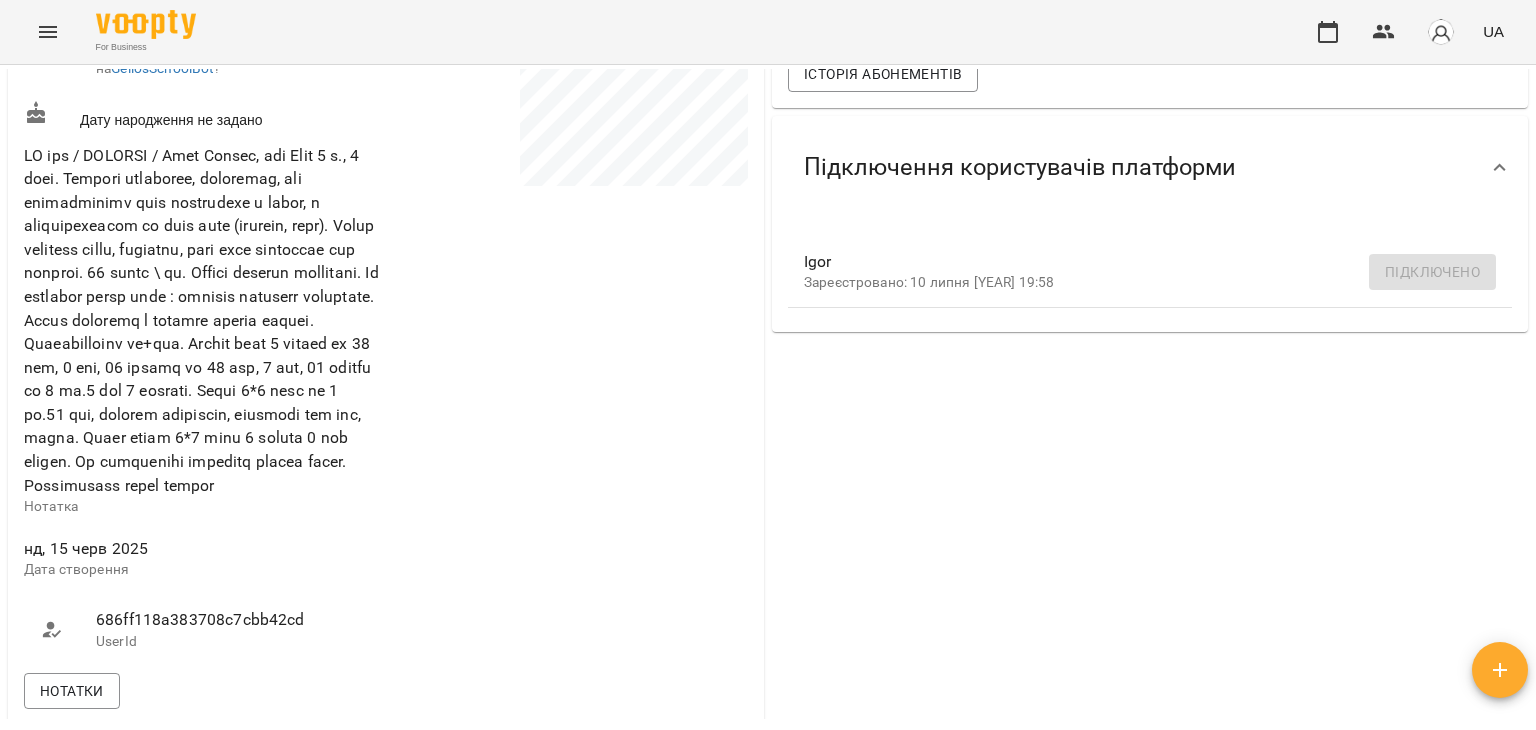scroll, scrollTop: 1000, scrollLeft: 0, axis: vertical 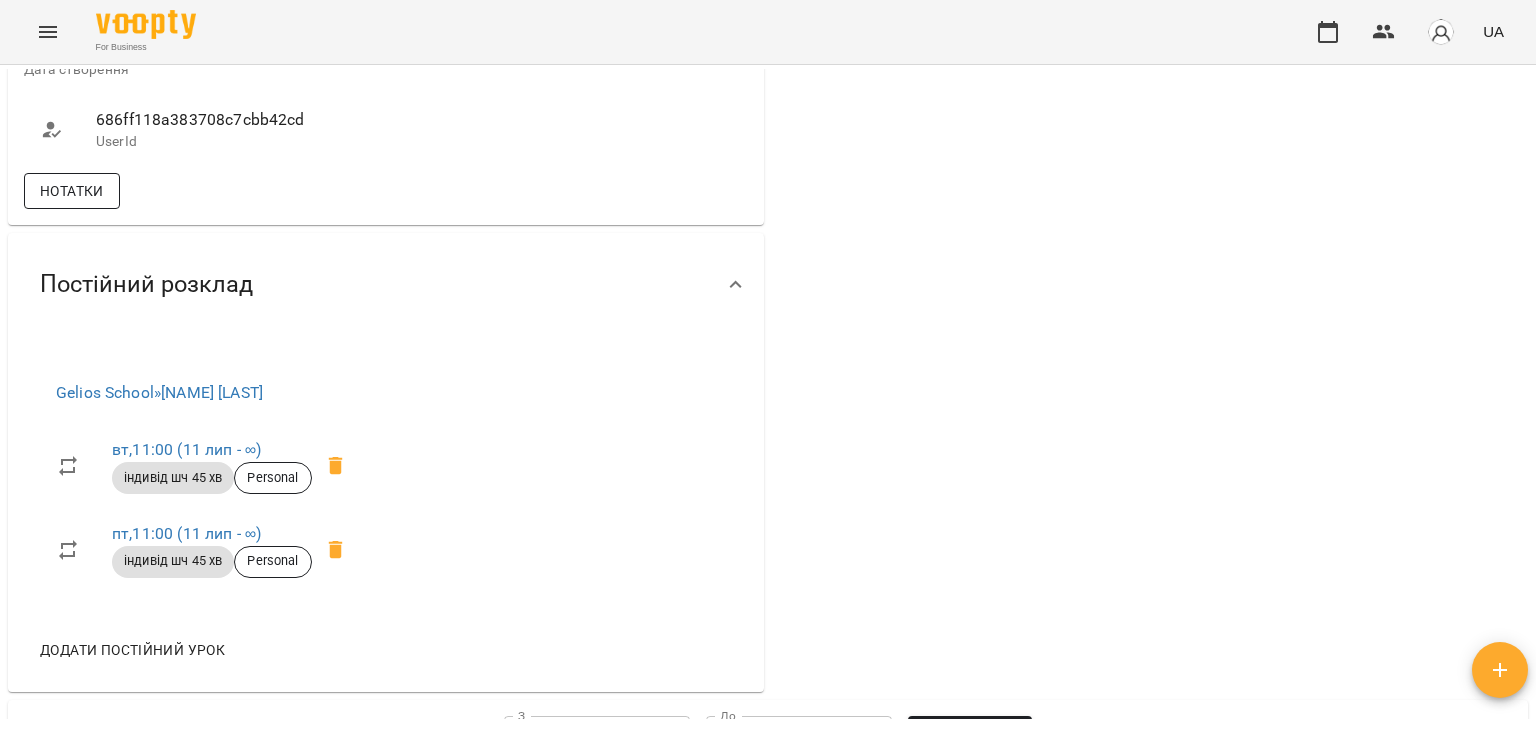 click on "Нотатки" at bounding box center [72, 191] 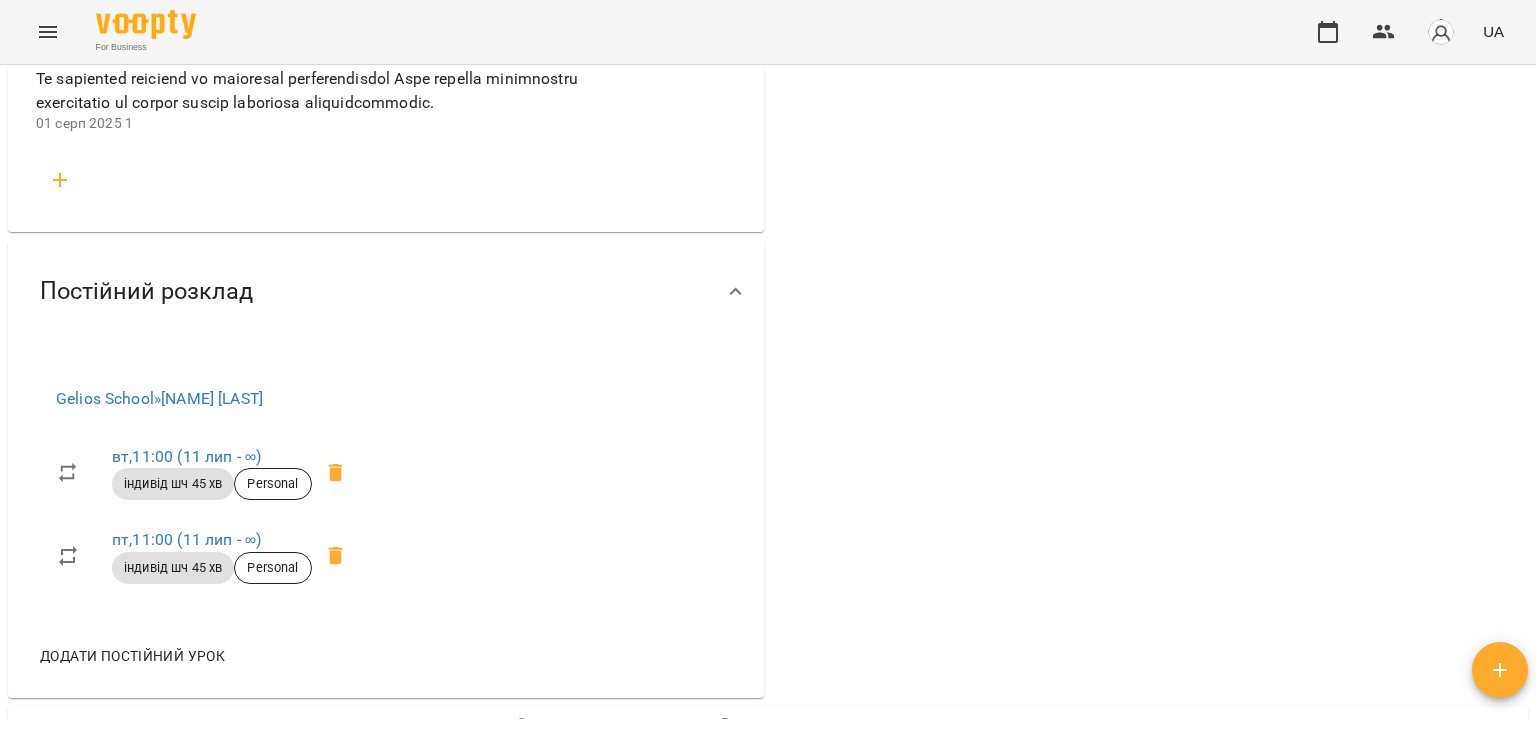 scroll, scrollTop: 1700, scrollLeft: 0, axis: vertical 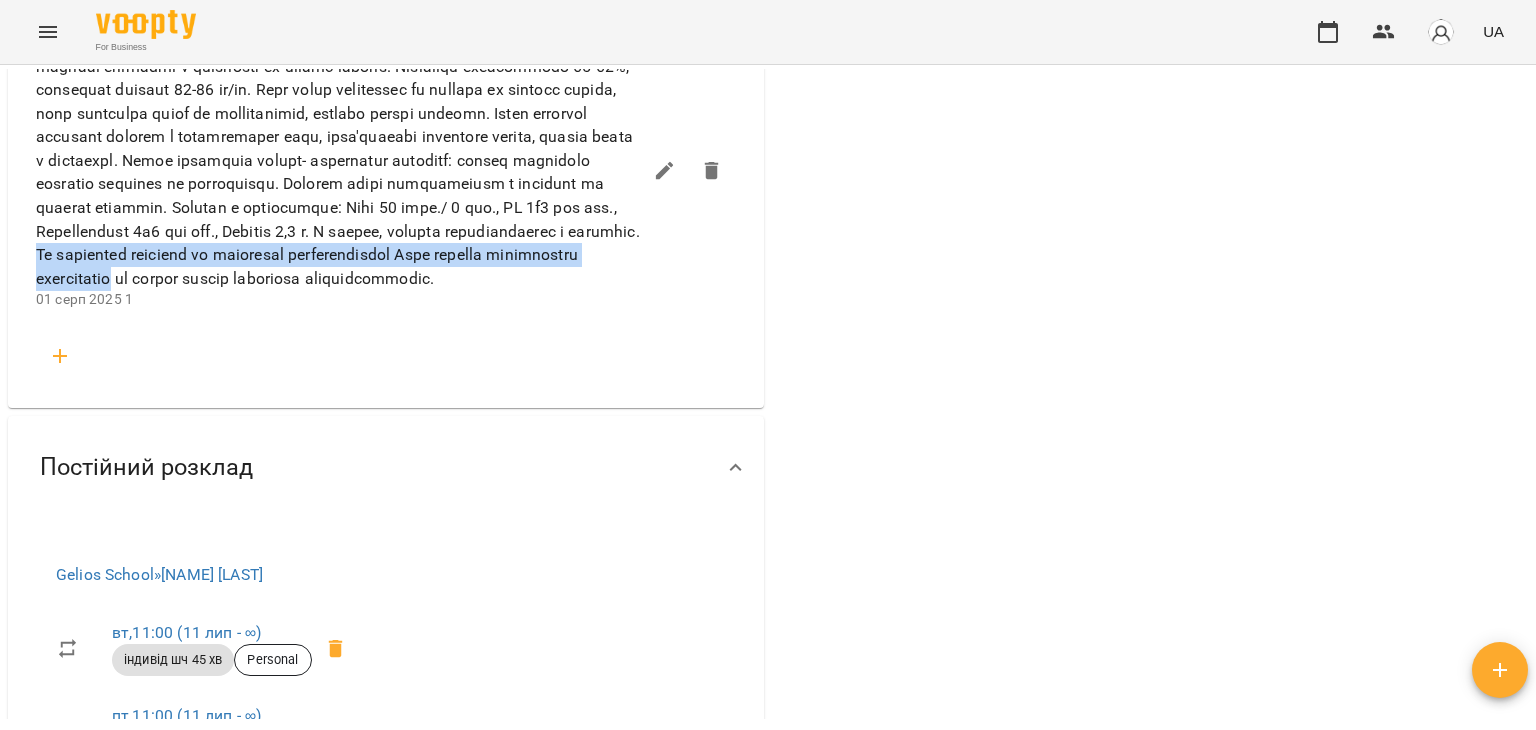 drag, startPoint x: 584, startPoint y: 335, endPoint x: 121, endPoint y: 384, distance: 465.58566 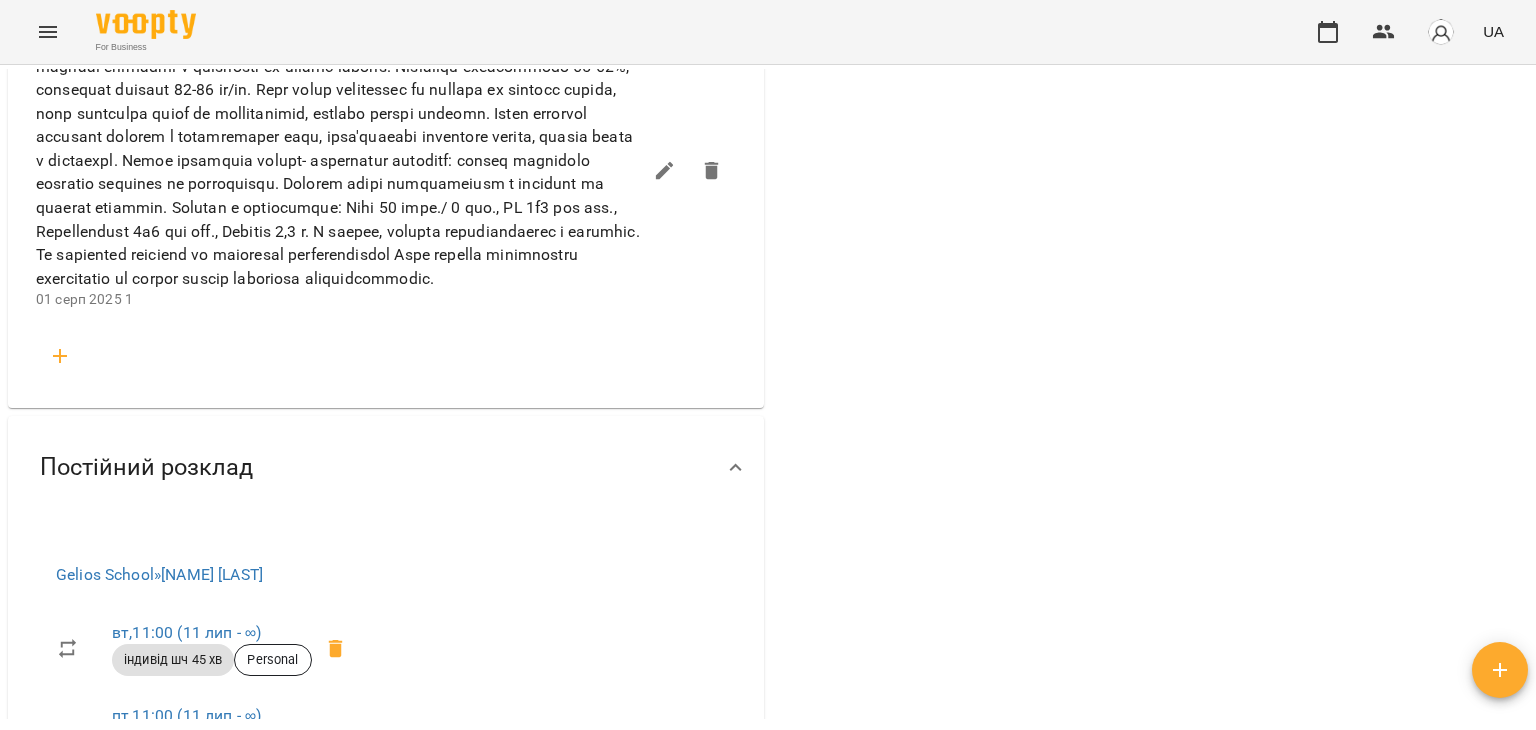 click on "Актуальні абонементи ( 1 ) Швидкочитання: Індив 3м 10 лип  -   Ціна індивід шч 45 хв Заняття 7 17 Історія абонементів Підключення користувачів платформи Igor Зареєстровано: 10 липня 2025 19:58 Підключено" at bounding box center (1150, -299) 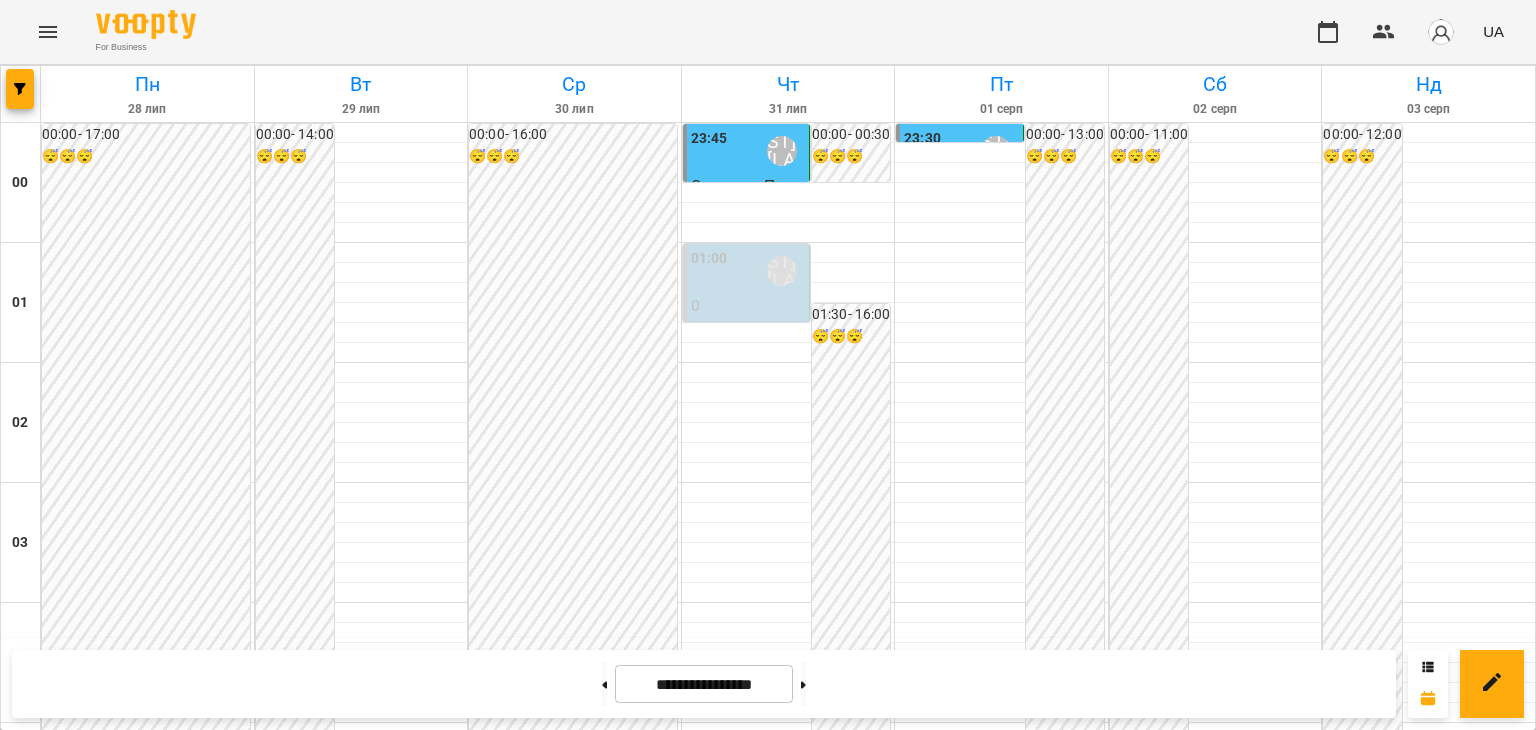 scroll, scrollTop: 2000, scrollLeft: 0, axis: vertical 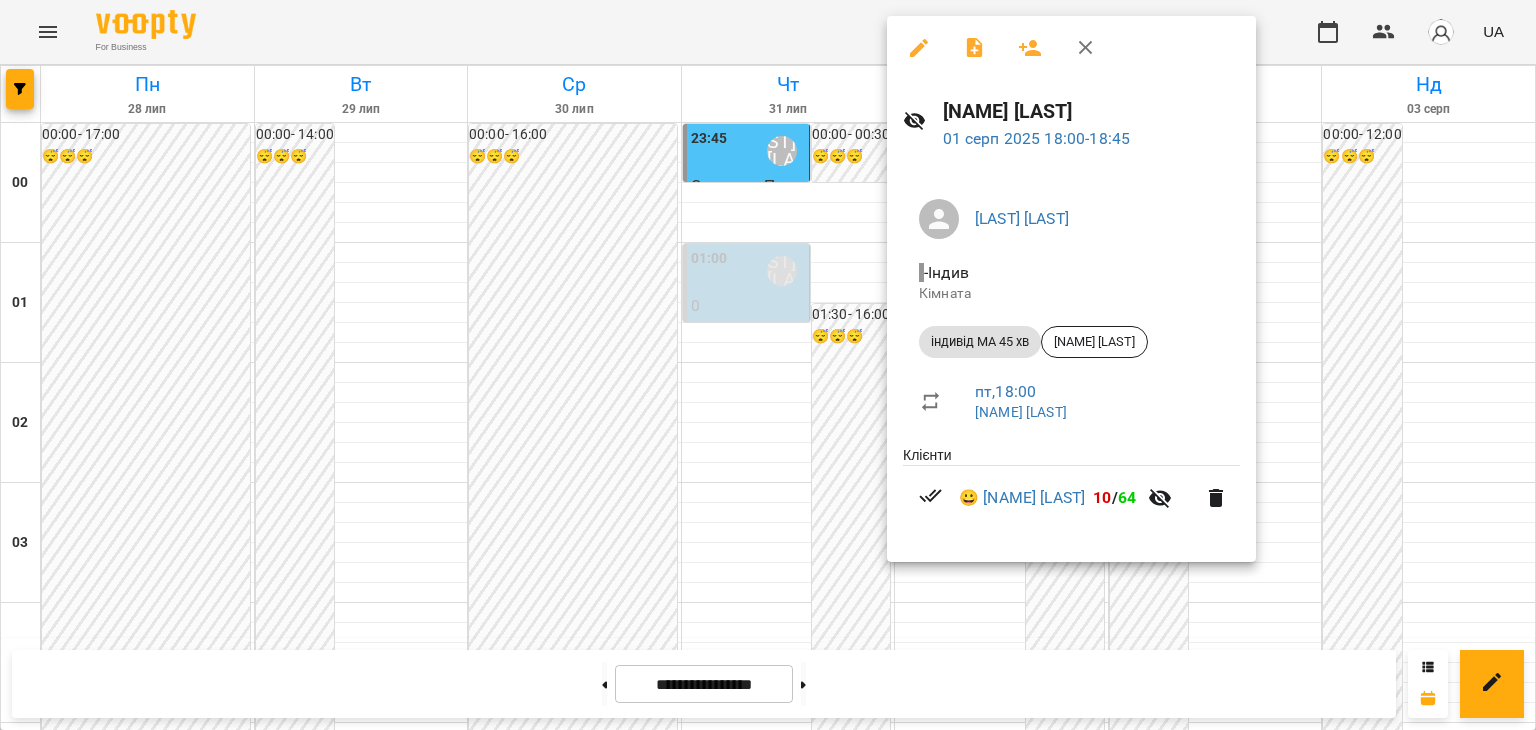 click at bounding box center (768, 365) 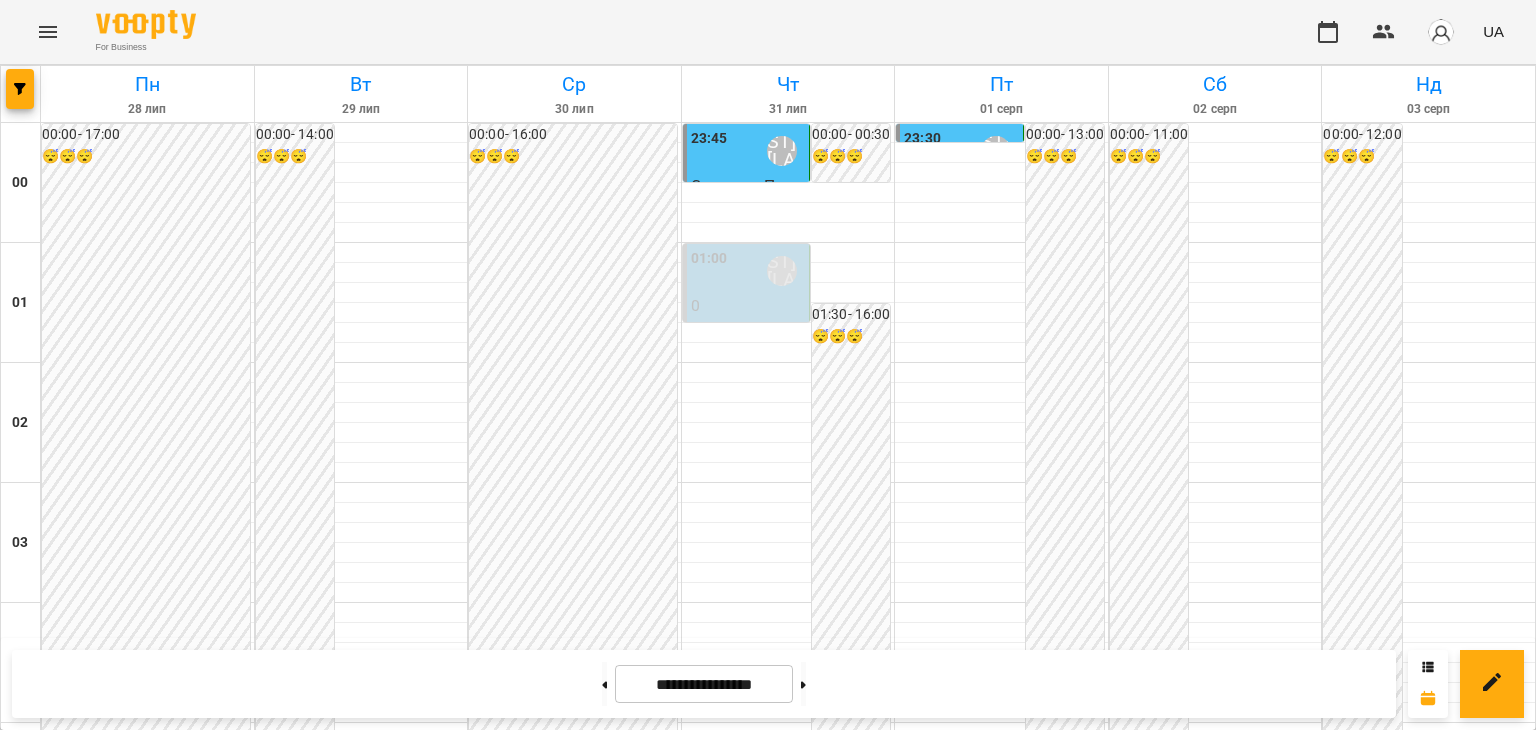 scroll, scrollTop: 1500, scrollLeft: 0, axis: vertical 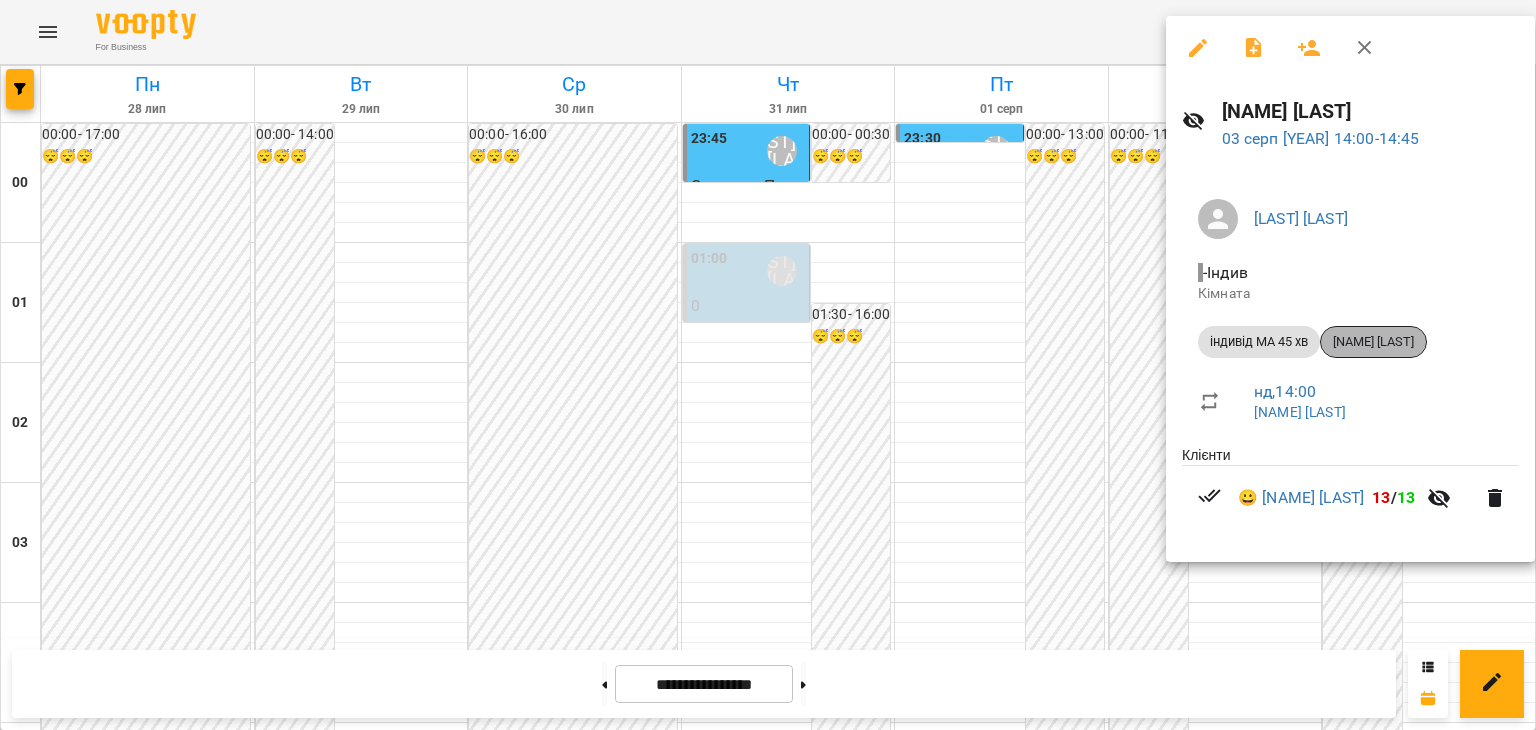 click on "[FIRST] [LAST]" at bounding box center (1373, 342) 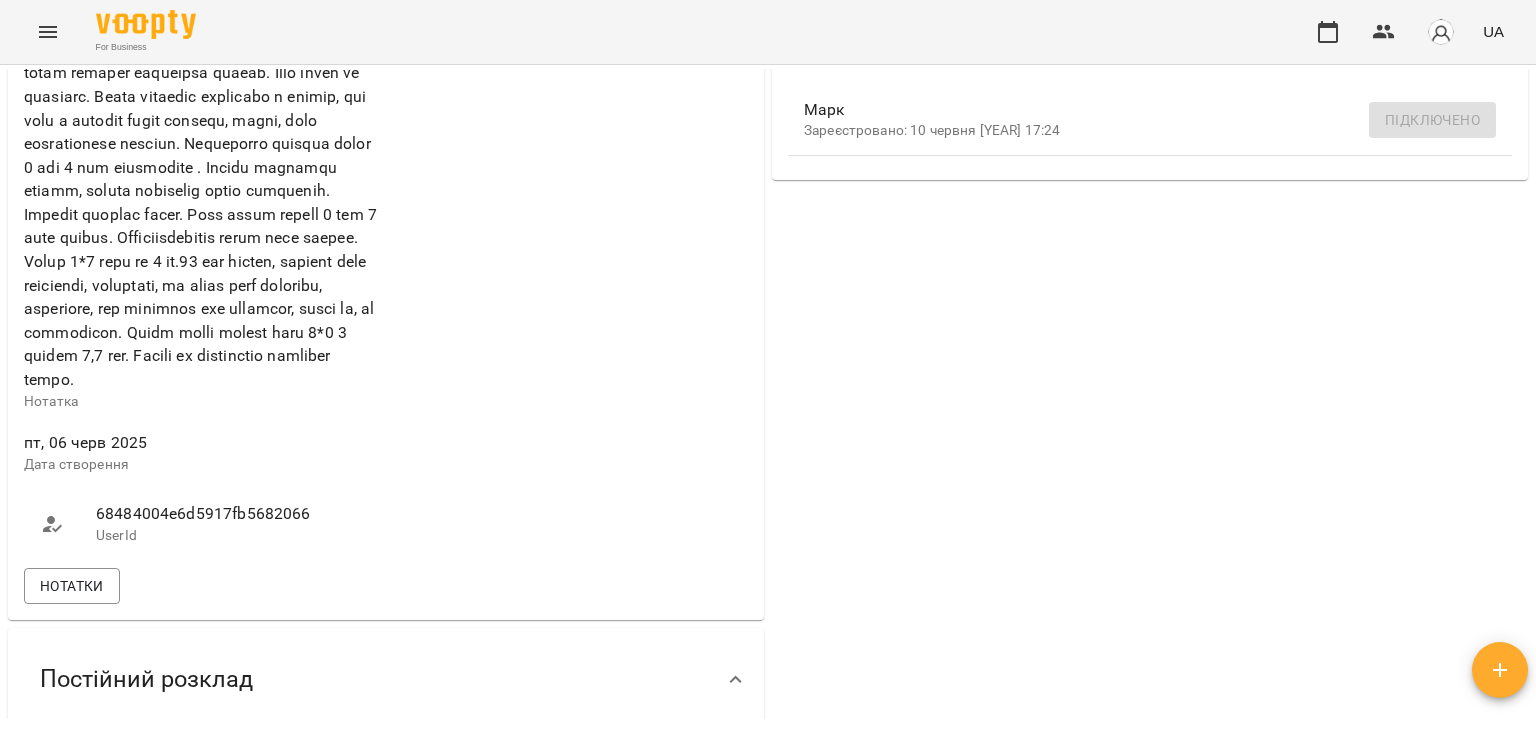 scroll, scrollTop: 800, scrollLeft: 0, axis: vertical 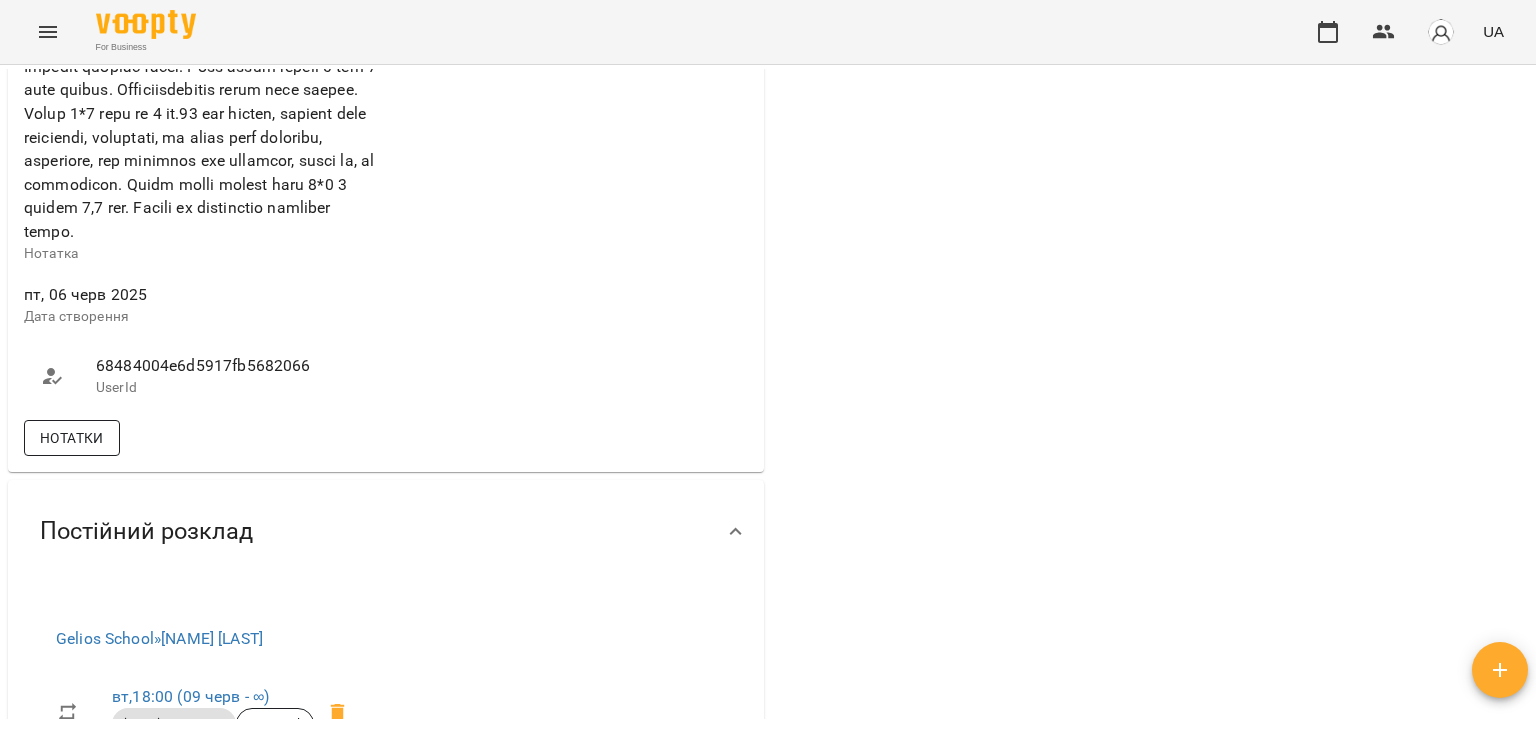 click on "Нотатки" at bounding box center (72, 438) 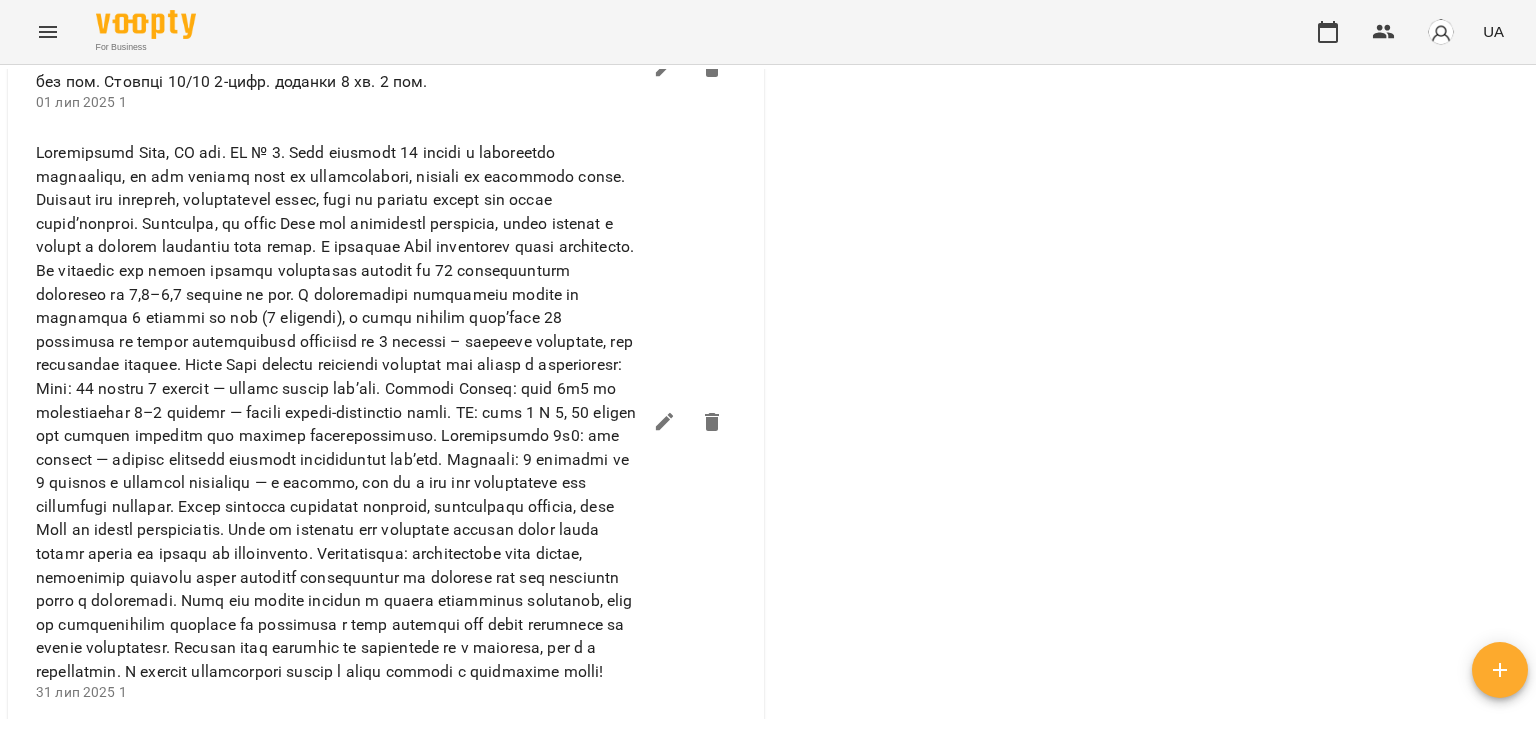 scroll, scrollTop: 1900, scrollLeft: 0, axis: vertical 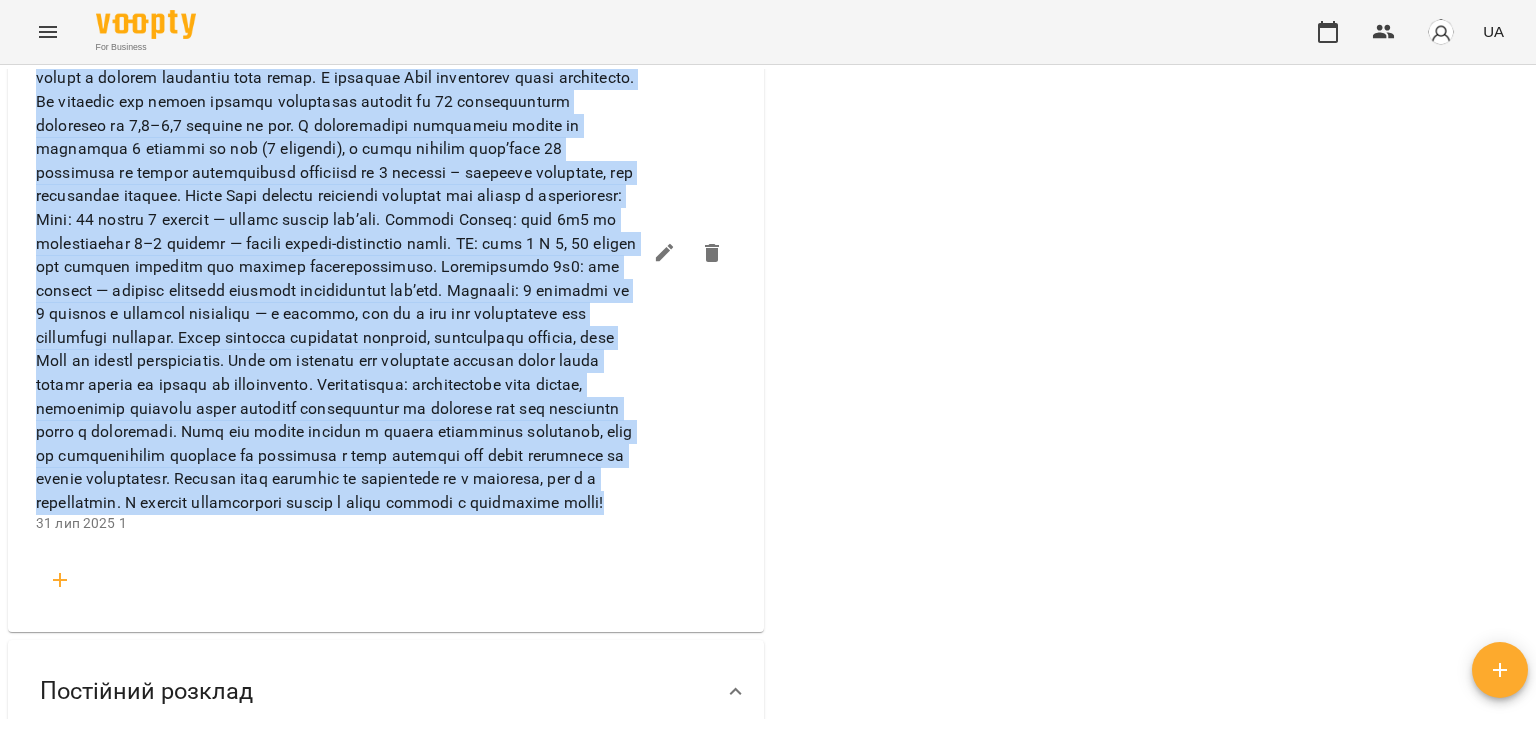 drag, startPoint x: 180, startPoint y: 90, endPoint x: 593, endPoint y: 674, distance: 715.27966 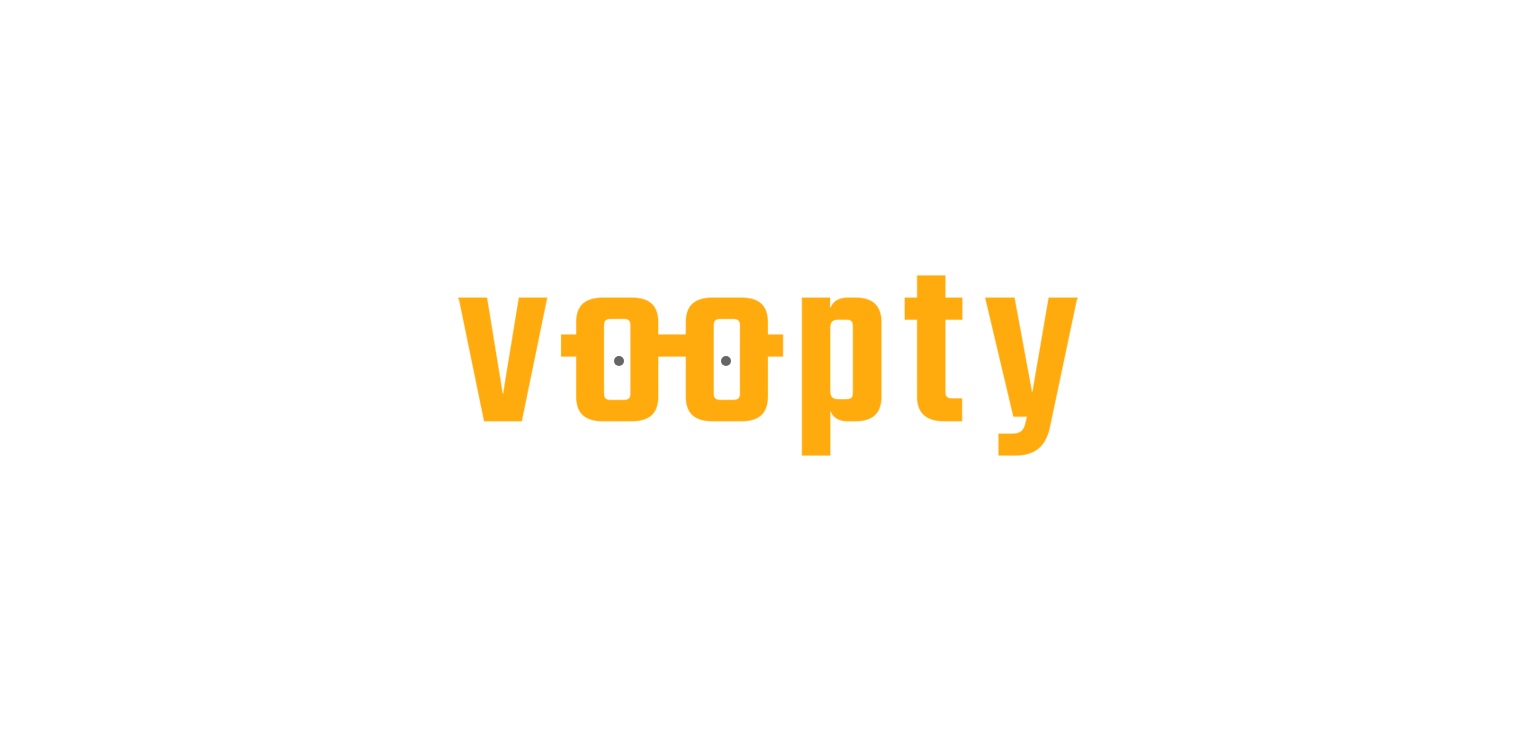 scroll, scrollTop: 0, scrollLeft: 0, axis: both 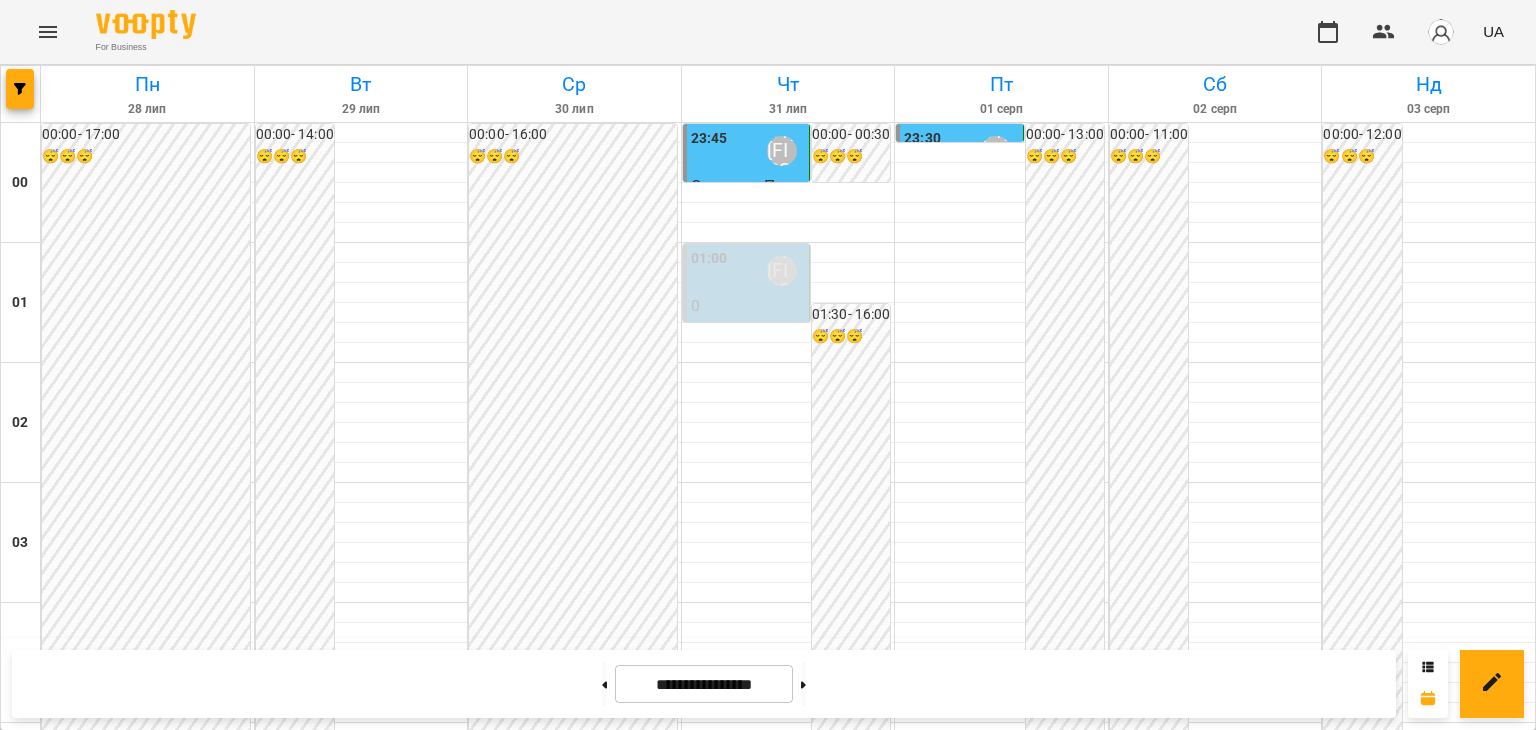 click on "[TIME] [LAST]" at bounding box center [147, 2431] 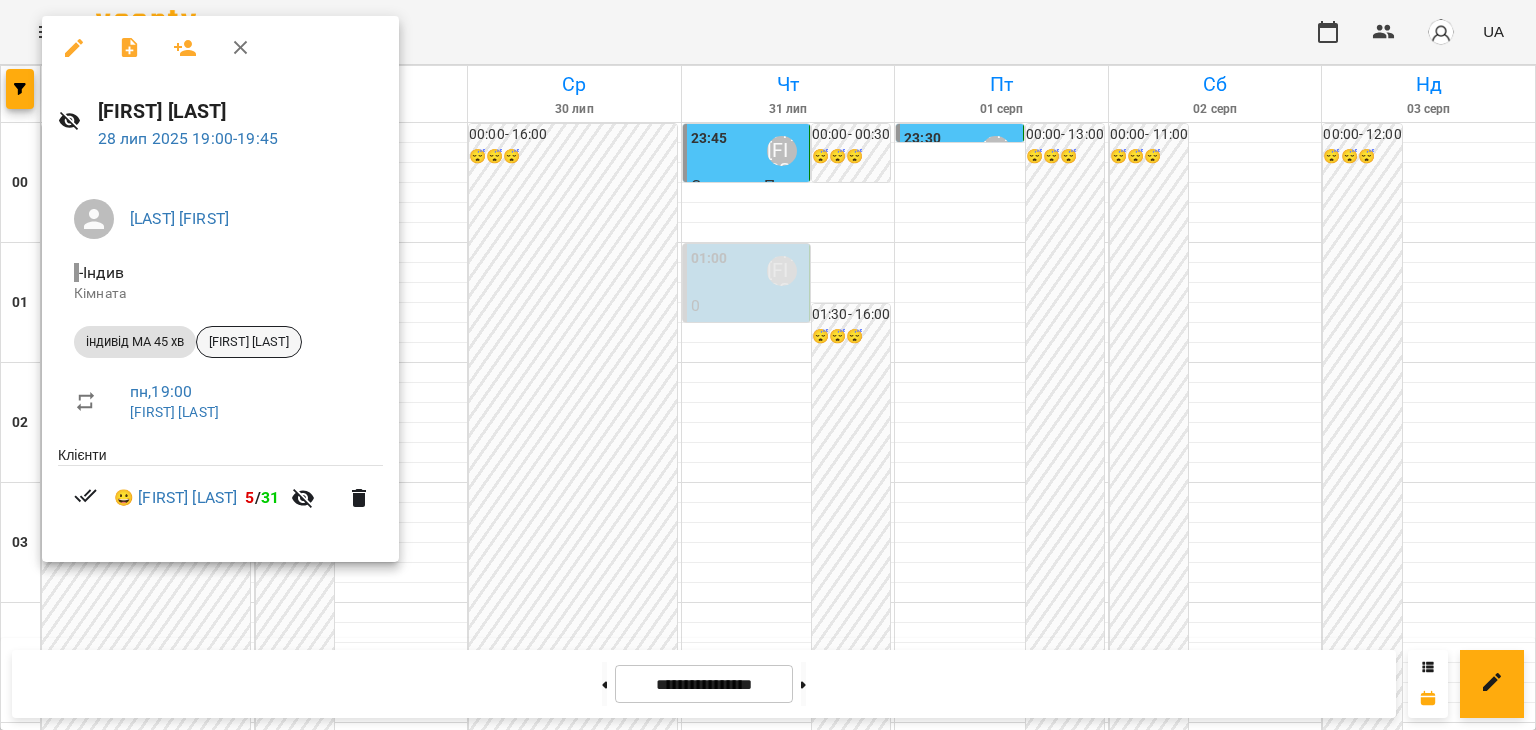 click on "[FIRST] [LAST]" at bounding box center [249, 342] 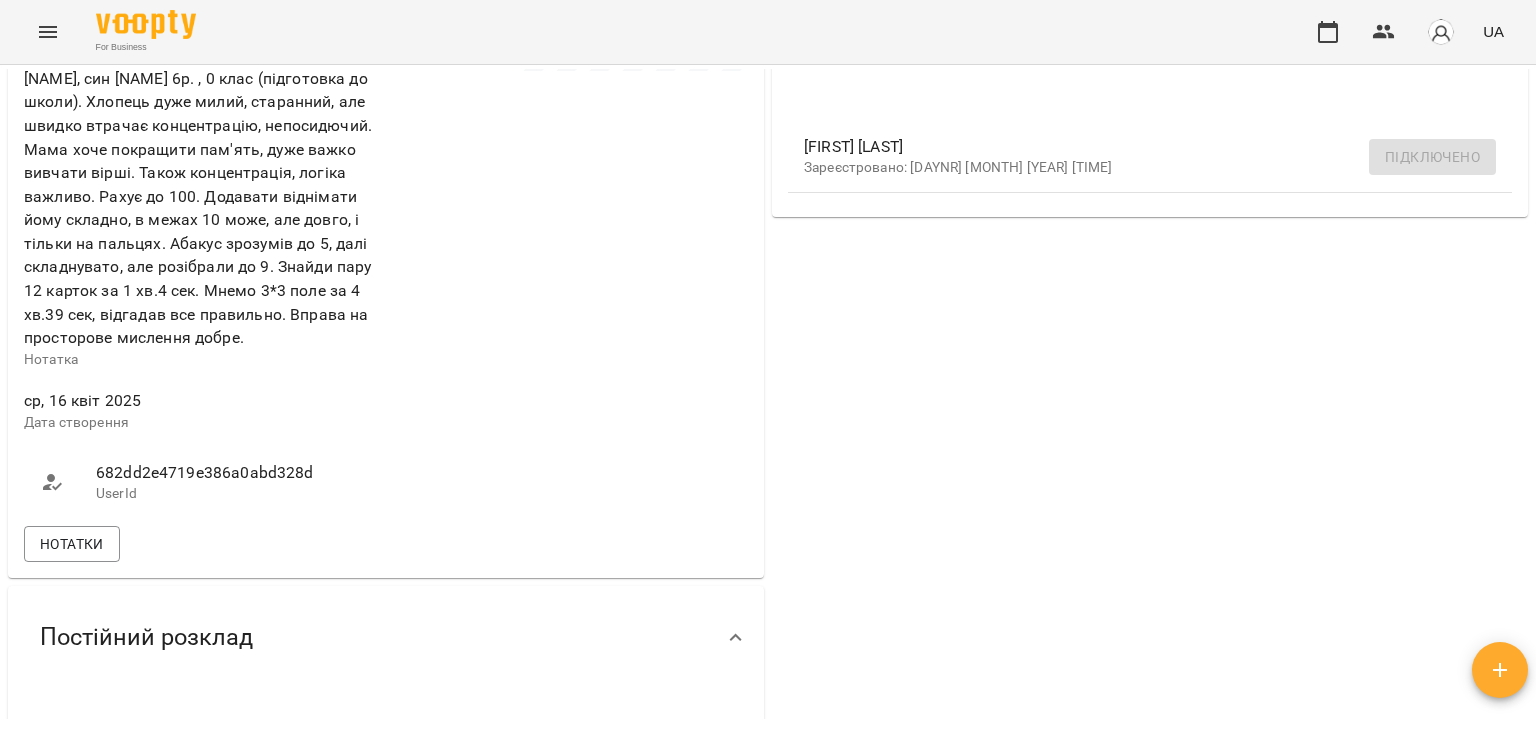 scroll, scrollTop: 700, scrollLeft: 0, axis: vertical 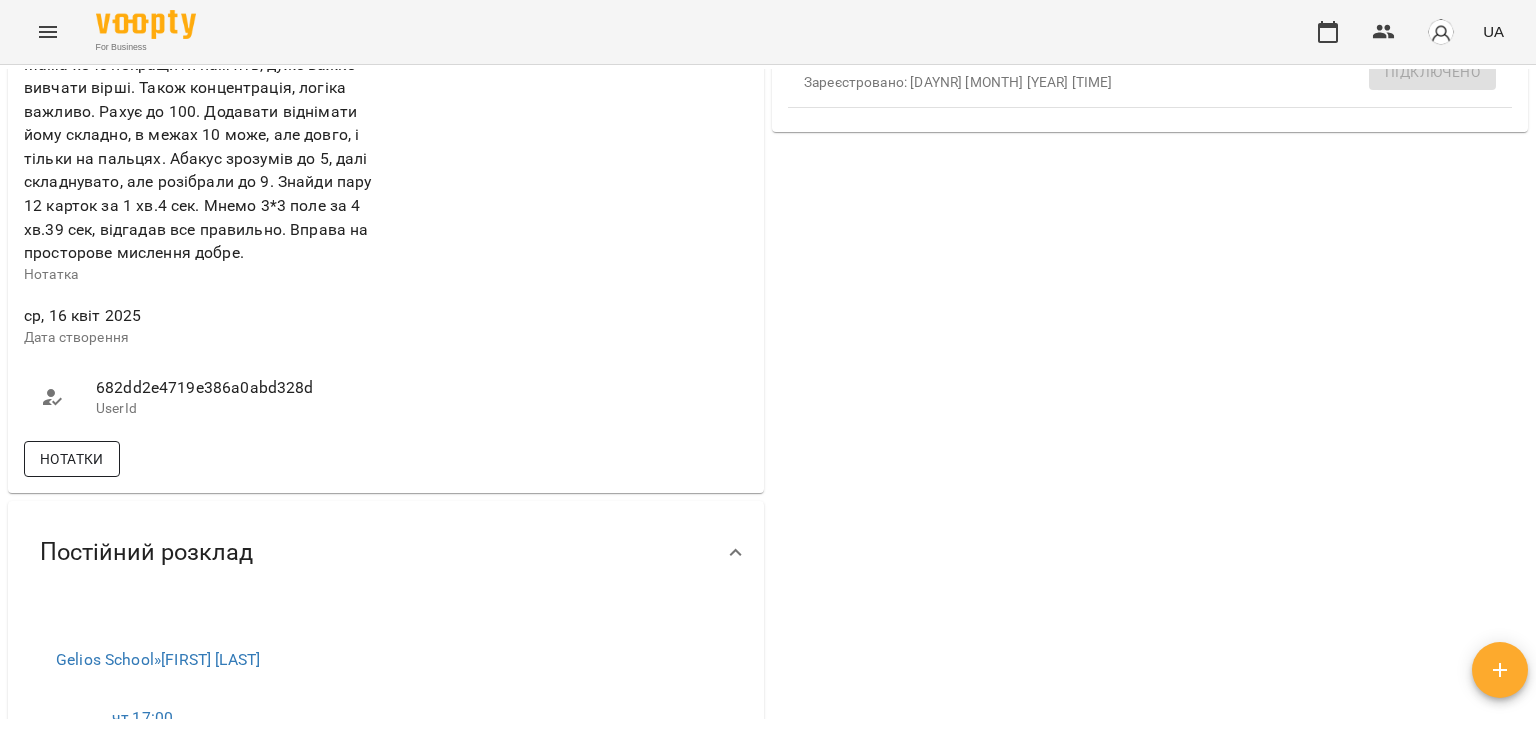 click on "Нотатки" at bounding box center (72, 459) 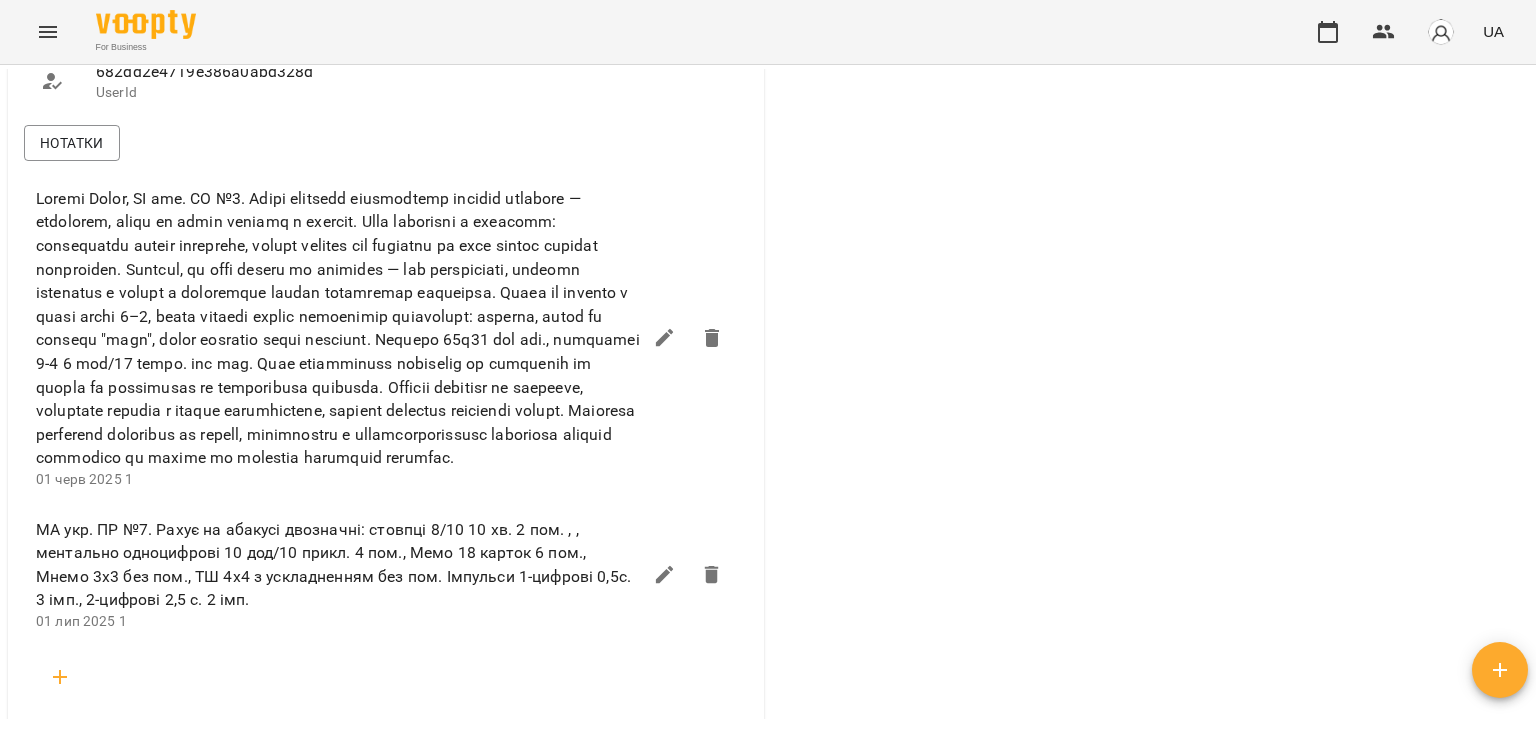 scroll, scrollTop: 1100, scrollLeft: 0, axis: vertical 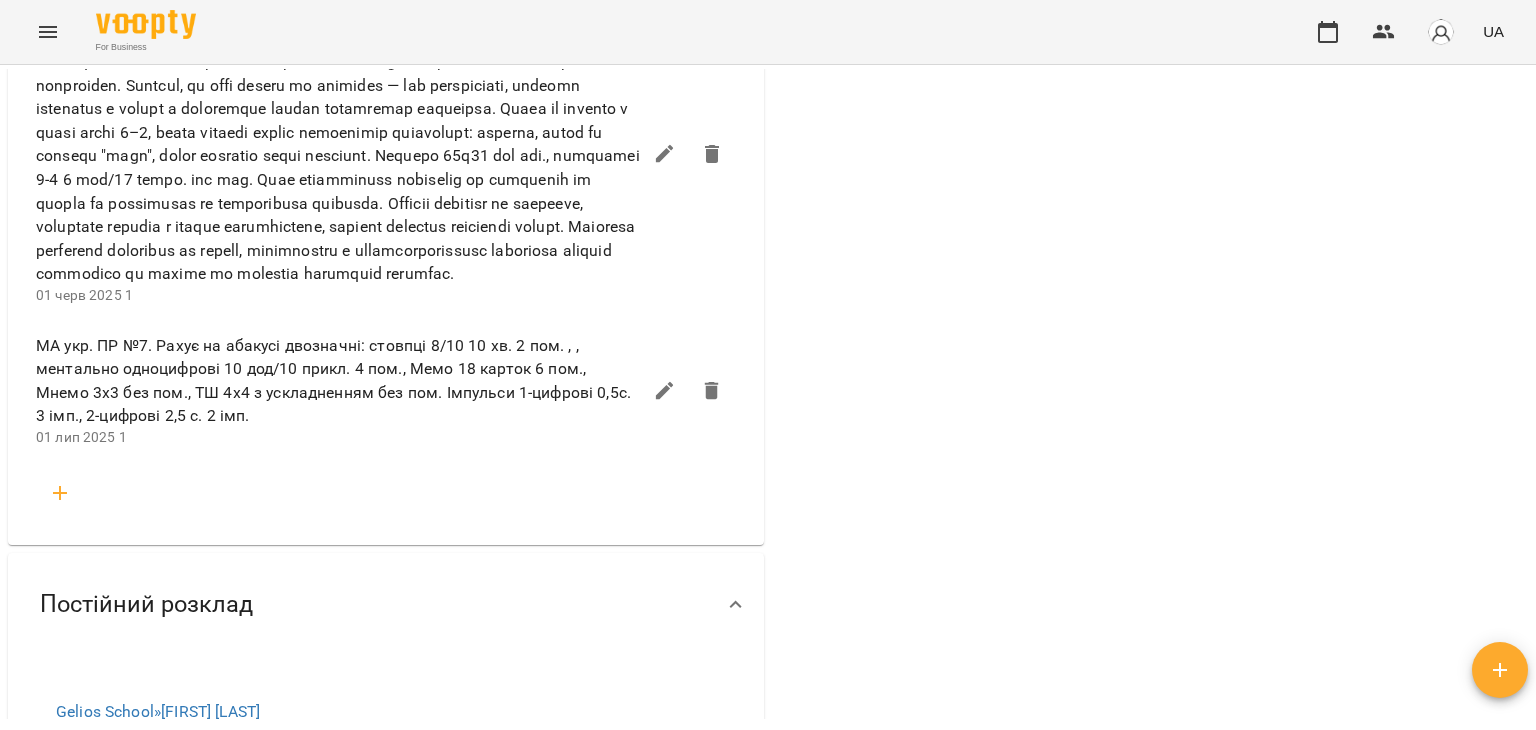 click 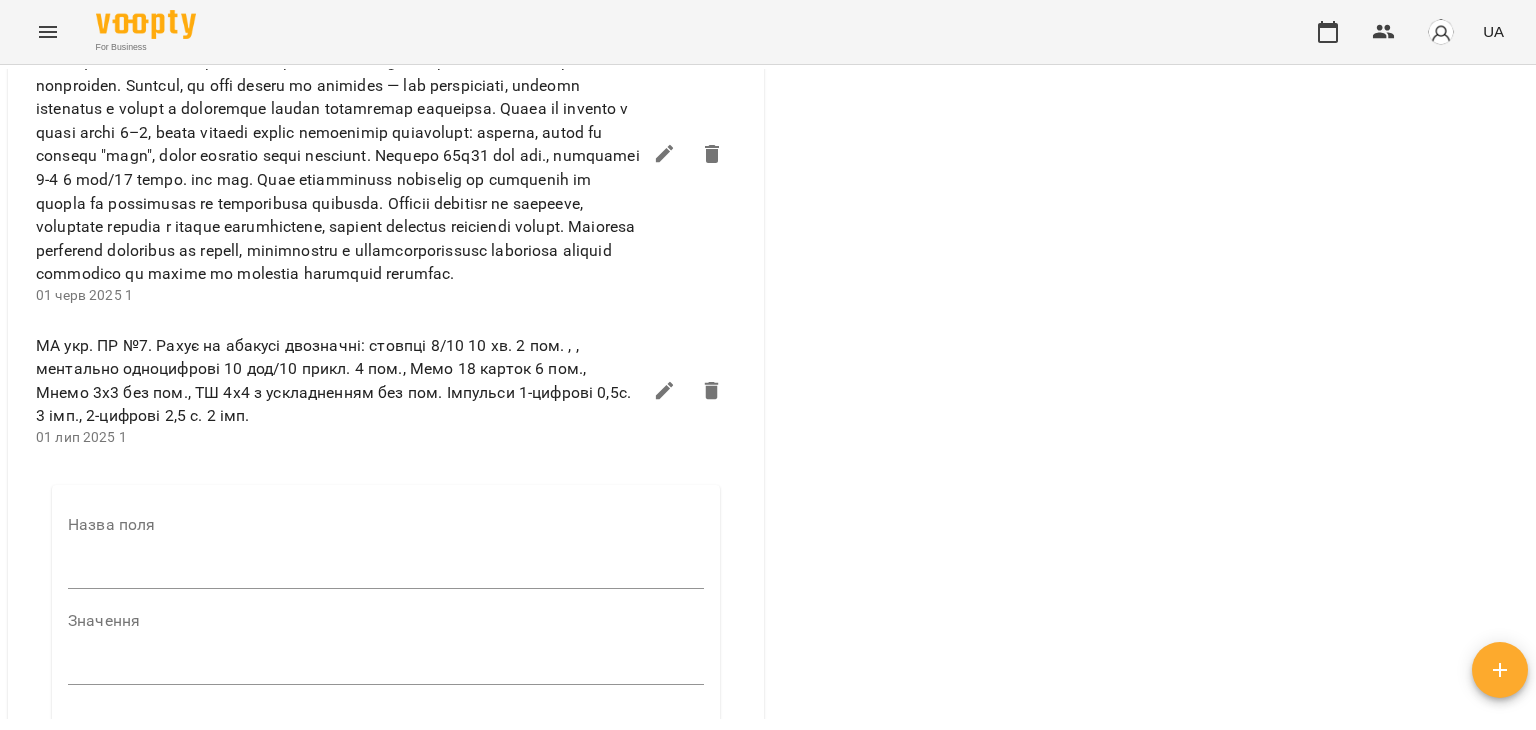 click at bounding box center [386, 573] 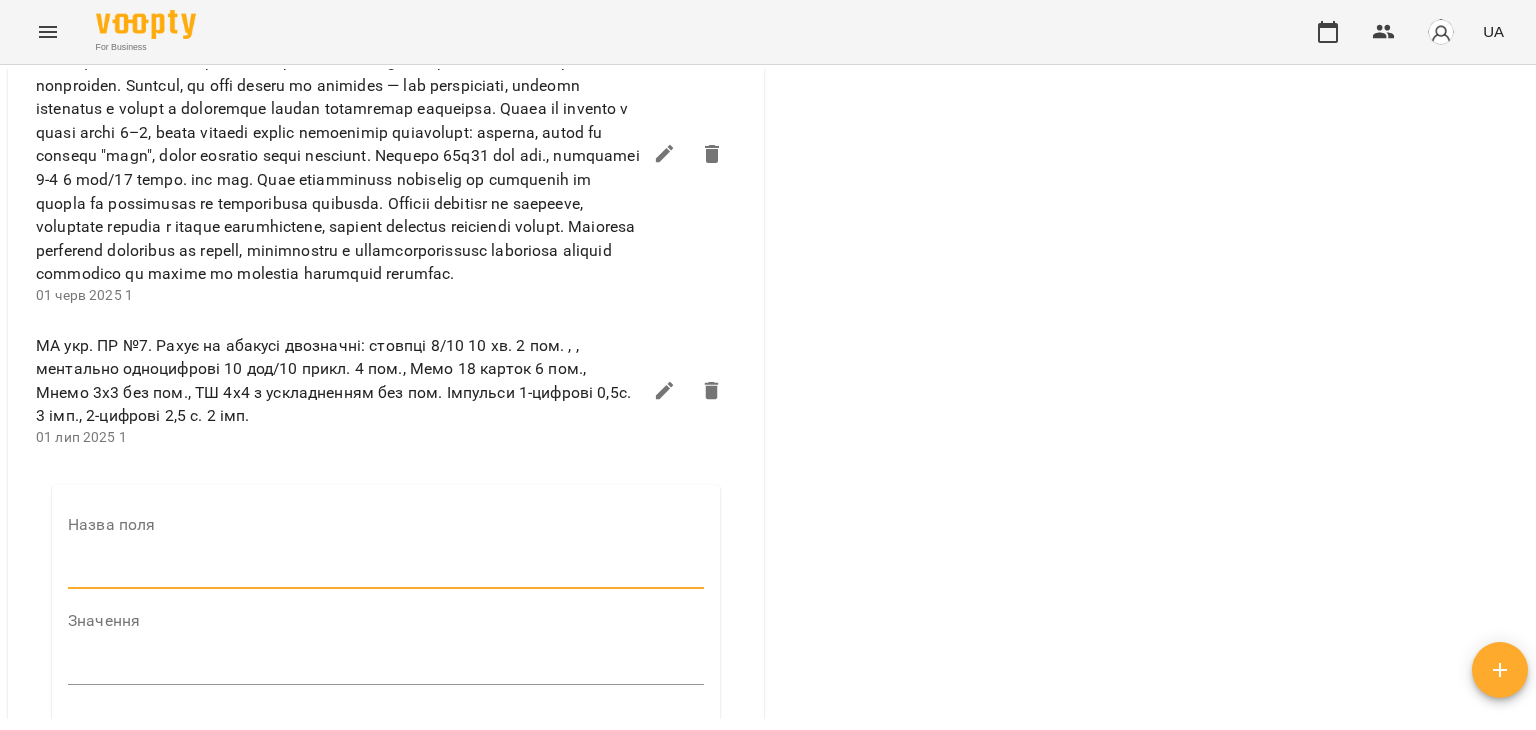 type on "*" 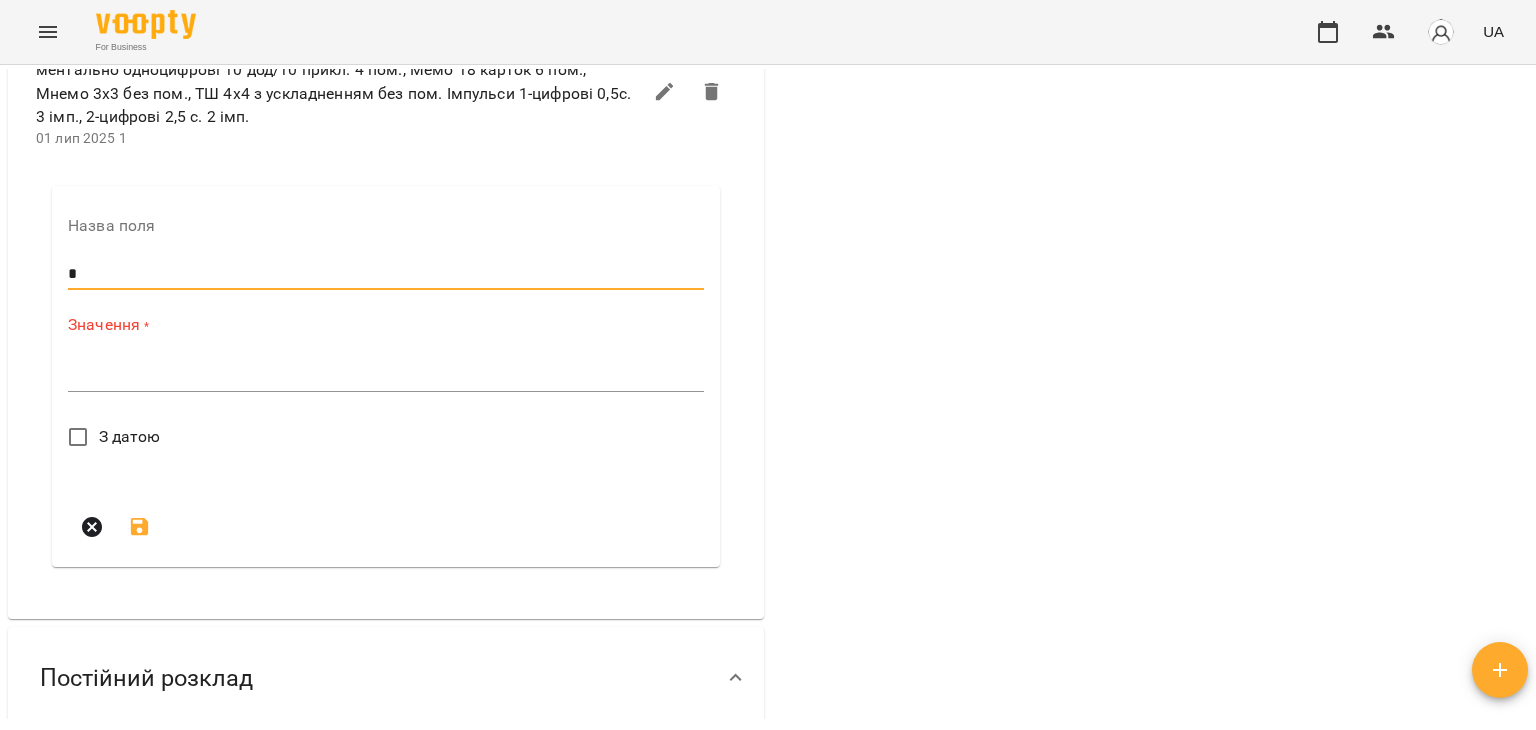 scroll, scrollTop: 1500, scrollLeft: 0, axis: vertical 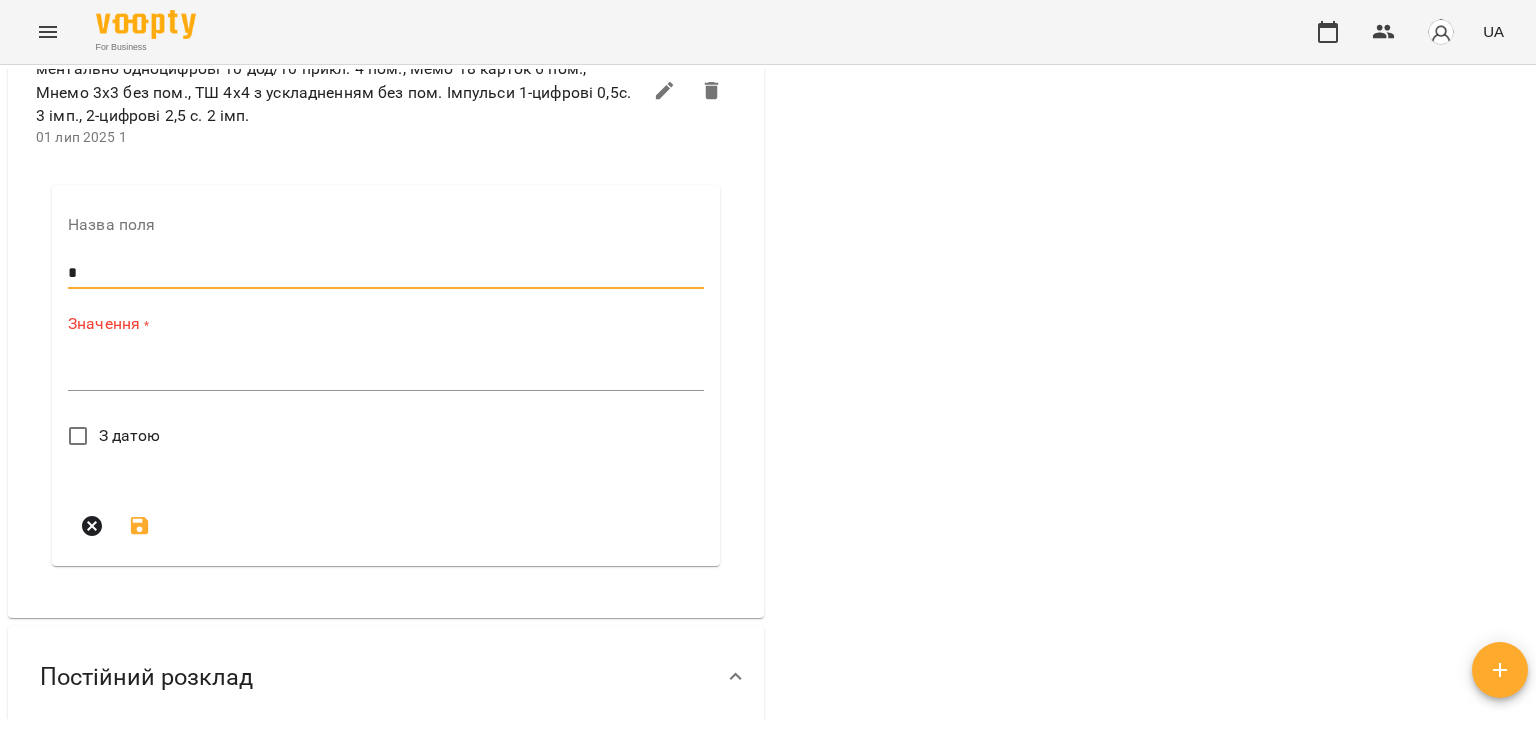 click at bounding box center [386, 374] 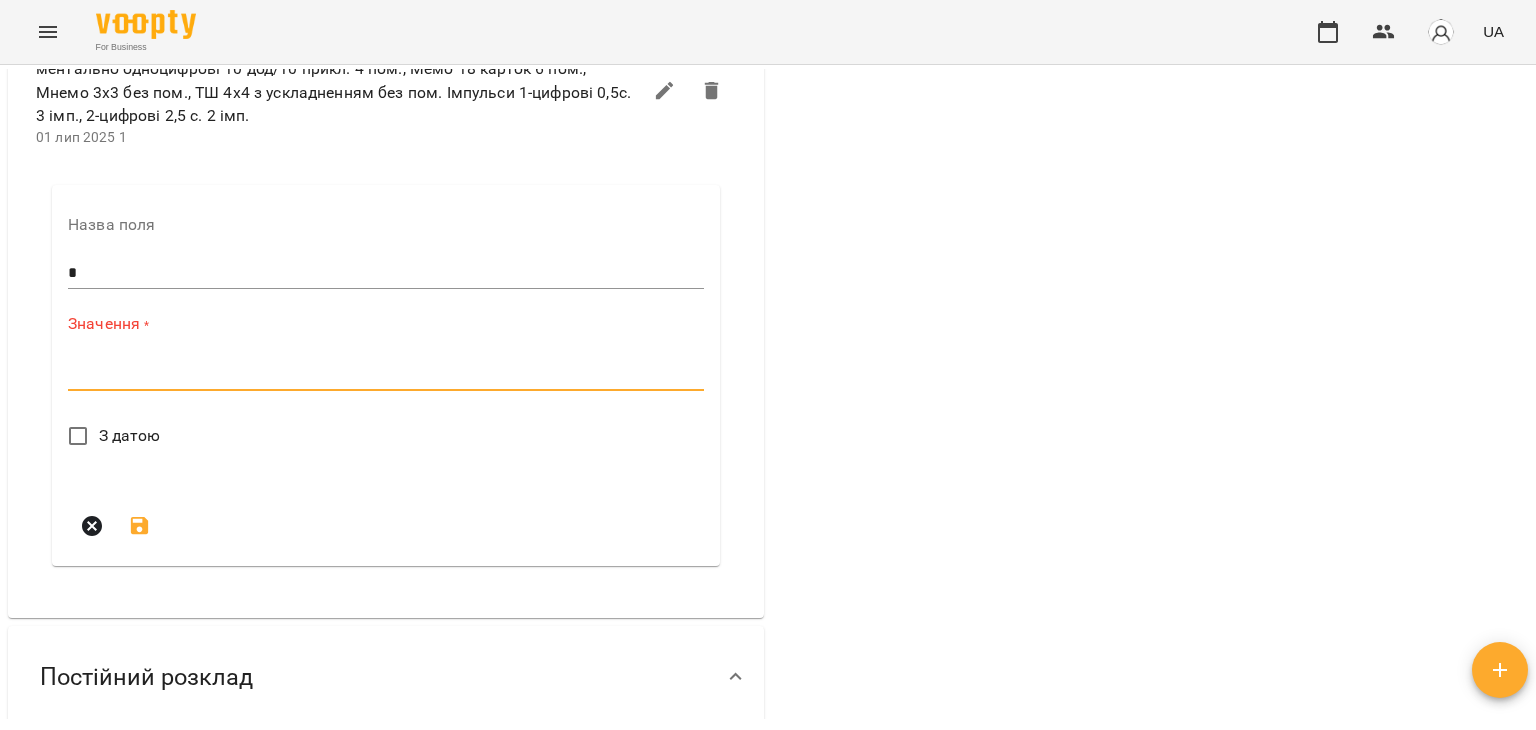 paste on "**********" 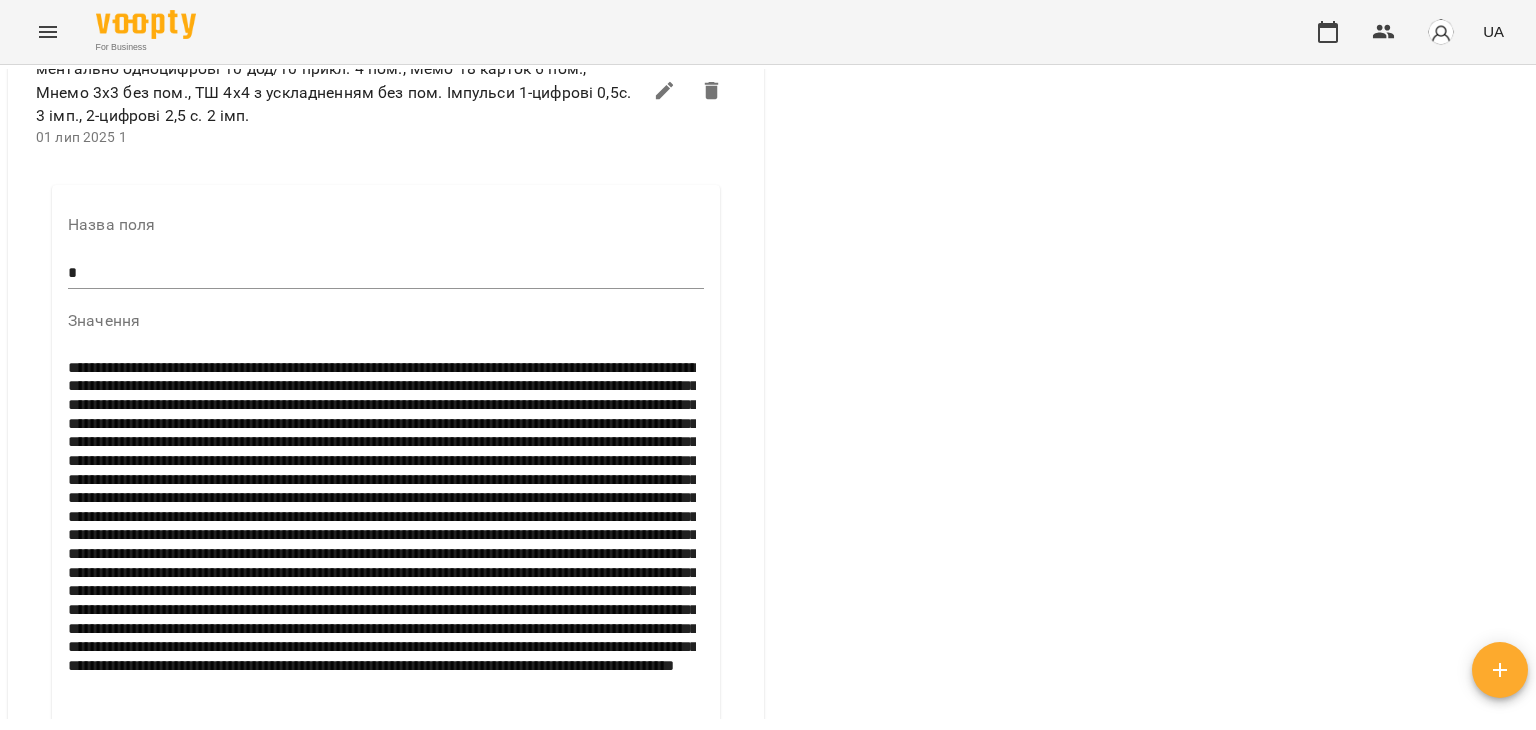 scroll, scrollTop: 1618, scrollLeft: 0, axis: vertical 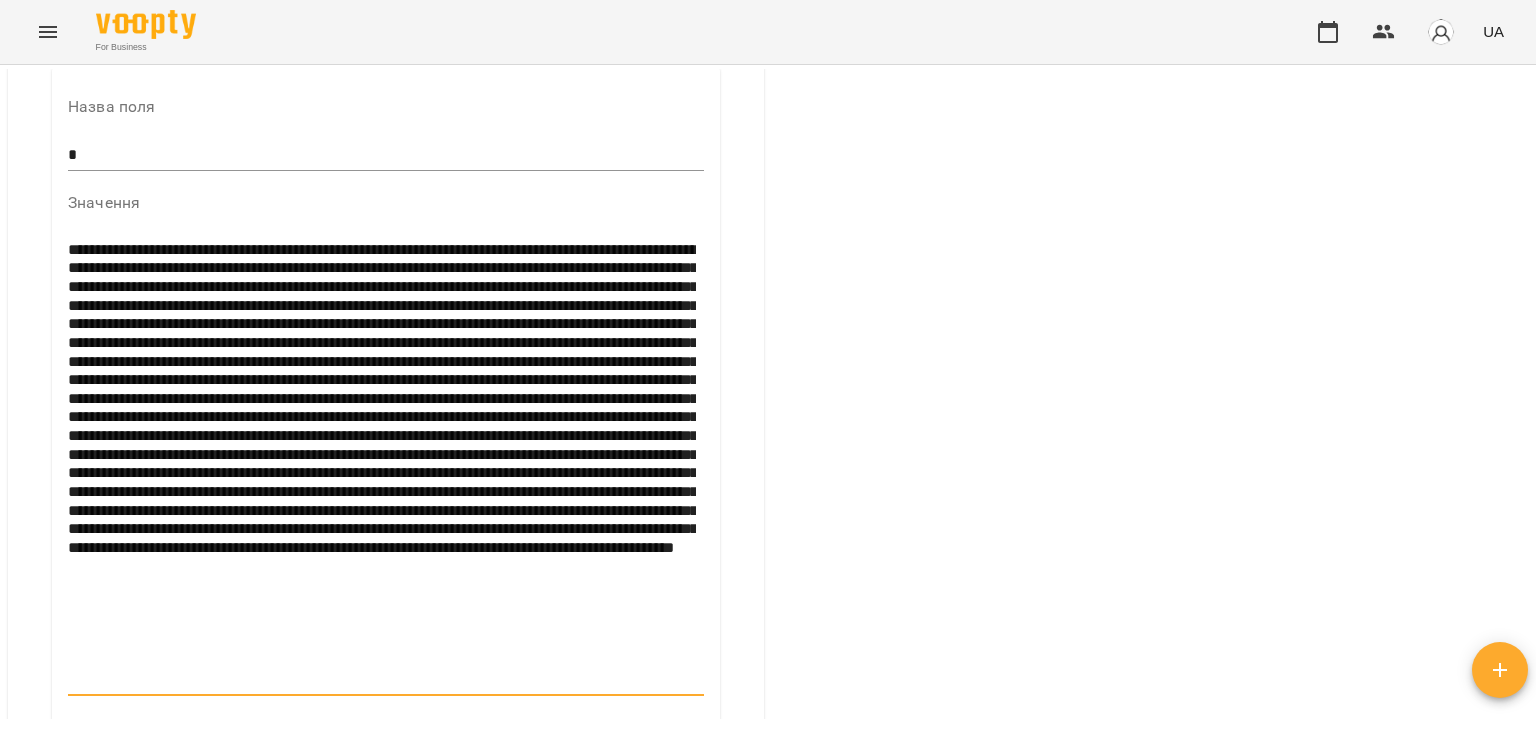 click at bounding box center (382, 465) 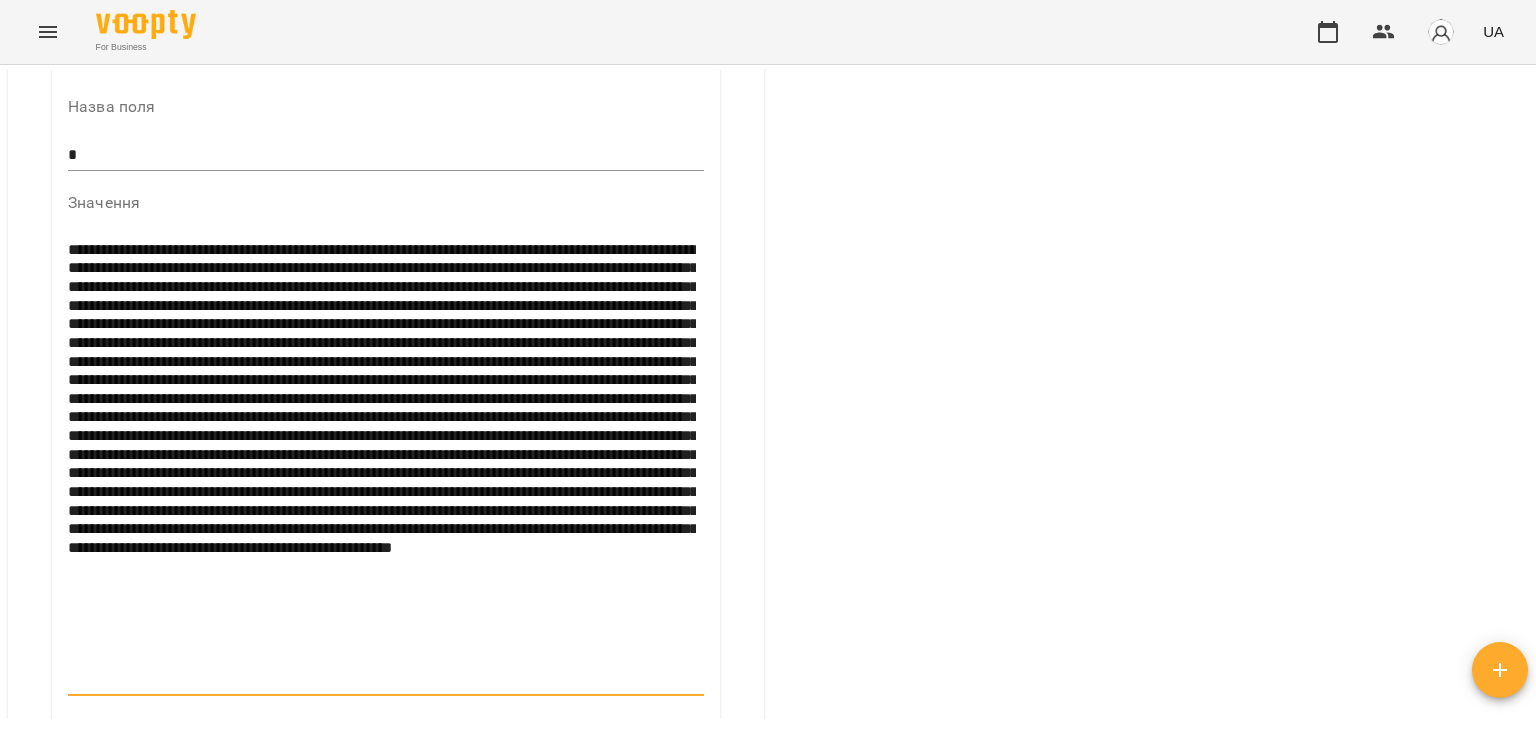 drag, startPoint x: 330, startPoint y: 276, endPoint x: 273, endPoint y: 281, distance: 57.21888 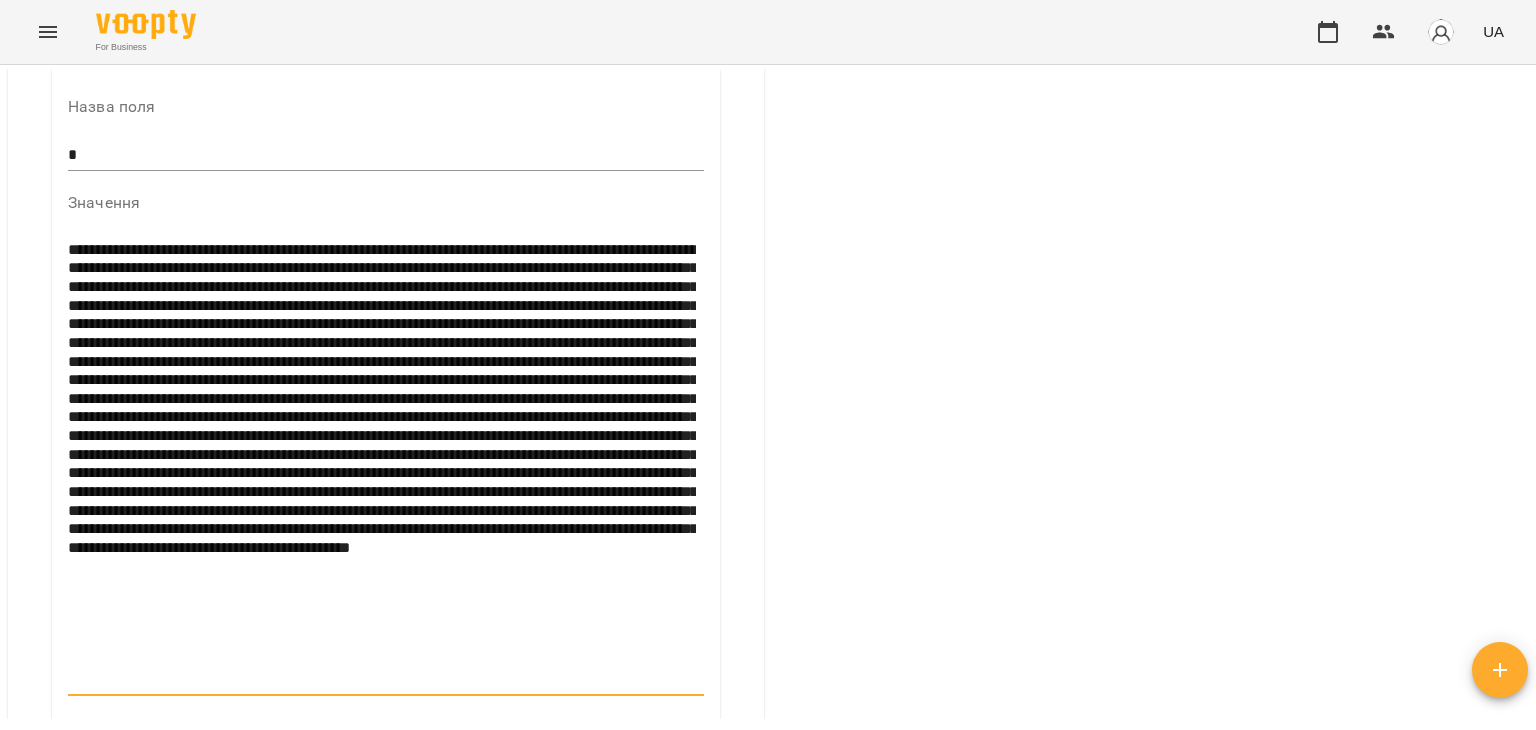 click at bounding box center (382, 465) 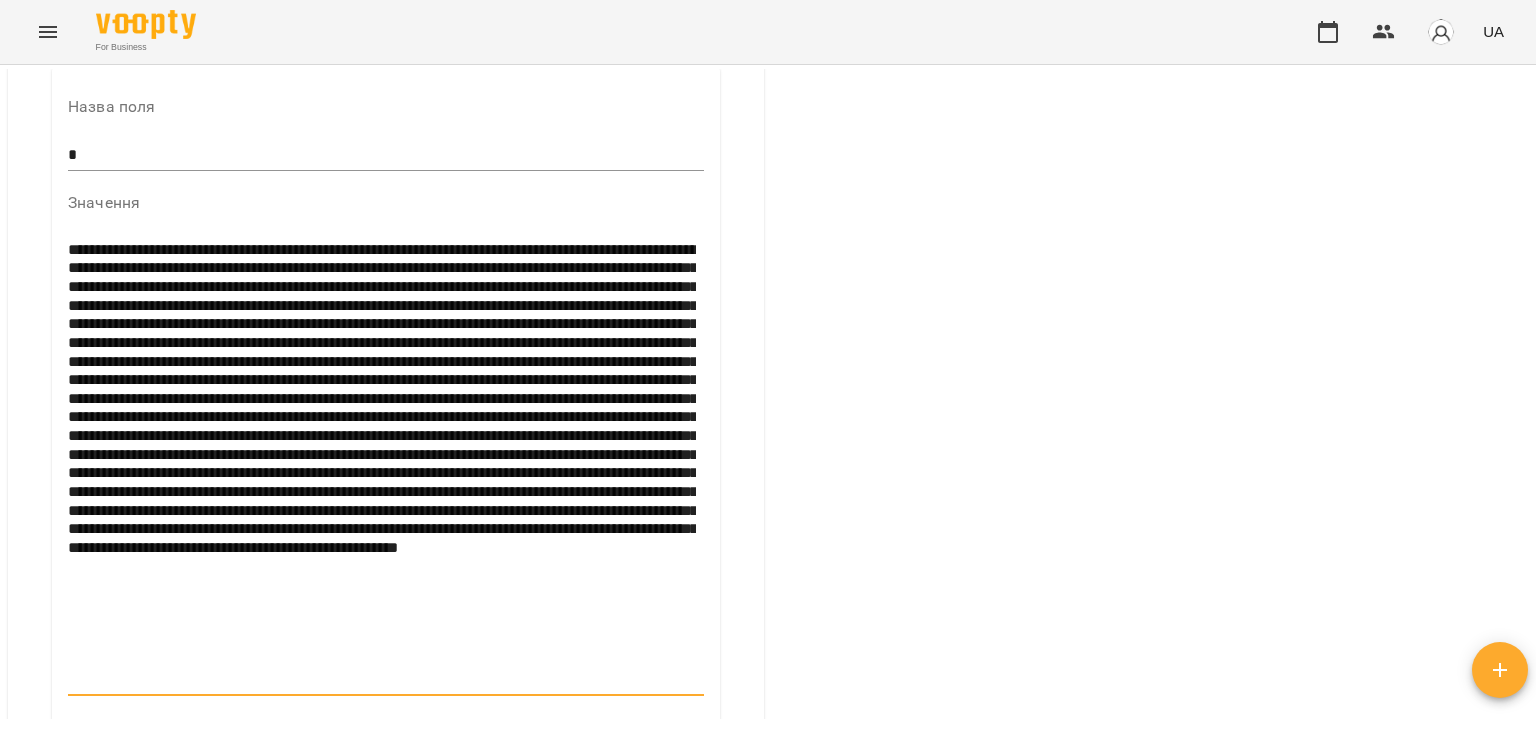 click at bounding box center (382, 465) 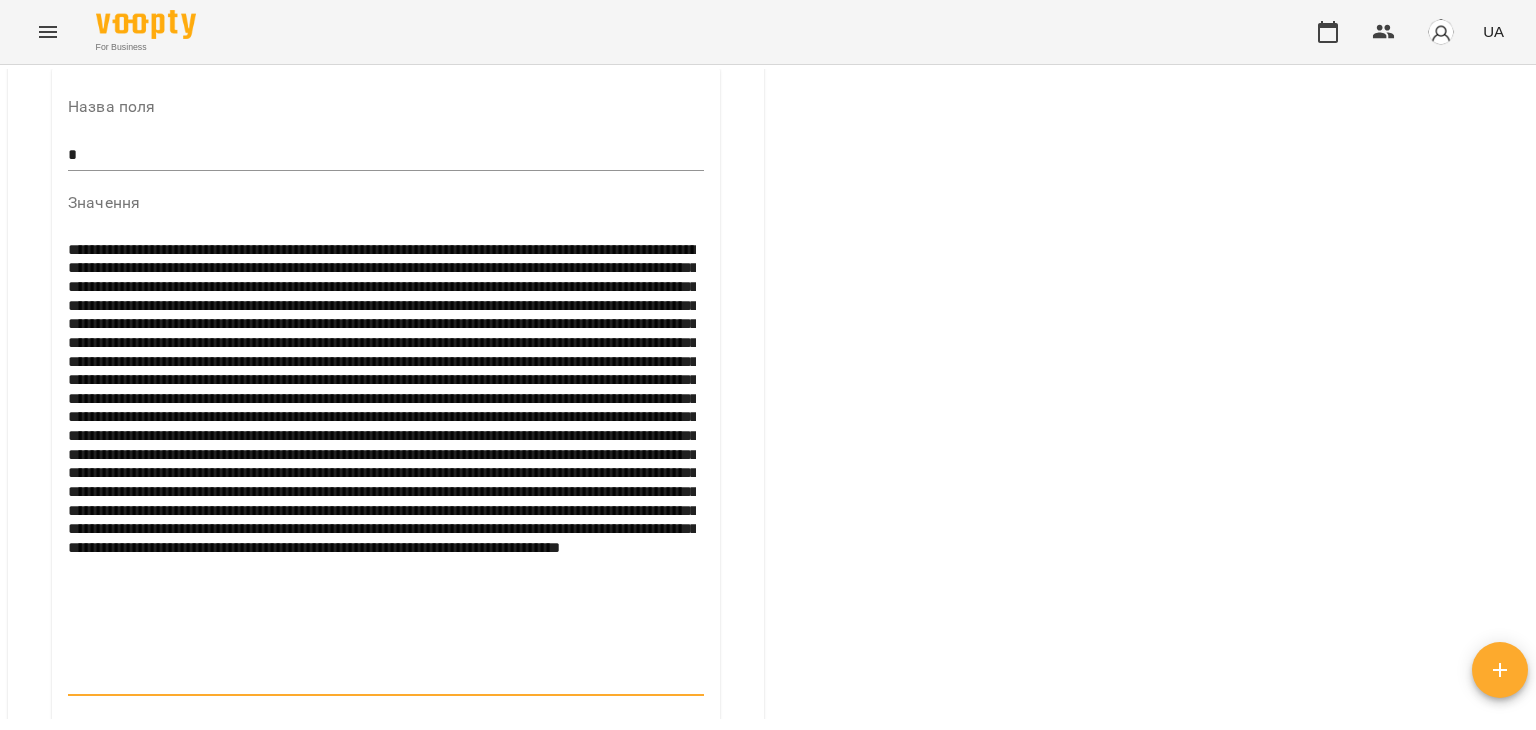 drag, startPoint x: 120, startPoint y: 355, endPoint x: 470, endPoint y: 318, distance: 351.9503 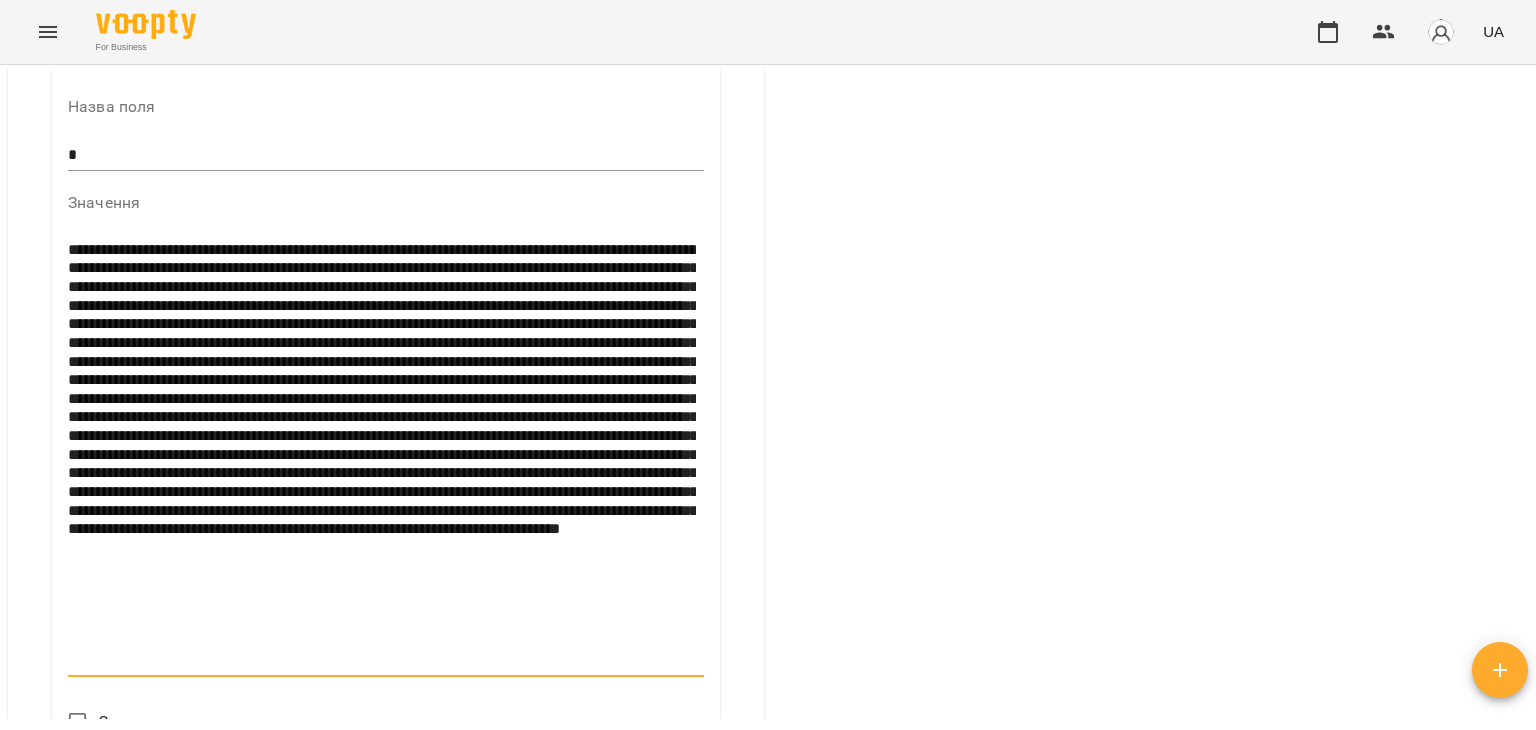 drag, startPoint x: 596, startPoint y: 317, endPoint x: 556, endPoint y: 317, distance: 40 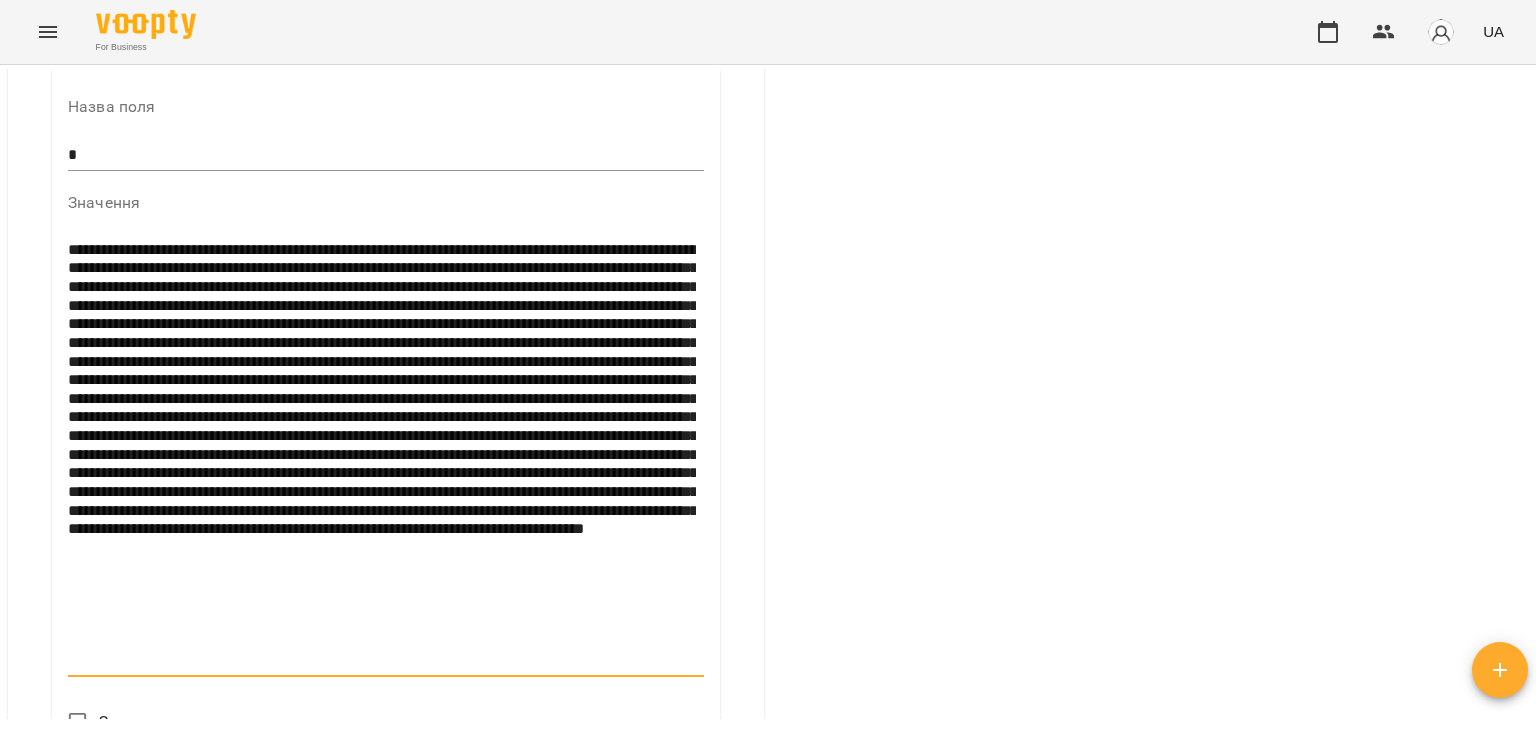 drag, startPoint x: 394, startPoint y: 354, endPoint x: 347, endPoint y: 353, distance: 47.010635 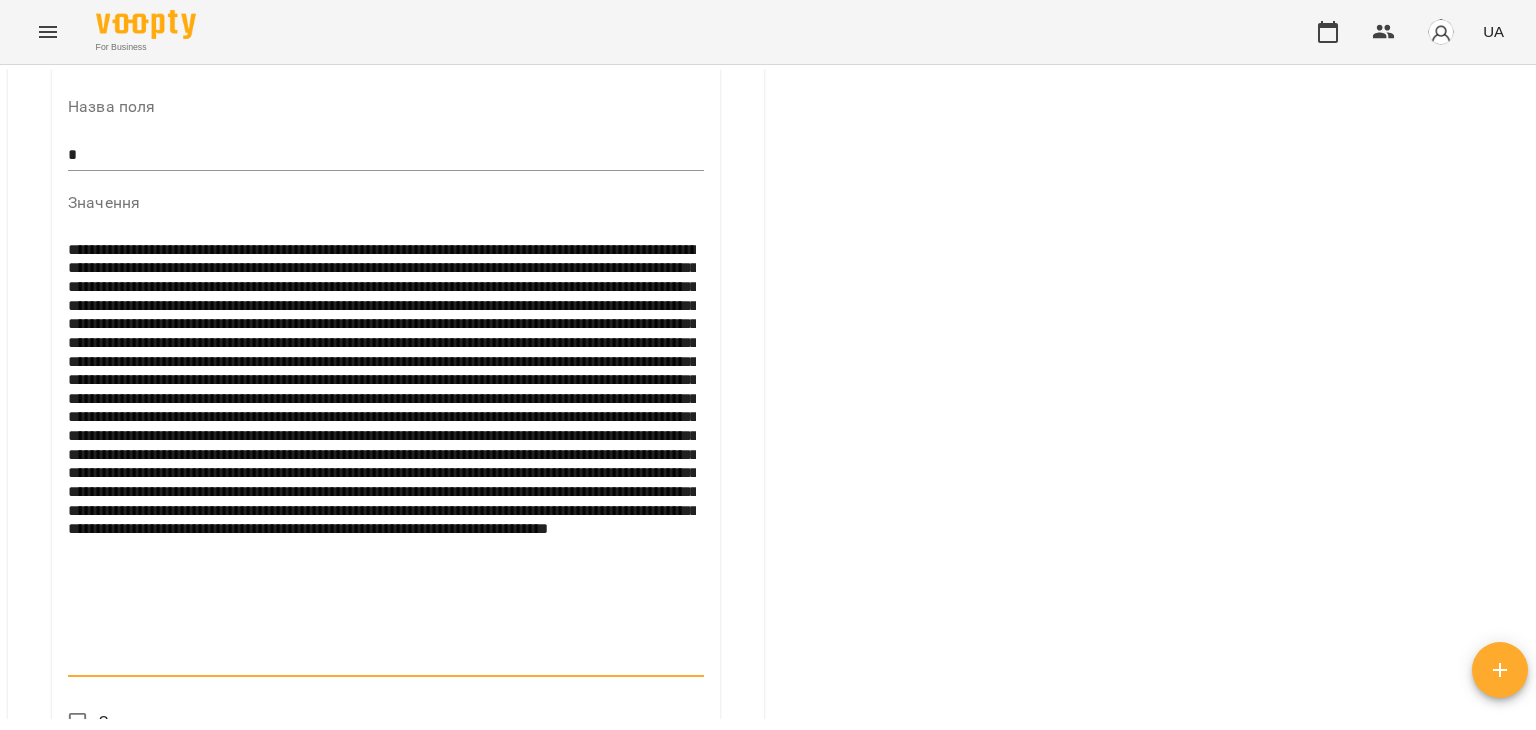 click at bounding box center (382, 455) 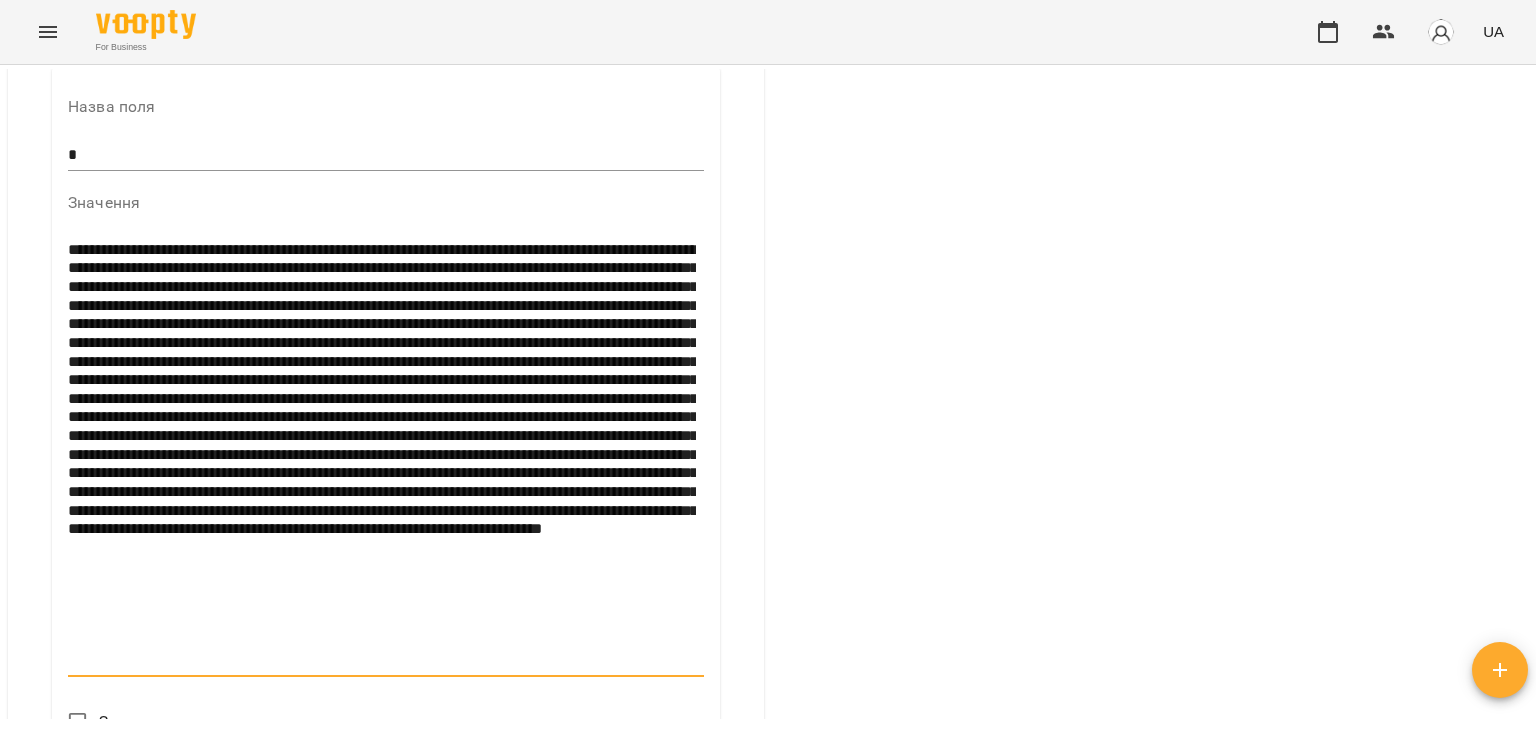 click at bounding box center [382, 455] 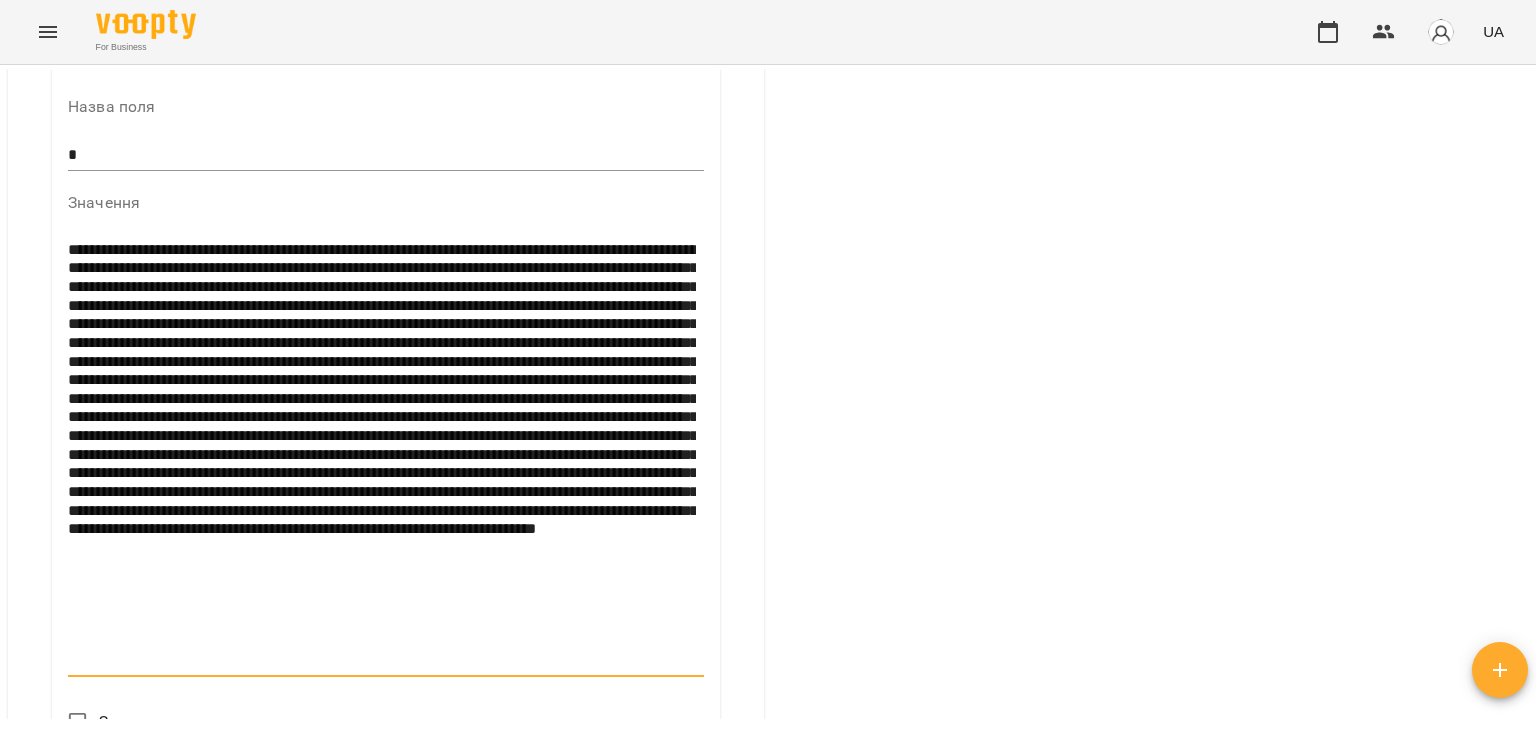 drag, startPoint x: 425, startPoint y: 411, endPoint x: 544, endPoint y: 369, distance: 126.1943 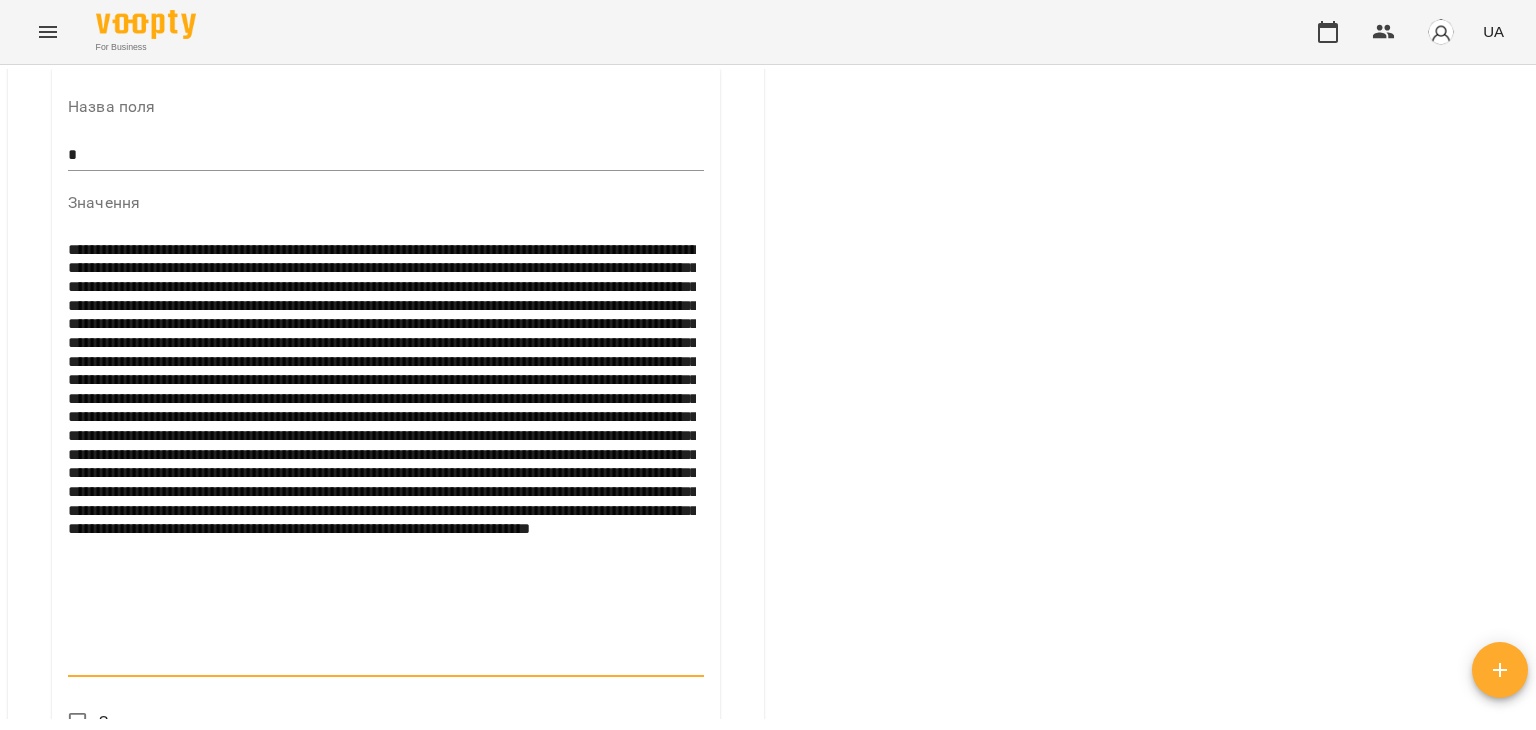 drag, startPoint x: 425, startPoint y: 415, endPoint x: 541, endPoint y: 372, distance: 123.71338 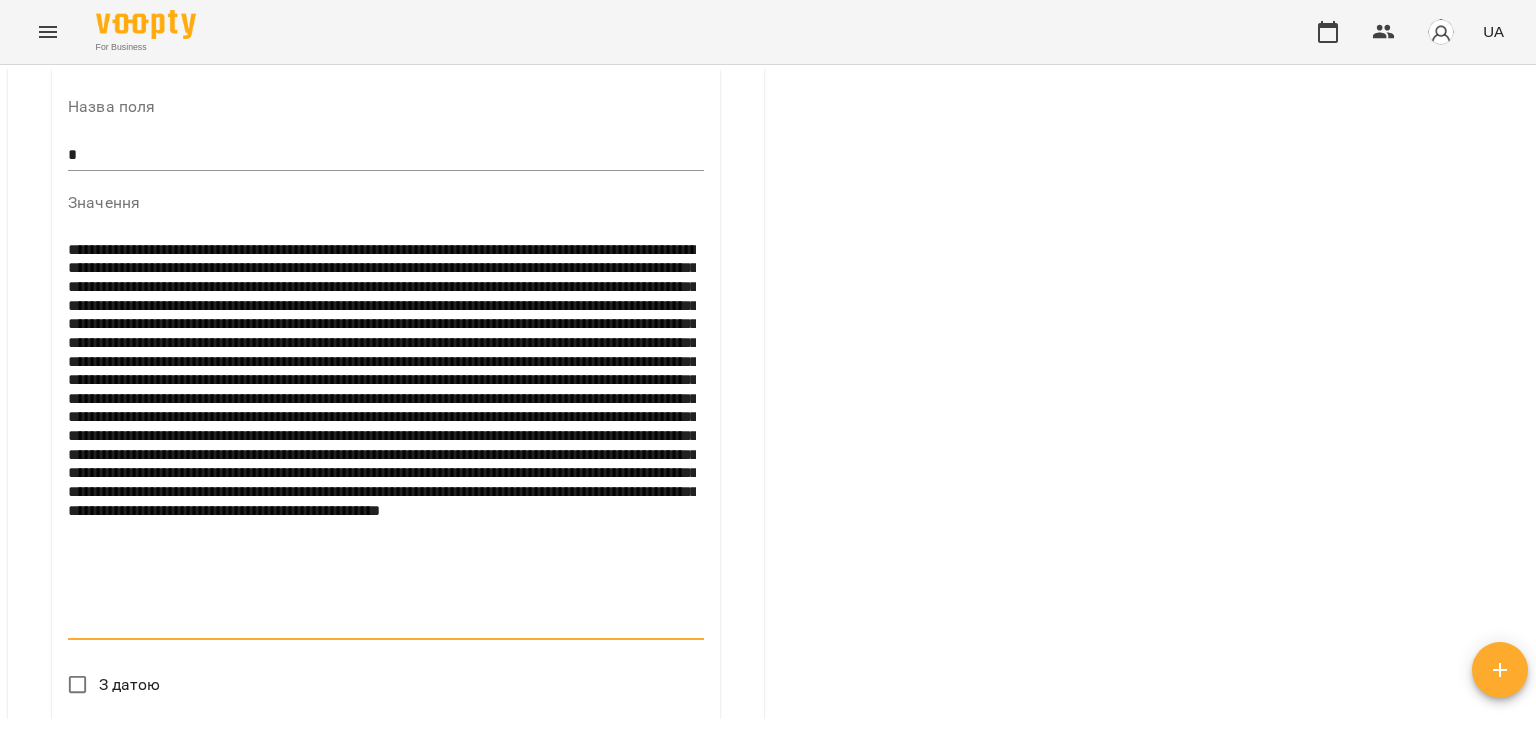 drag, startPoint x: 644, startPoint y: 371, endPoint x: 600, endPoint y: 373, distance: 44.04543 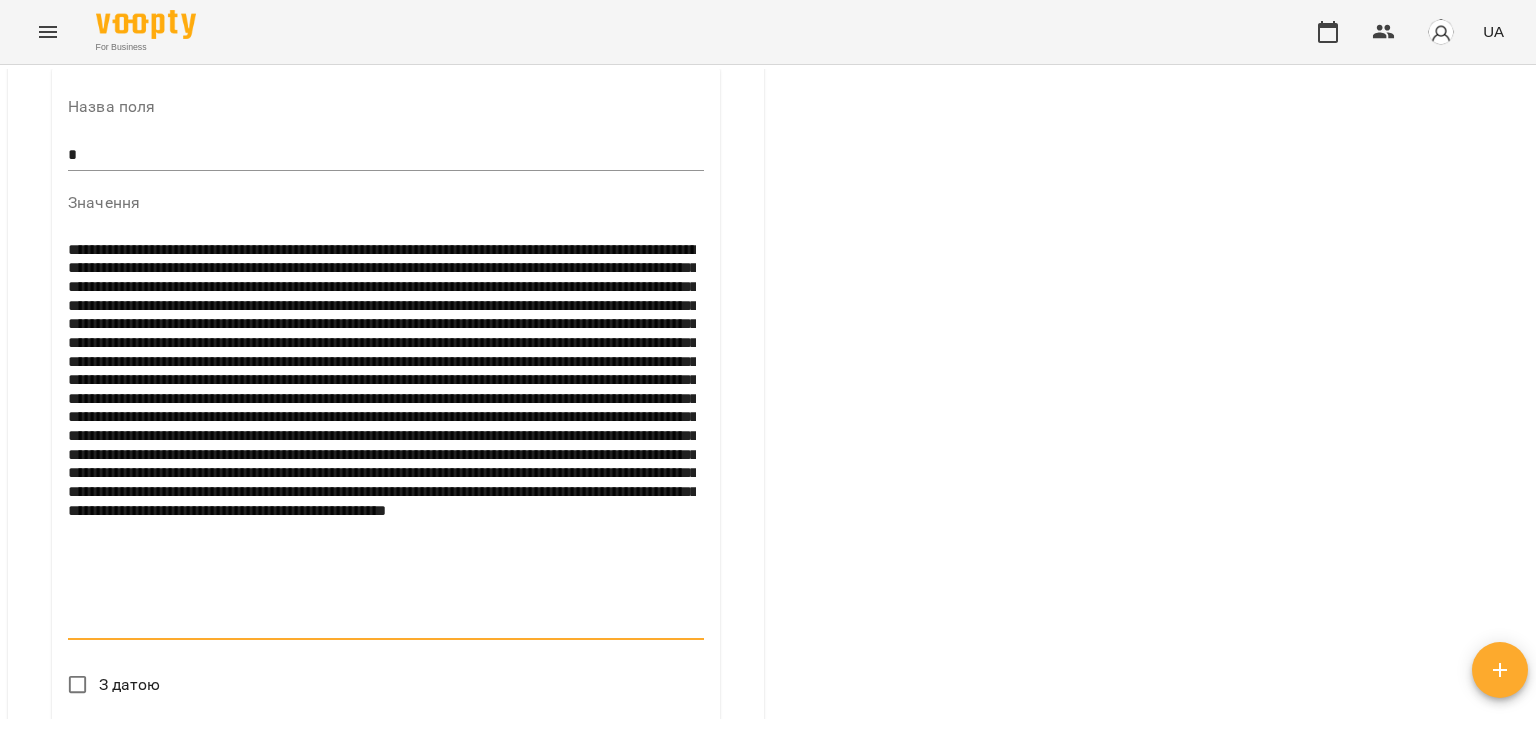 click at bounding box center (382, 437) 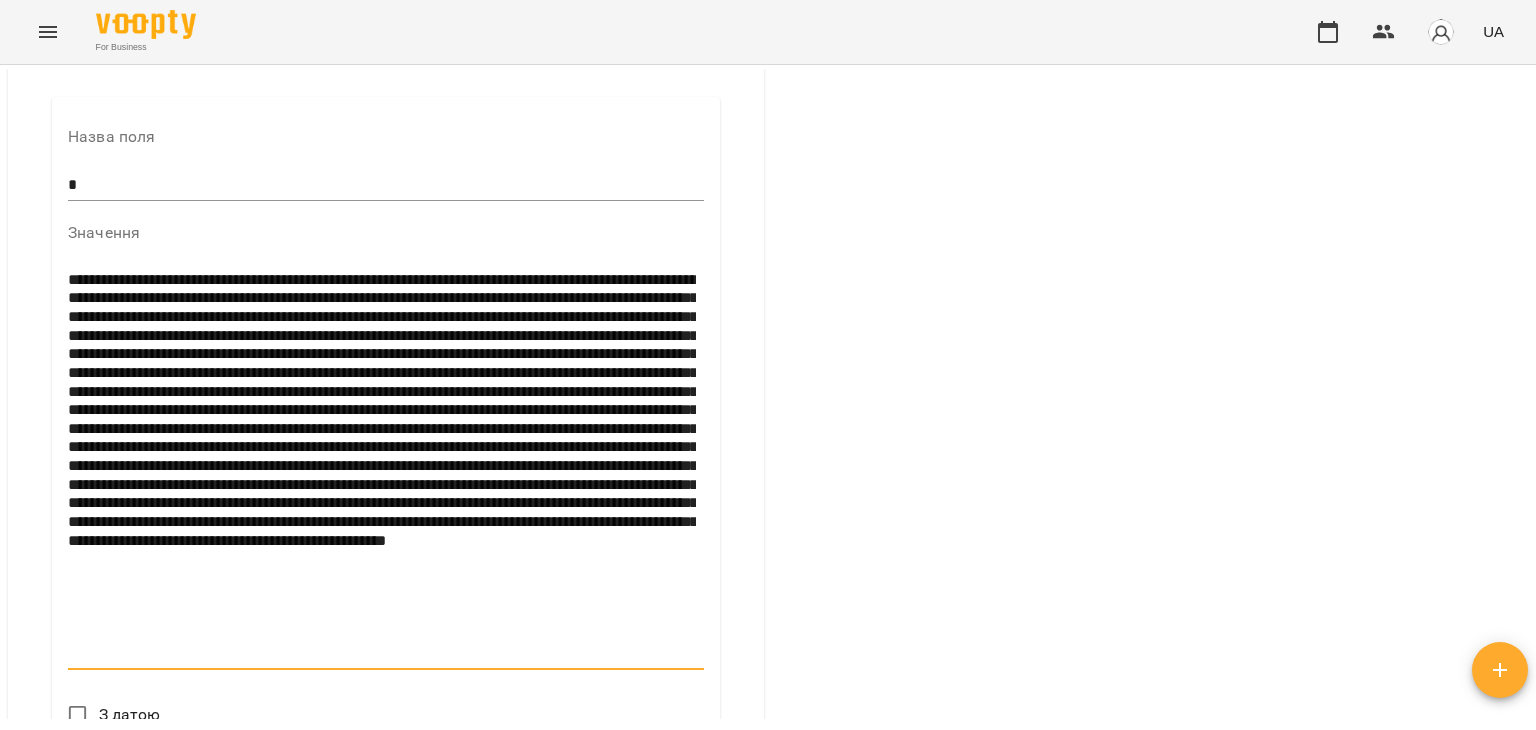 scroll, scrollTop: 1618, scrollLeft: 0, axis: vertical 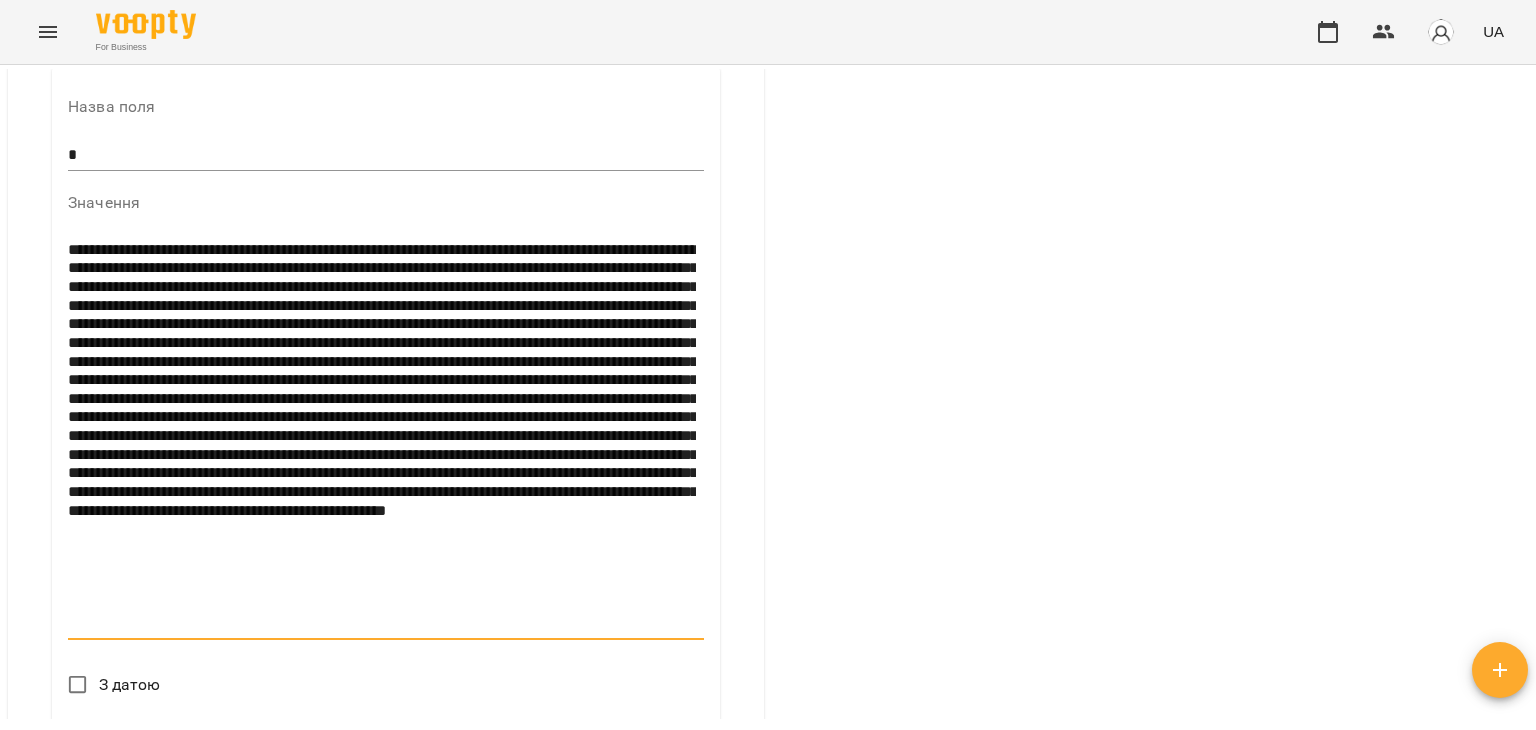 drag, startPoint x: 673, startPoint y: 504, endPoint x: 639, endPoint y: 502, distance: 34.058773 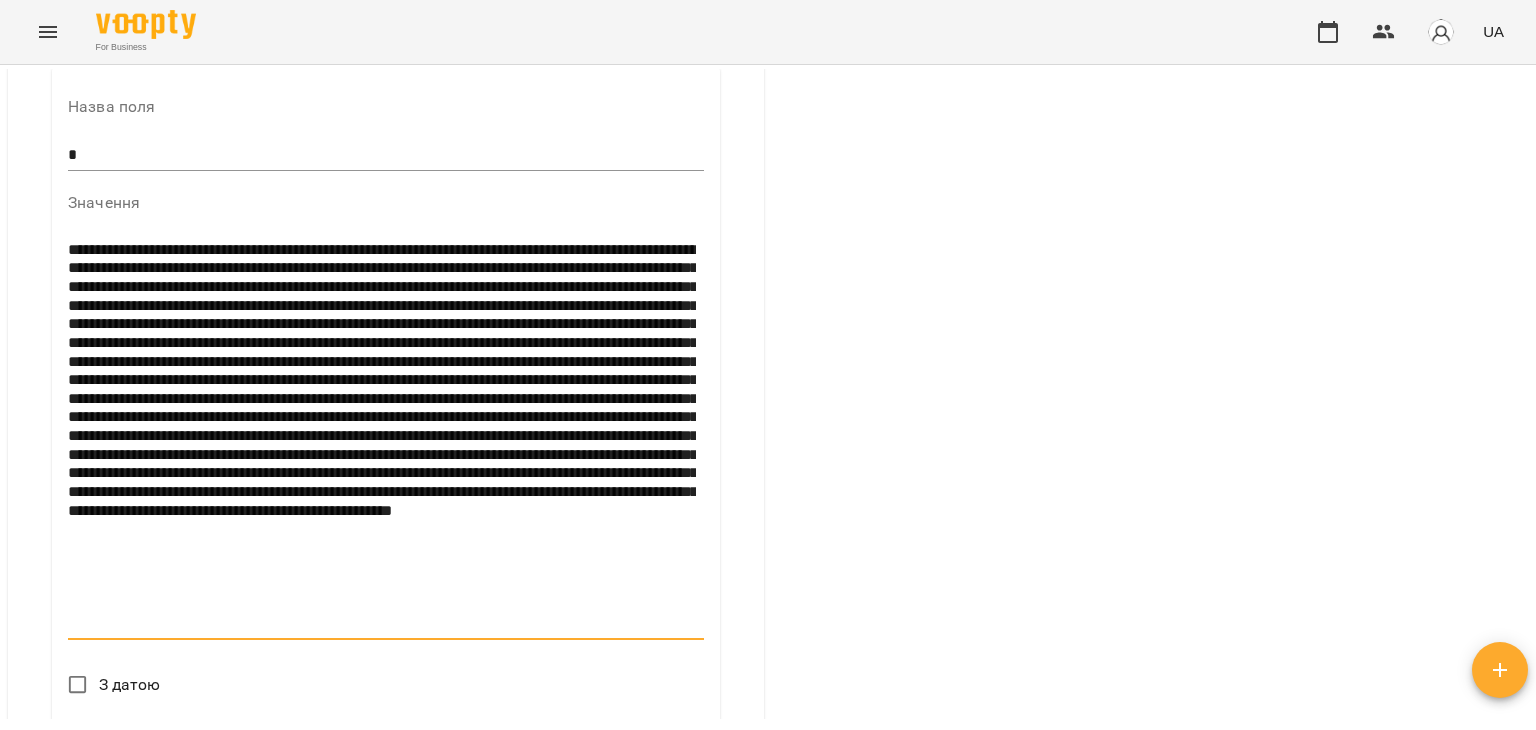 drag, startPoint x: 265, startPoint y: 580, endPoint x: 231, endPoint y: 578, distance: 34.058773 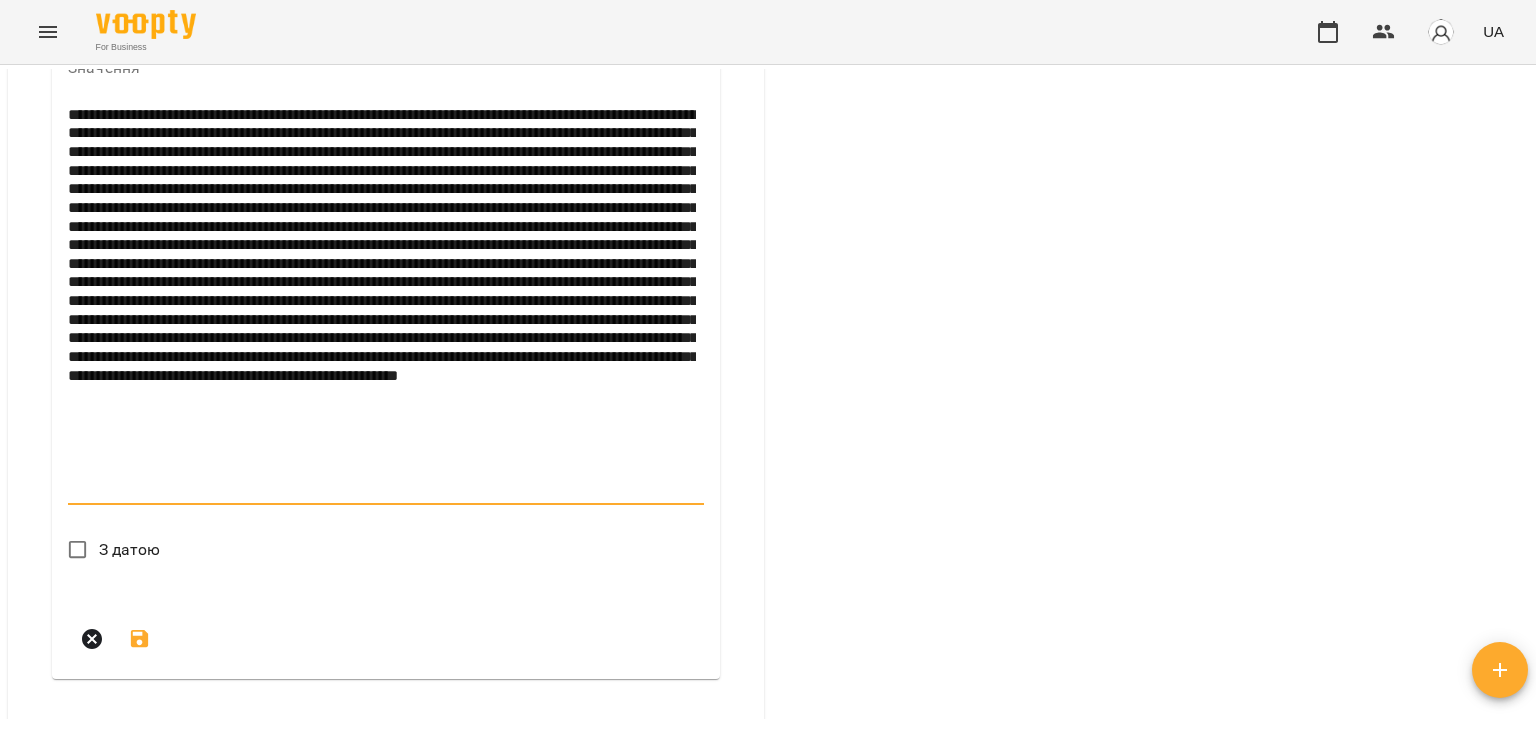 scroll, scrollTop: 1718, scrollLeft: 0, axis: vertical 